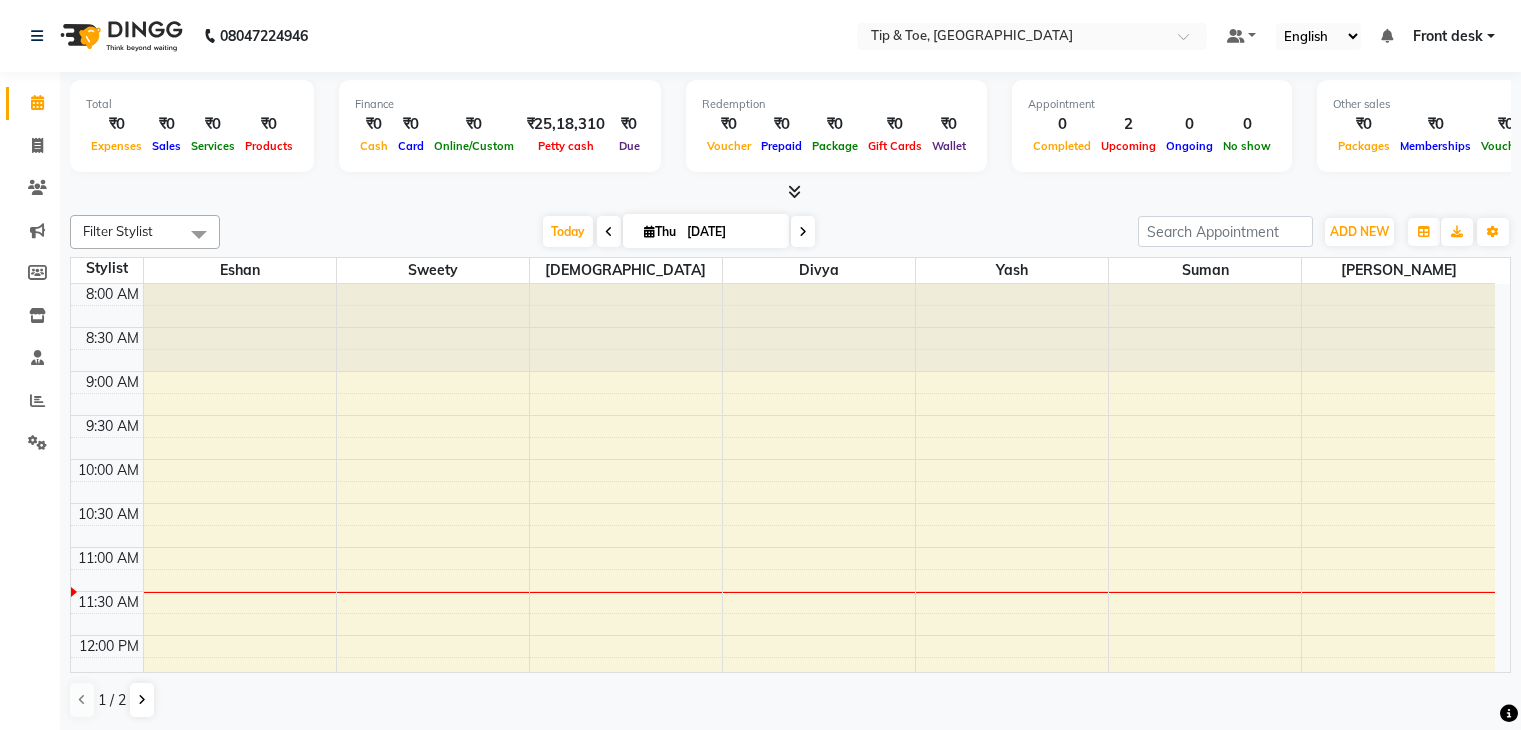 scroll, scrollTop: 1, scrollLeft: 0, axis: vertical 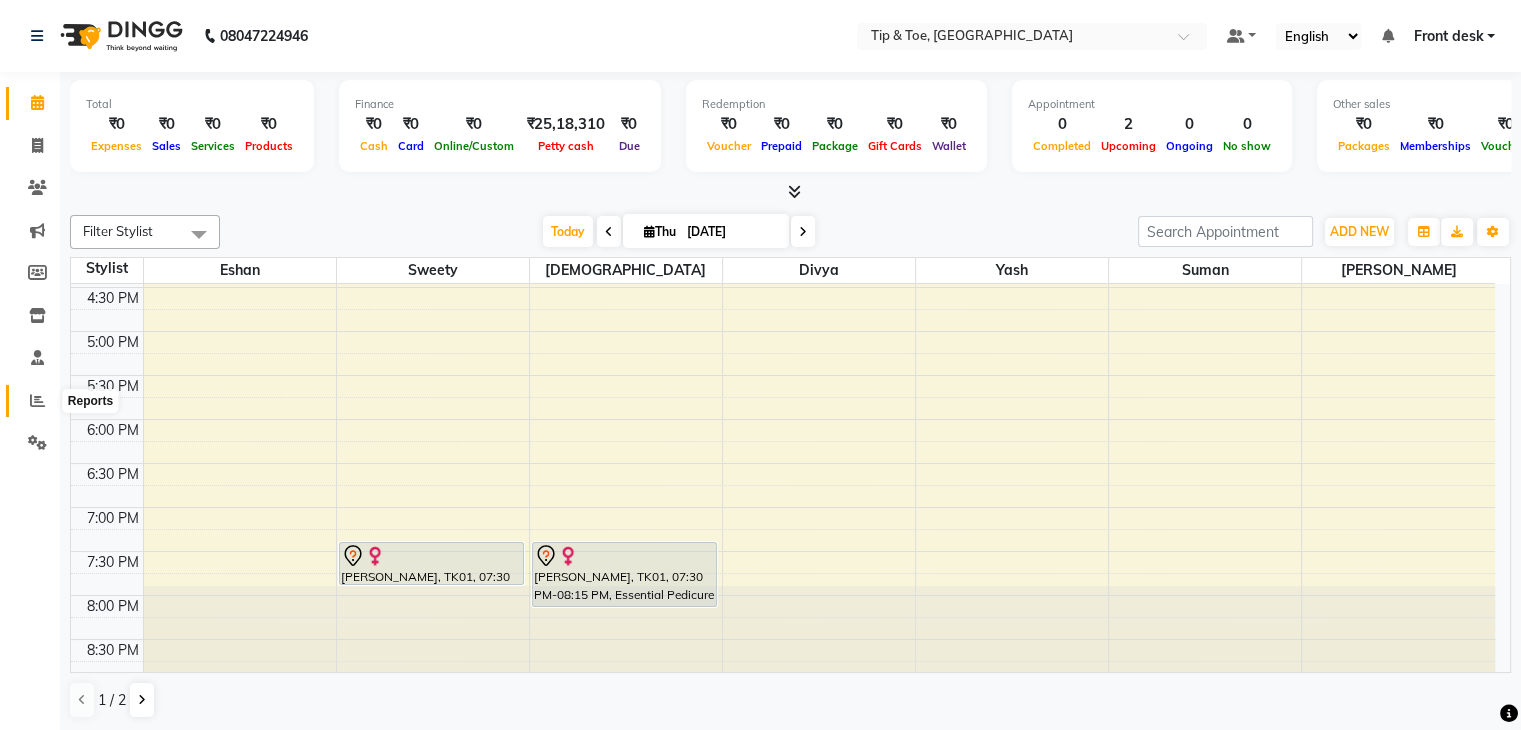 click 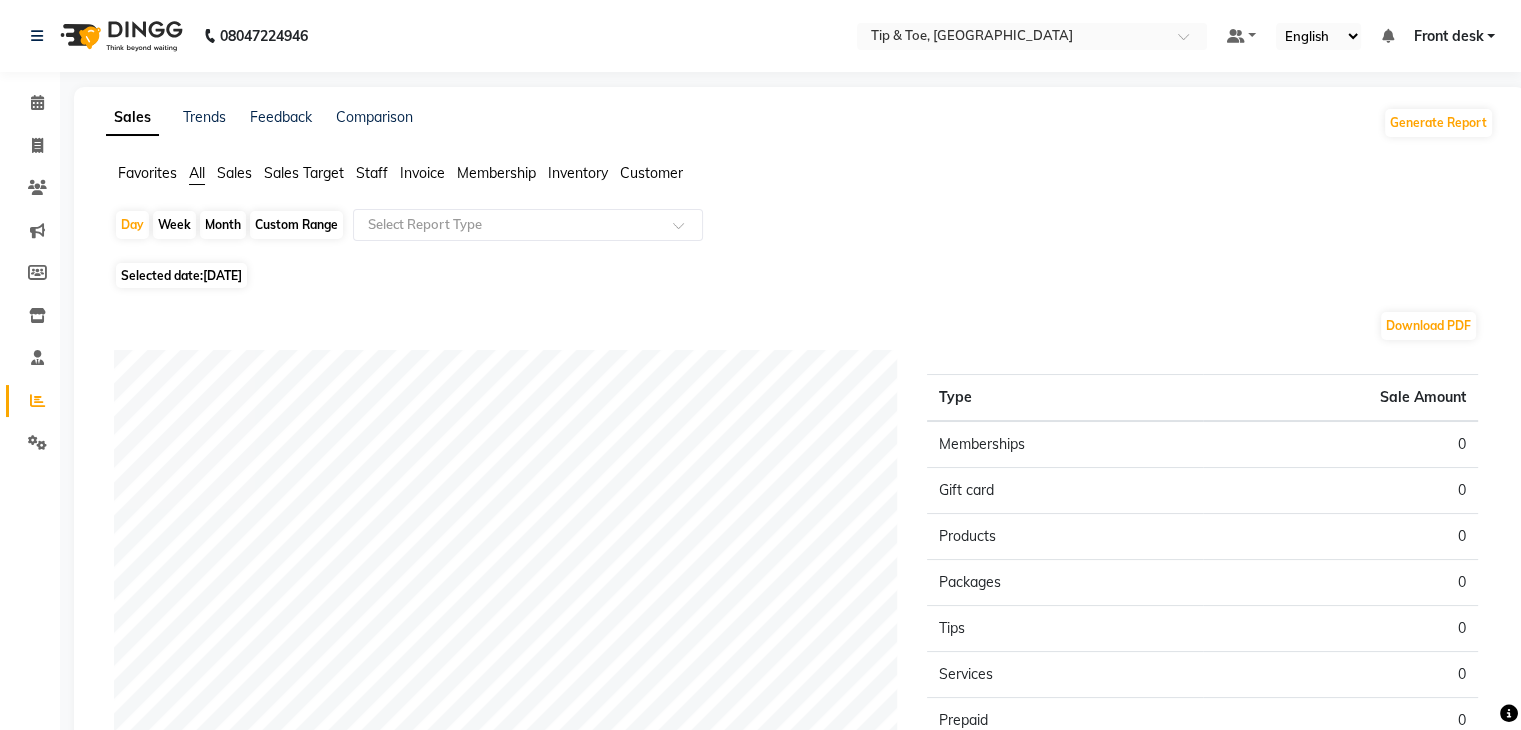 click on "Sales" 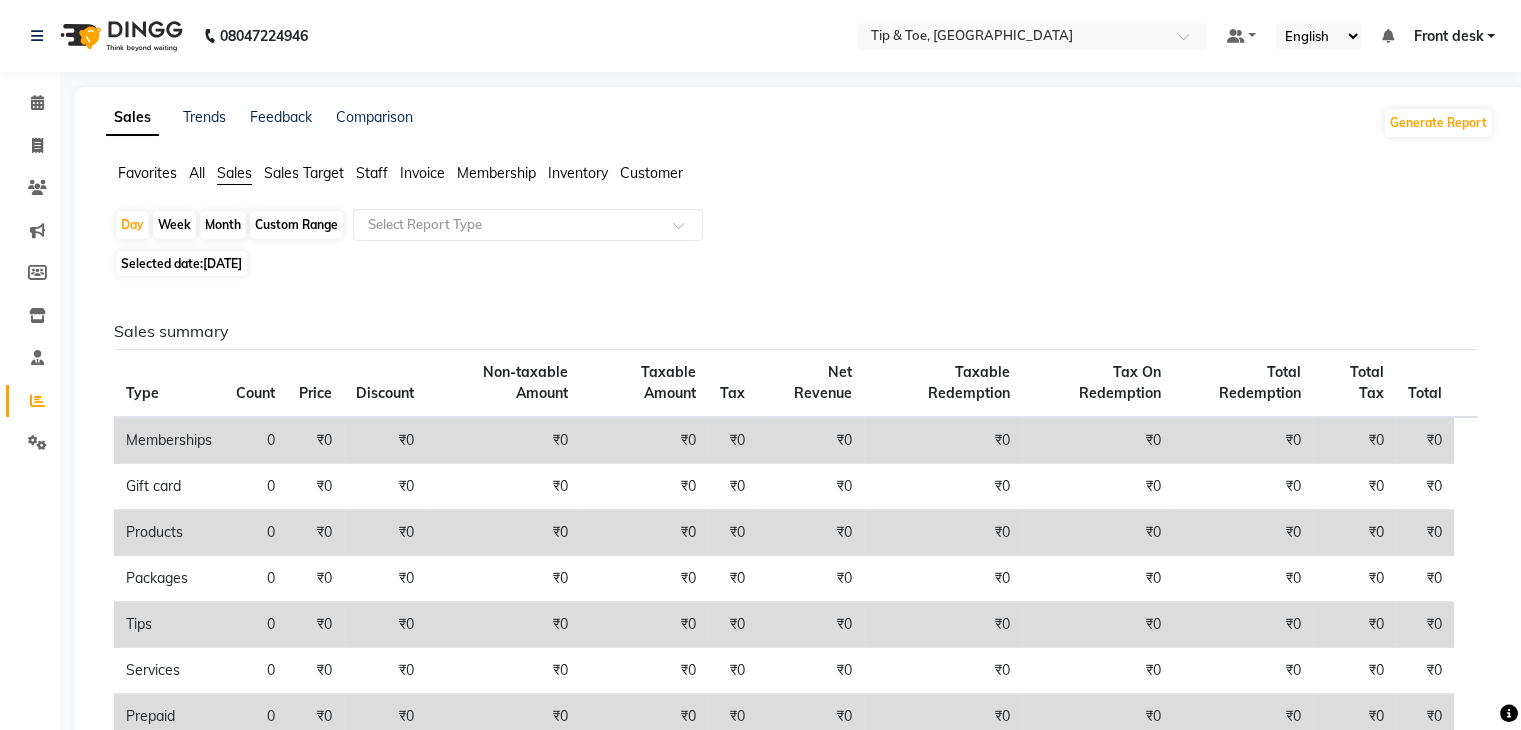 click on "Staff" 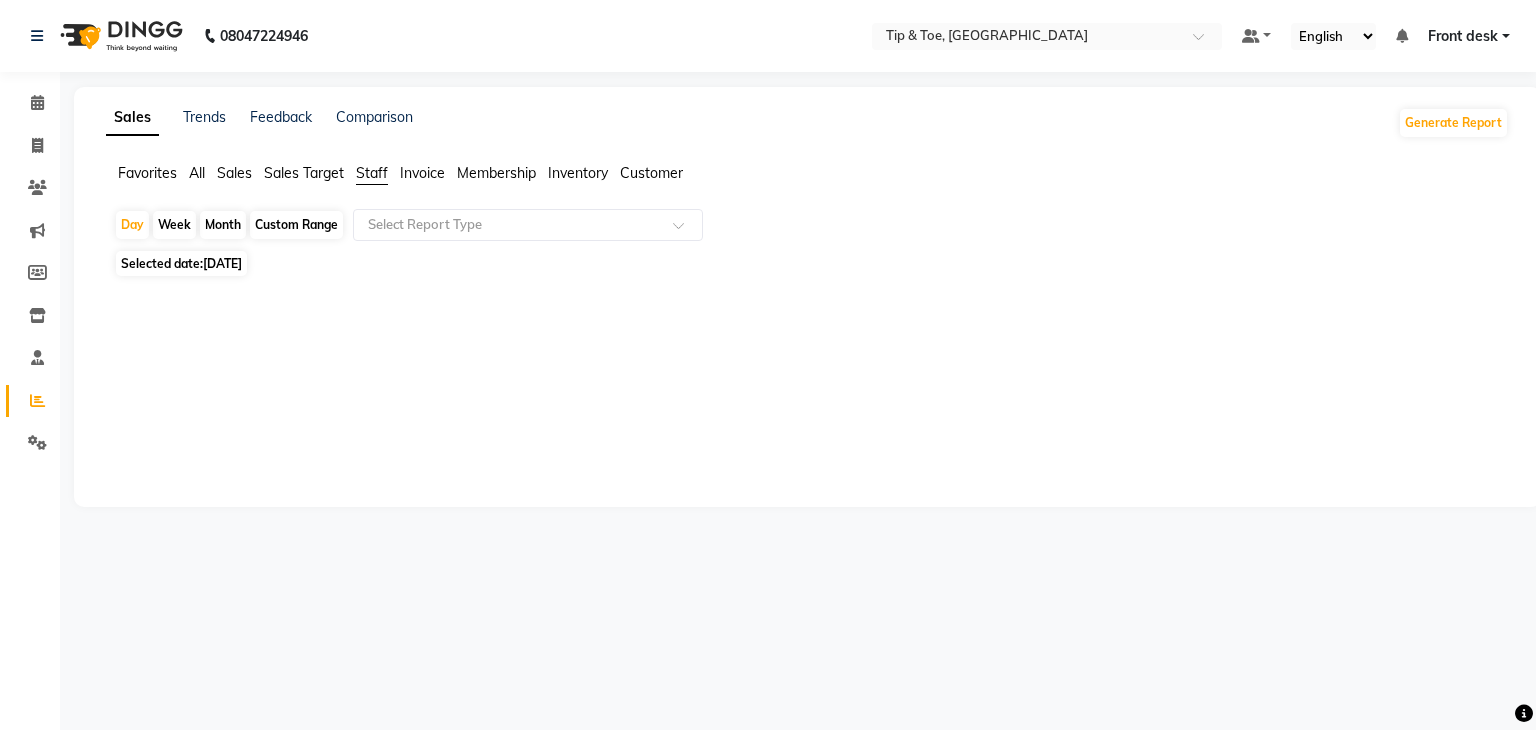 click on "[DATE]" 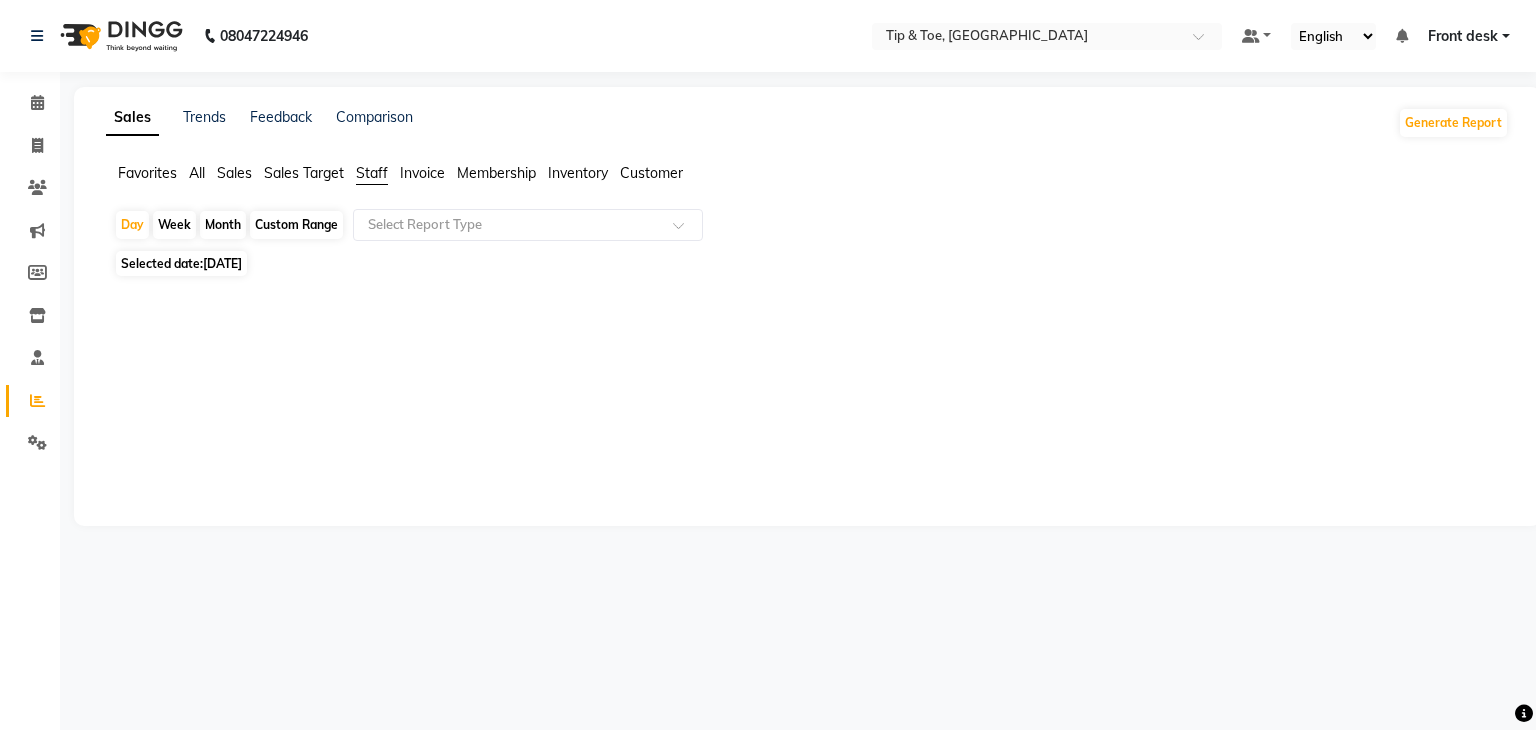 click on "Day   Week   Month   Custom Range  Select Report Type Selected date:  [DATE]  ★ [PERSON_NAME] as Favorite  Choose how you'd like to save "" report to favorites  Save to Personal Favorites:   Only you can see this report in your favorites tab. Share with Organization:   Everyone in your organization can see this report in their favorites tab.  Save to Favorites" 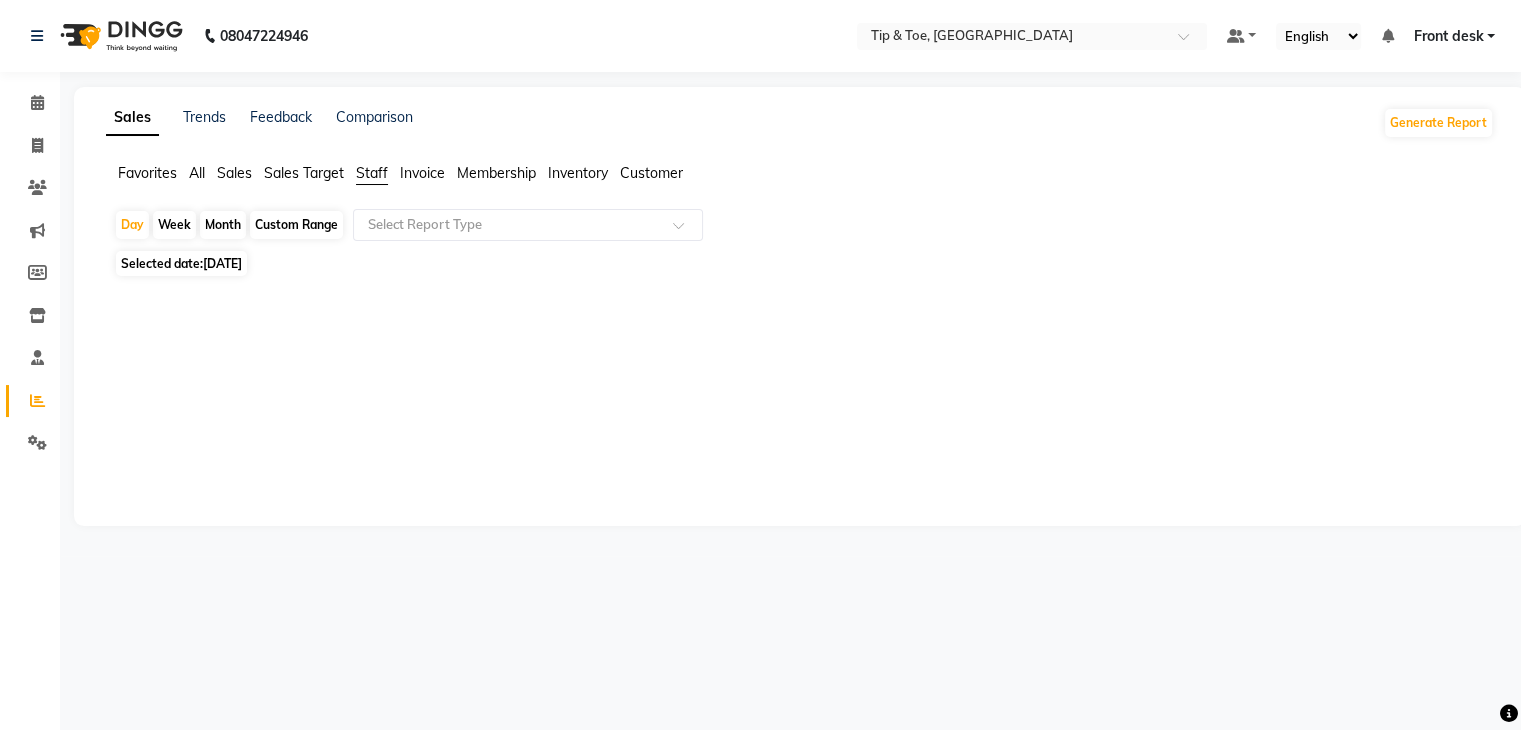 select on "7" 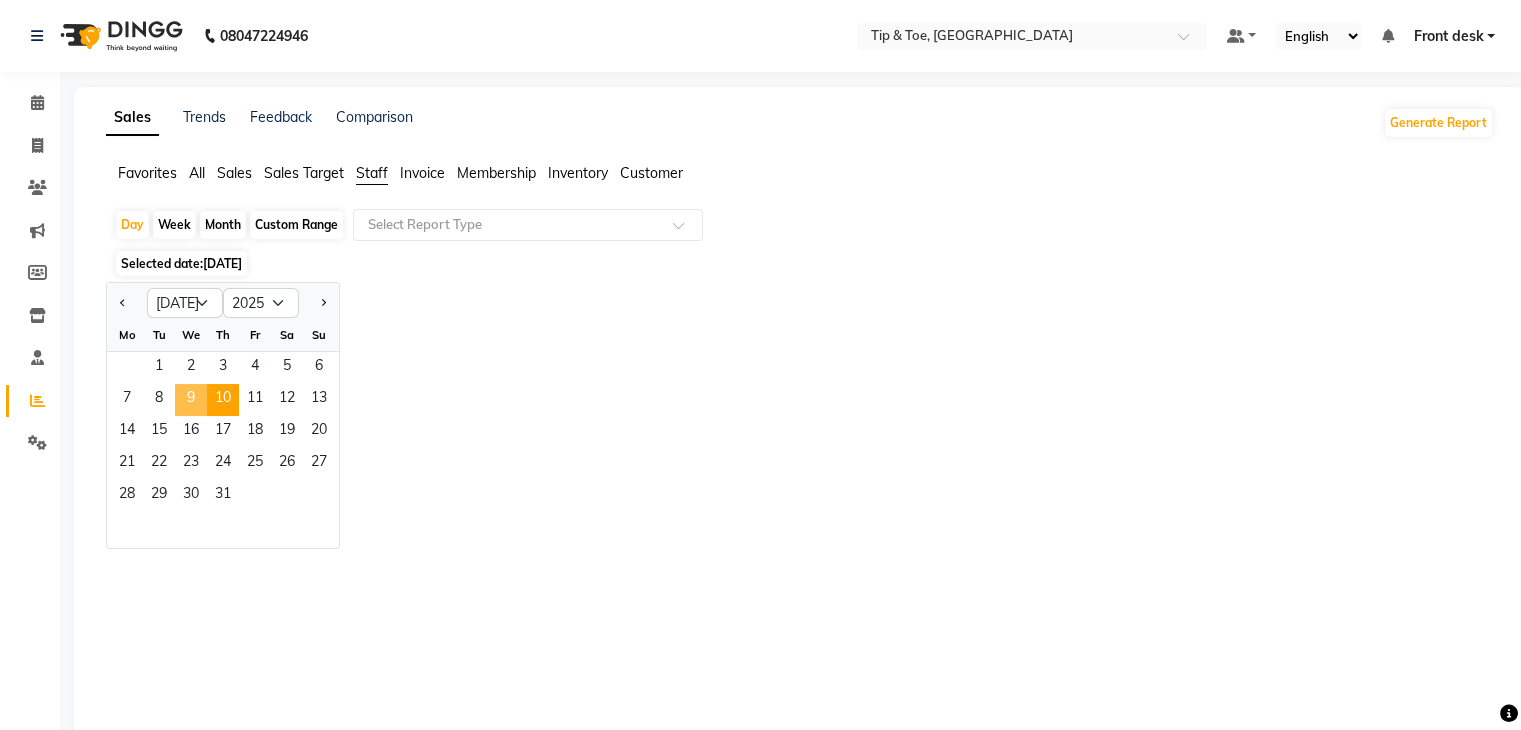 click on "9" 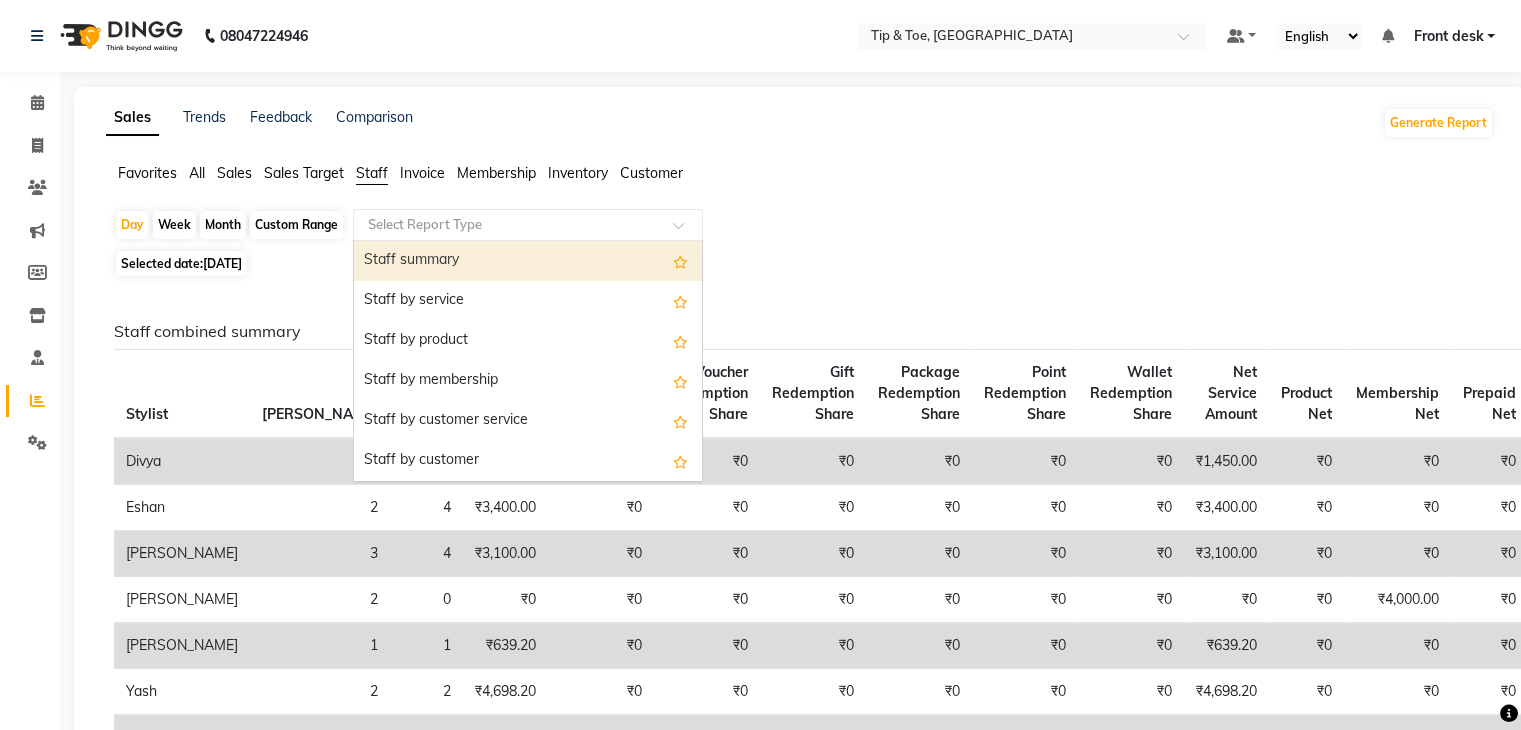 click on "Select Report Type" 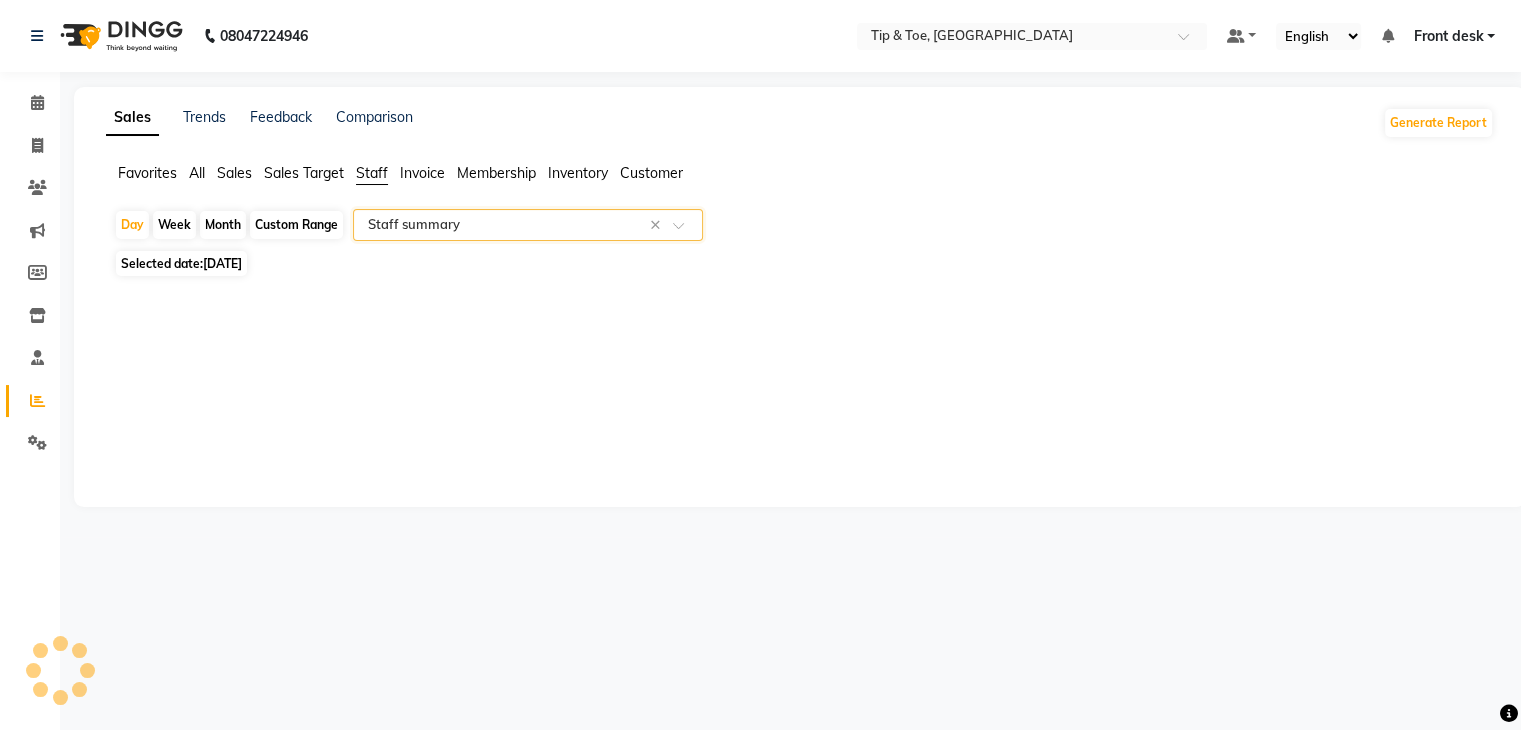 select on "full_report" 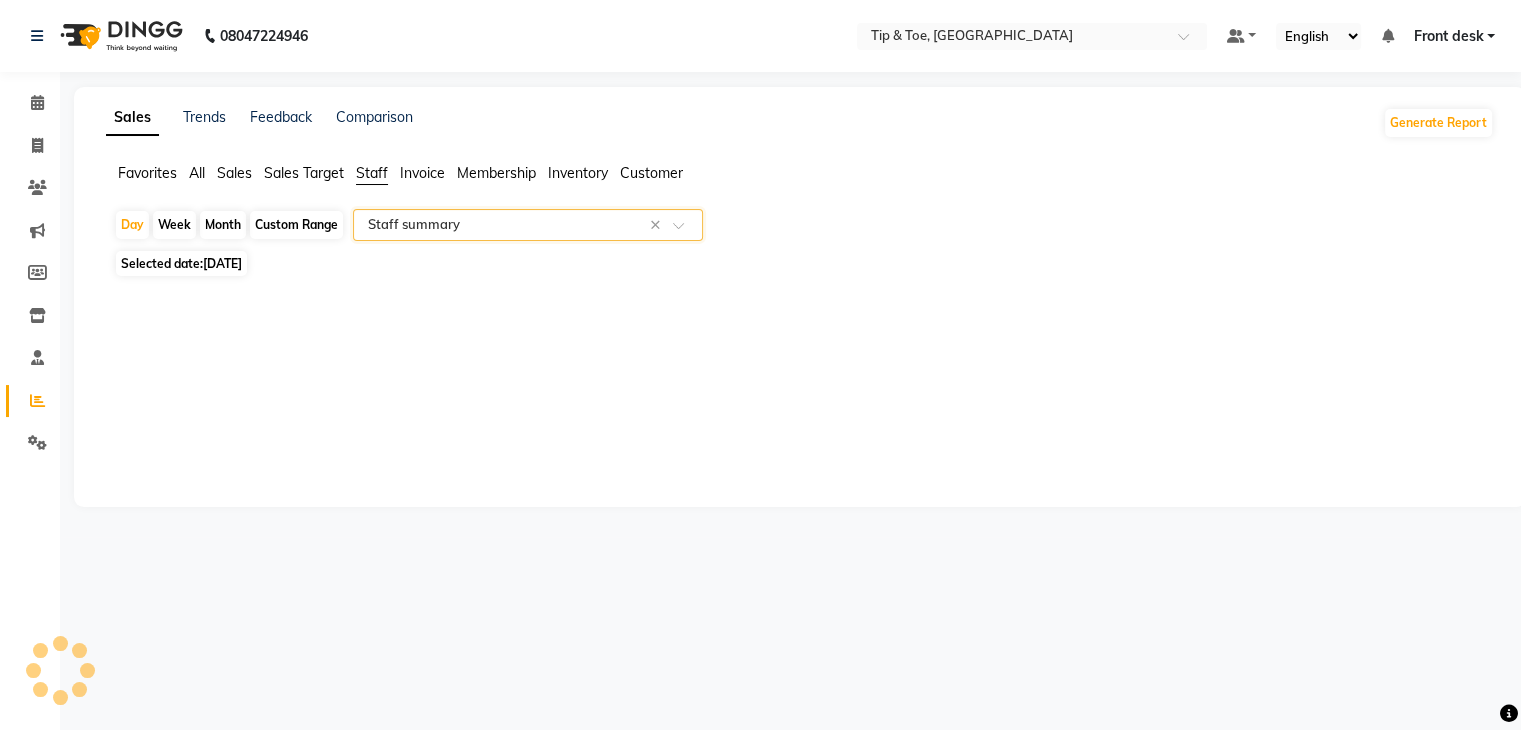 select on "csv" 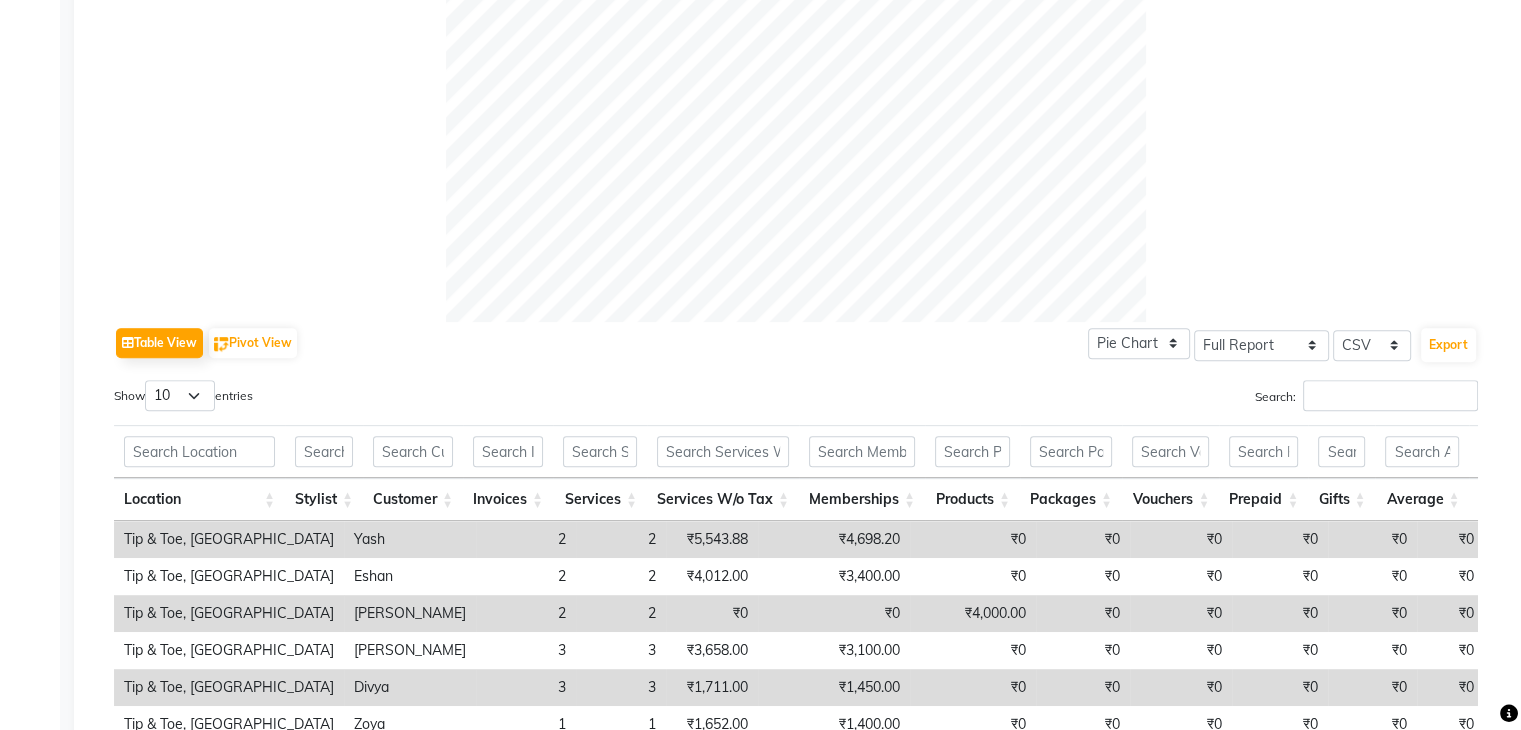scroll, scrollTop: 930, scrollLeft: 0, axis: vertical 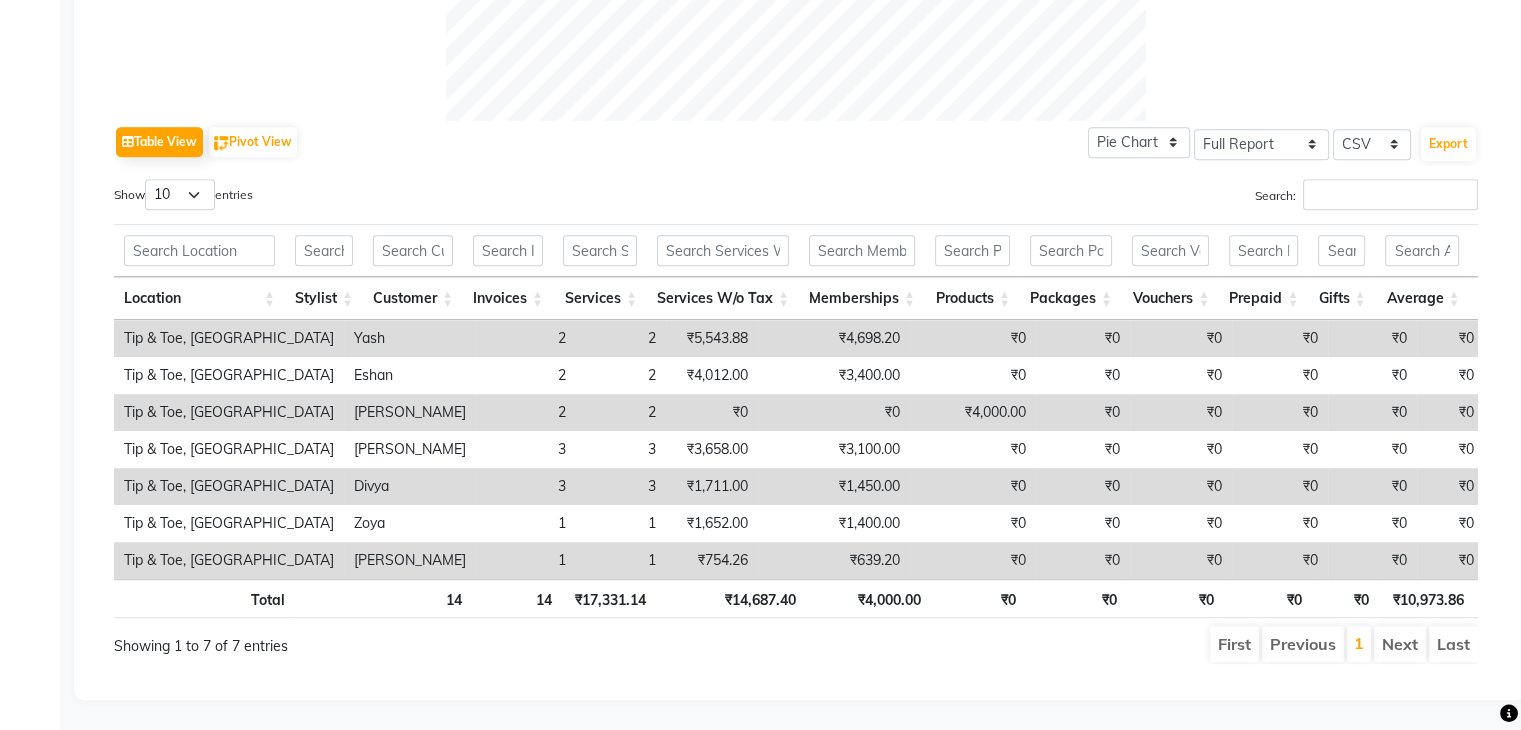 click on "₹1,450.00" at bounding box center (834, 486) 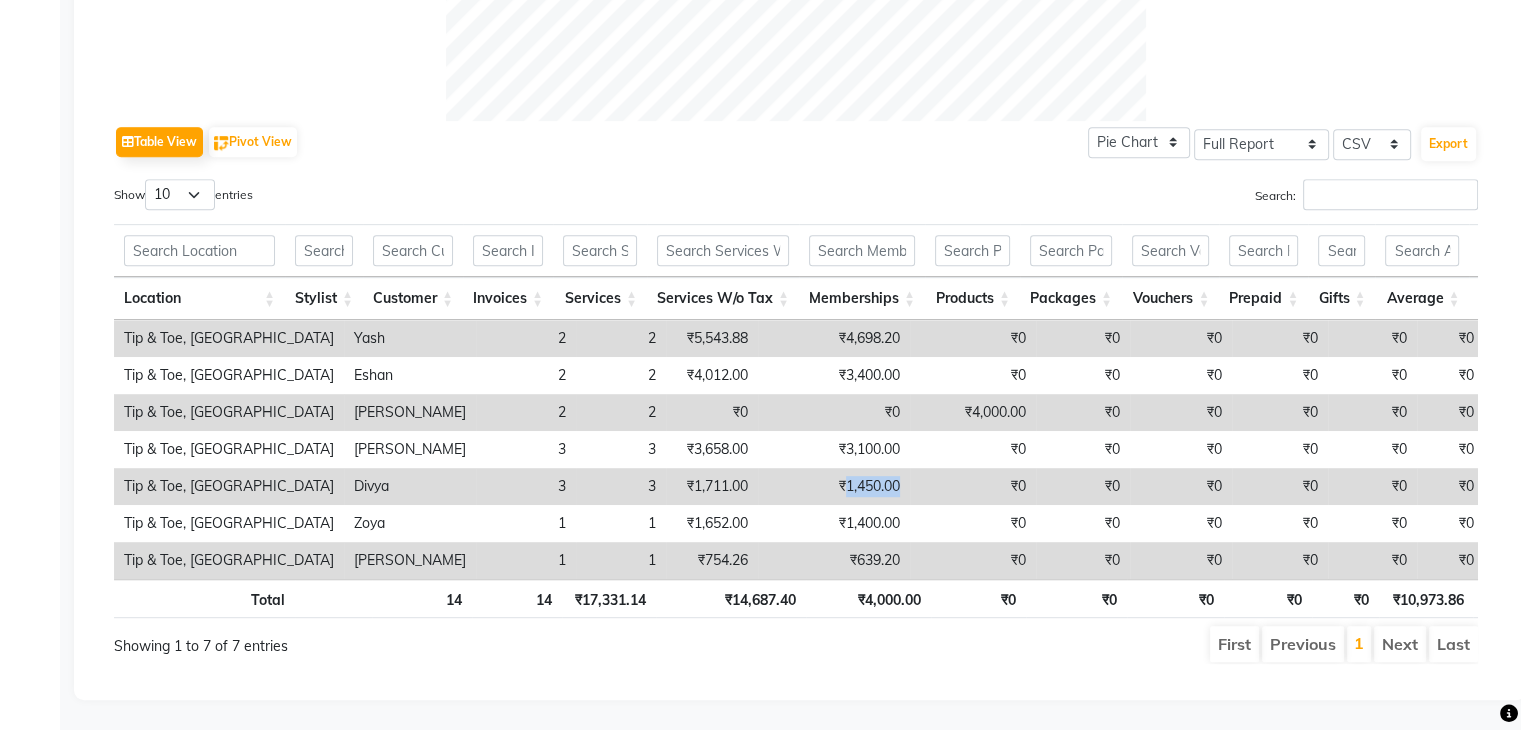 click on "₹1,450.00" at bounding box center (834, 486) 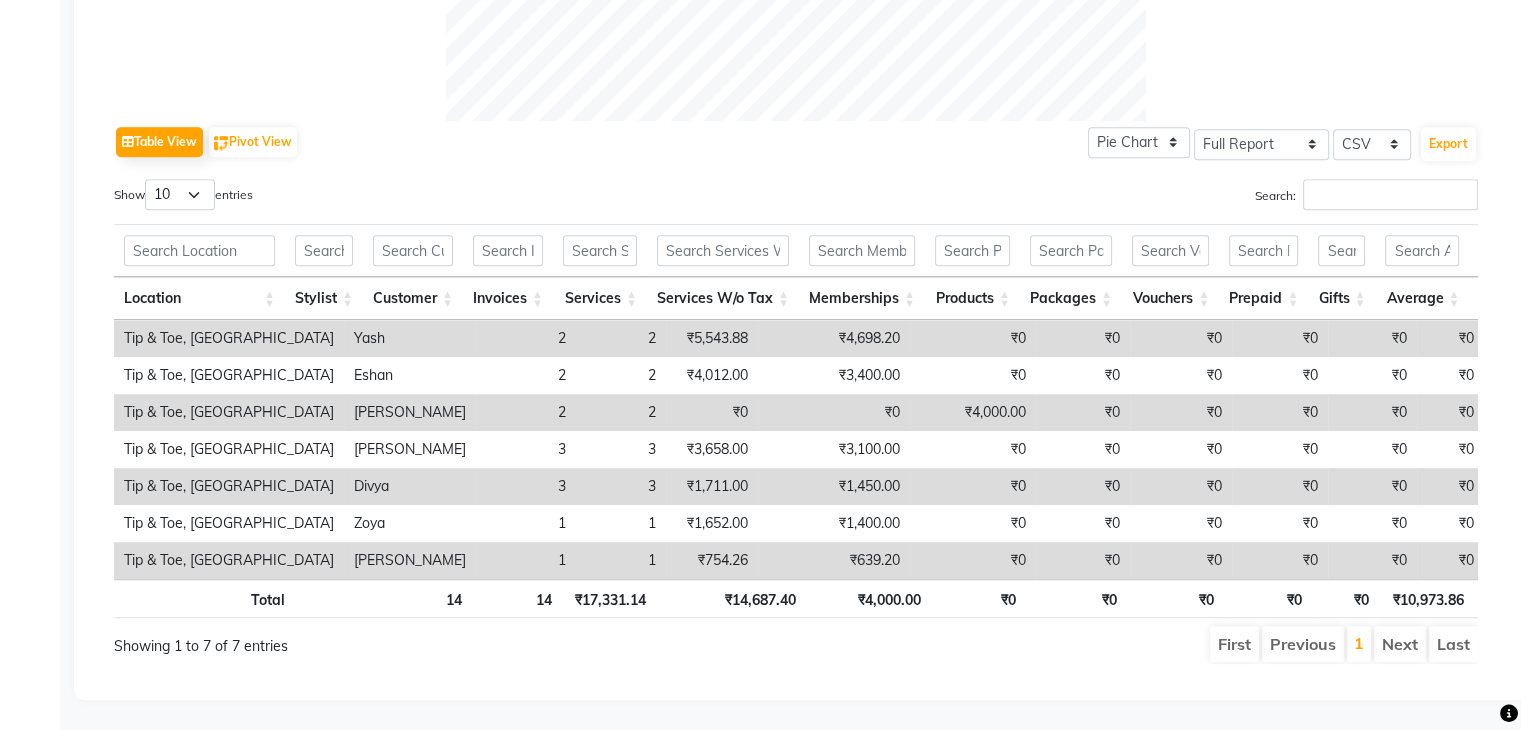 click on "₹0" at bounding box center [973, 486] 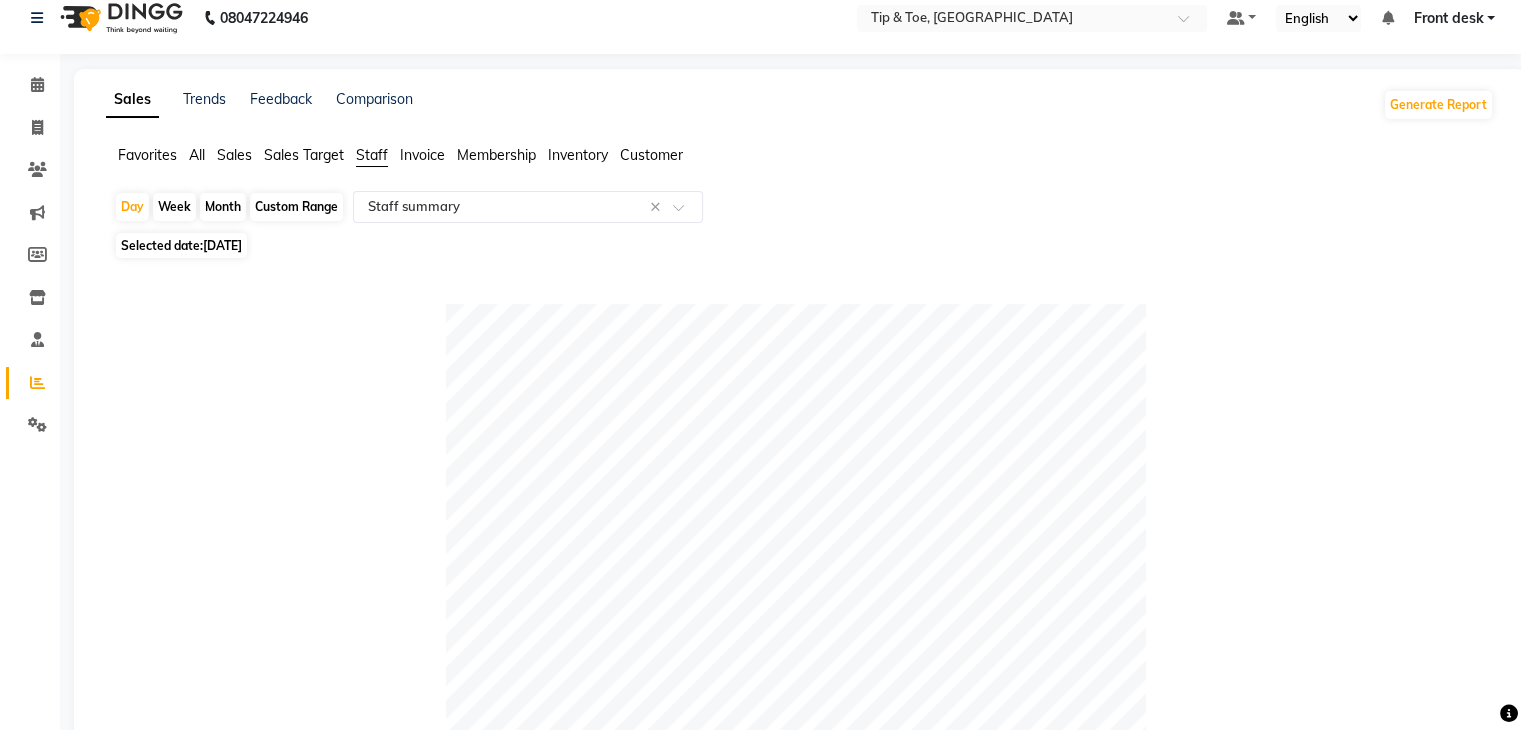 scroll, scrollTop: 0, scrollLeft: 0, axis: both 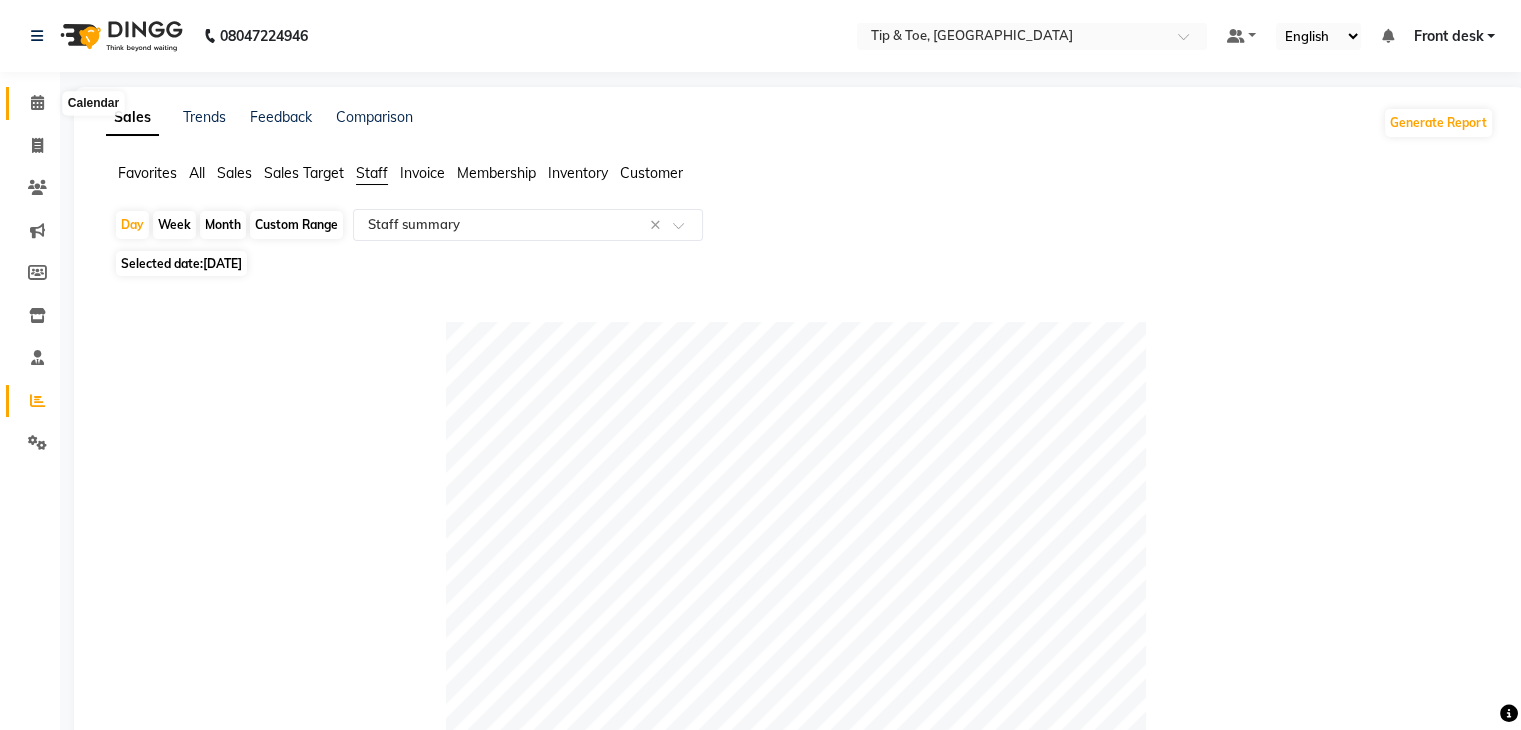 click 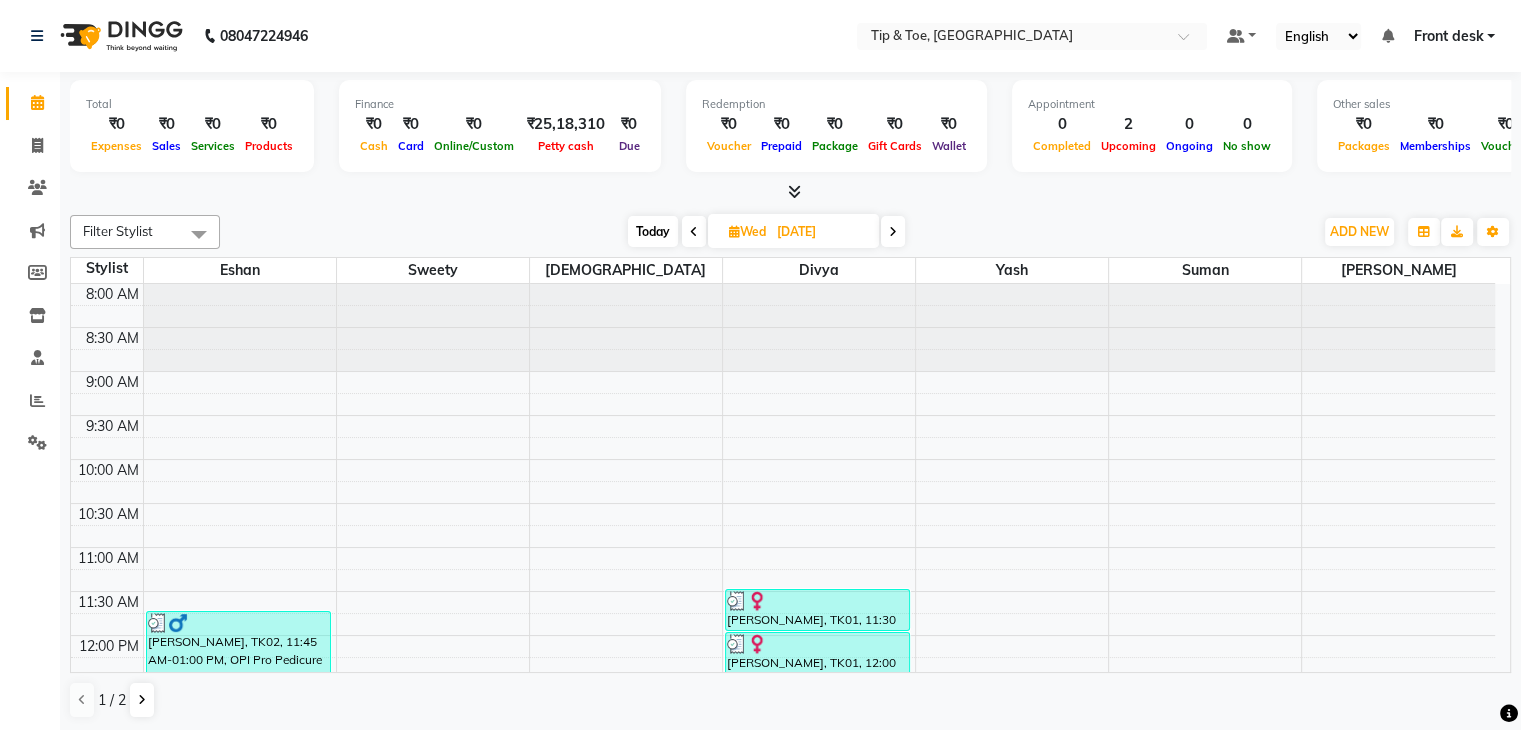 click at bounding box center (893, 231) 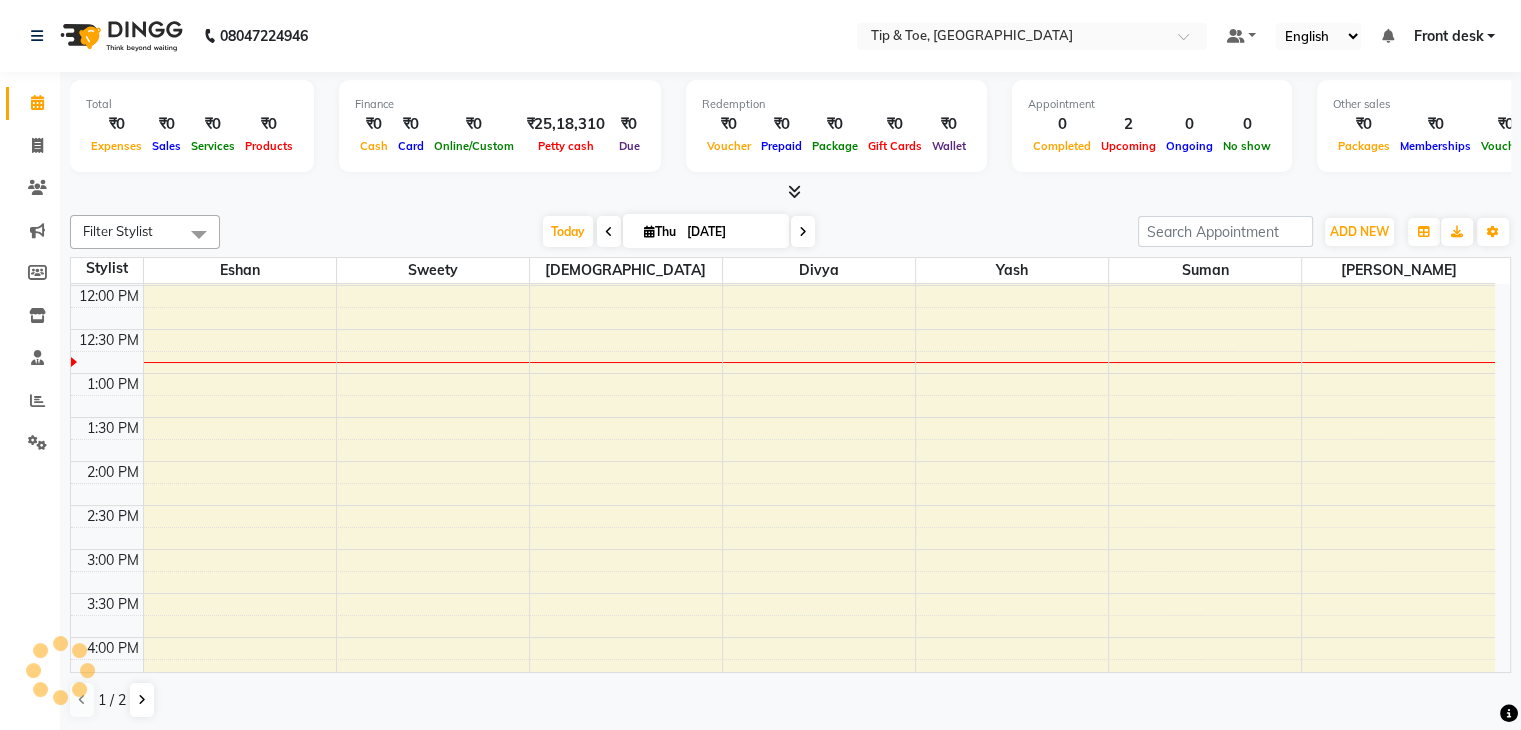 click on "[DATE]  [DATE]" at bounding box center [679, 232] 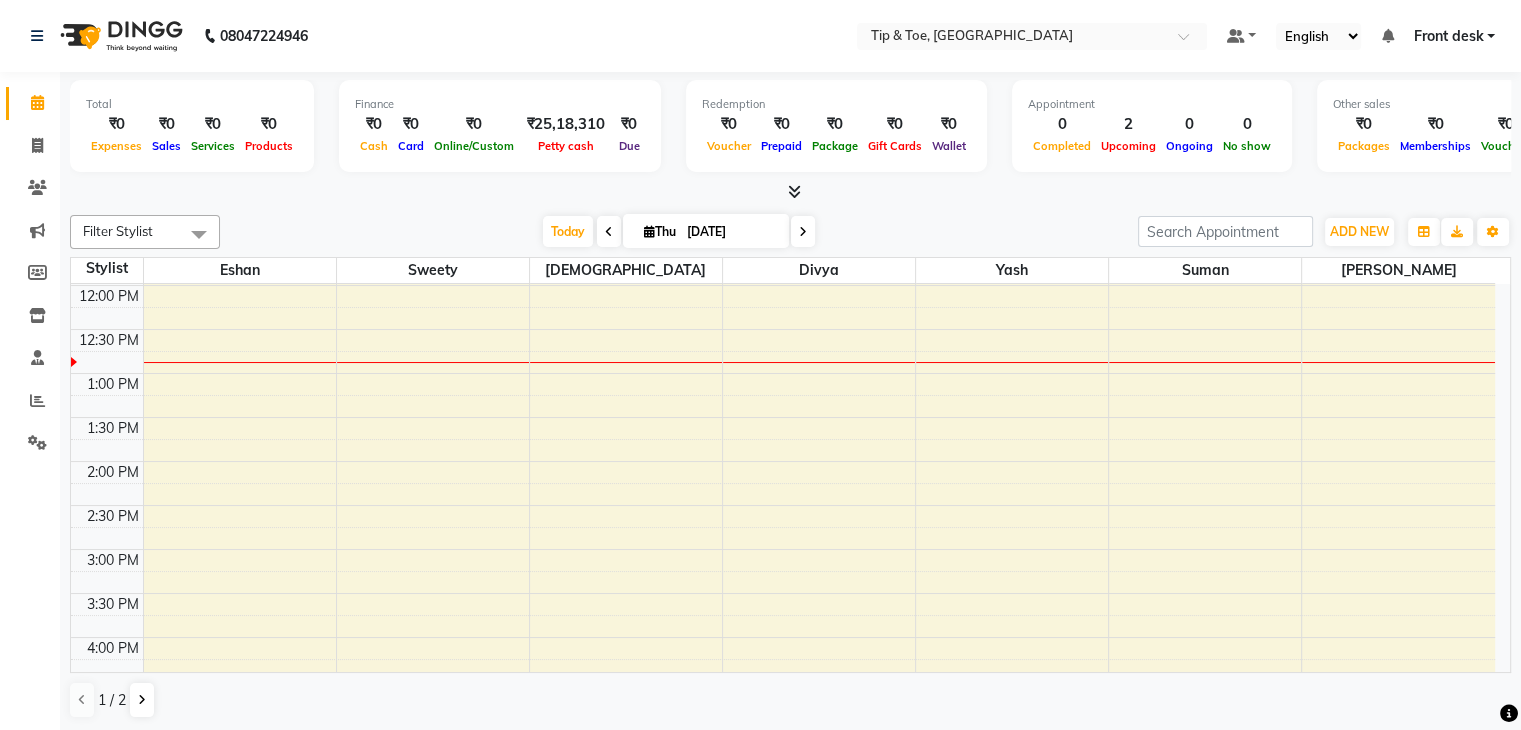 click at bounding box center (803, 232) 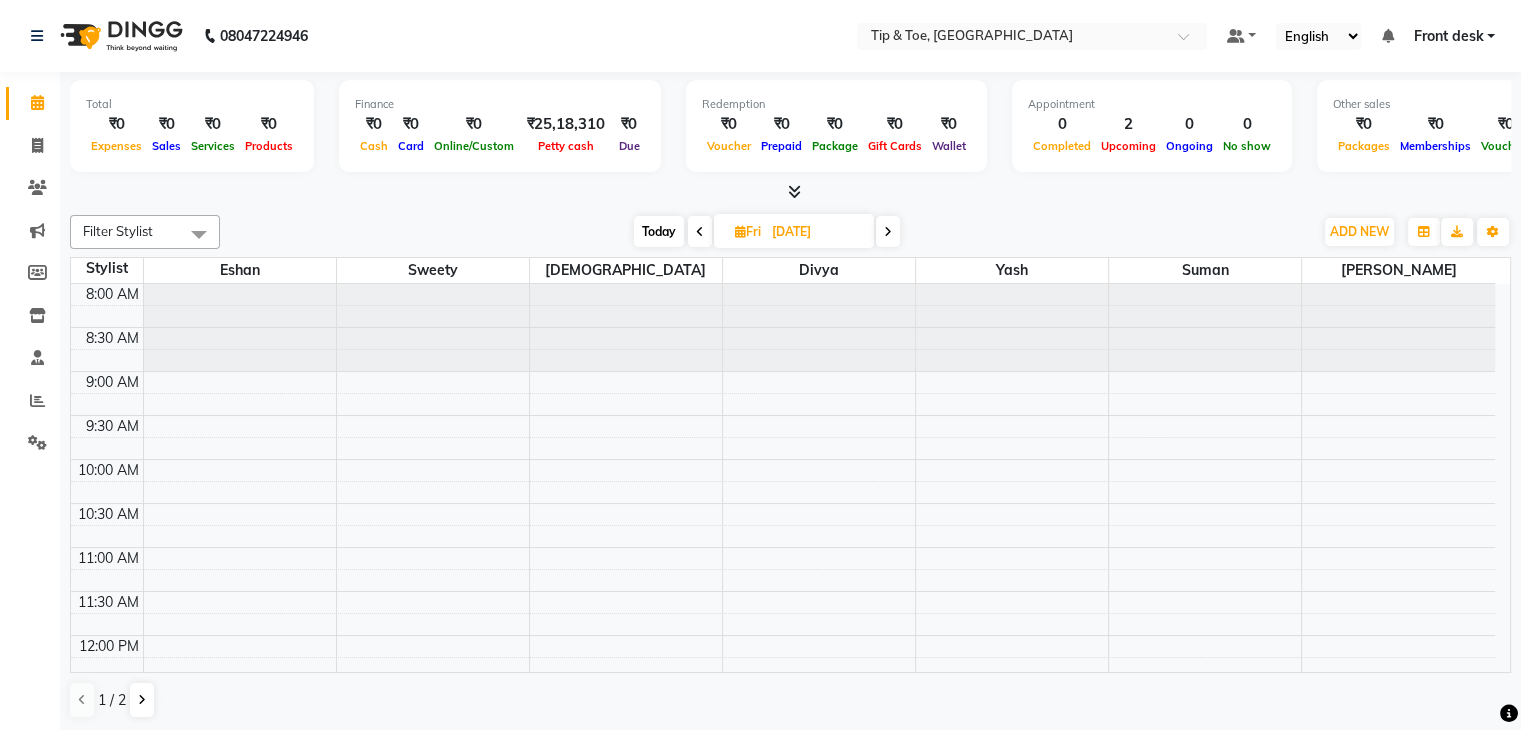 scroll, scrollTop: 350, scrollLeft: 0, axis: vertical 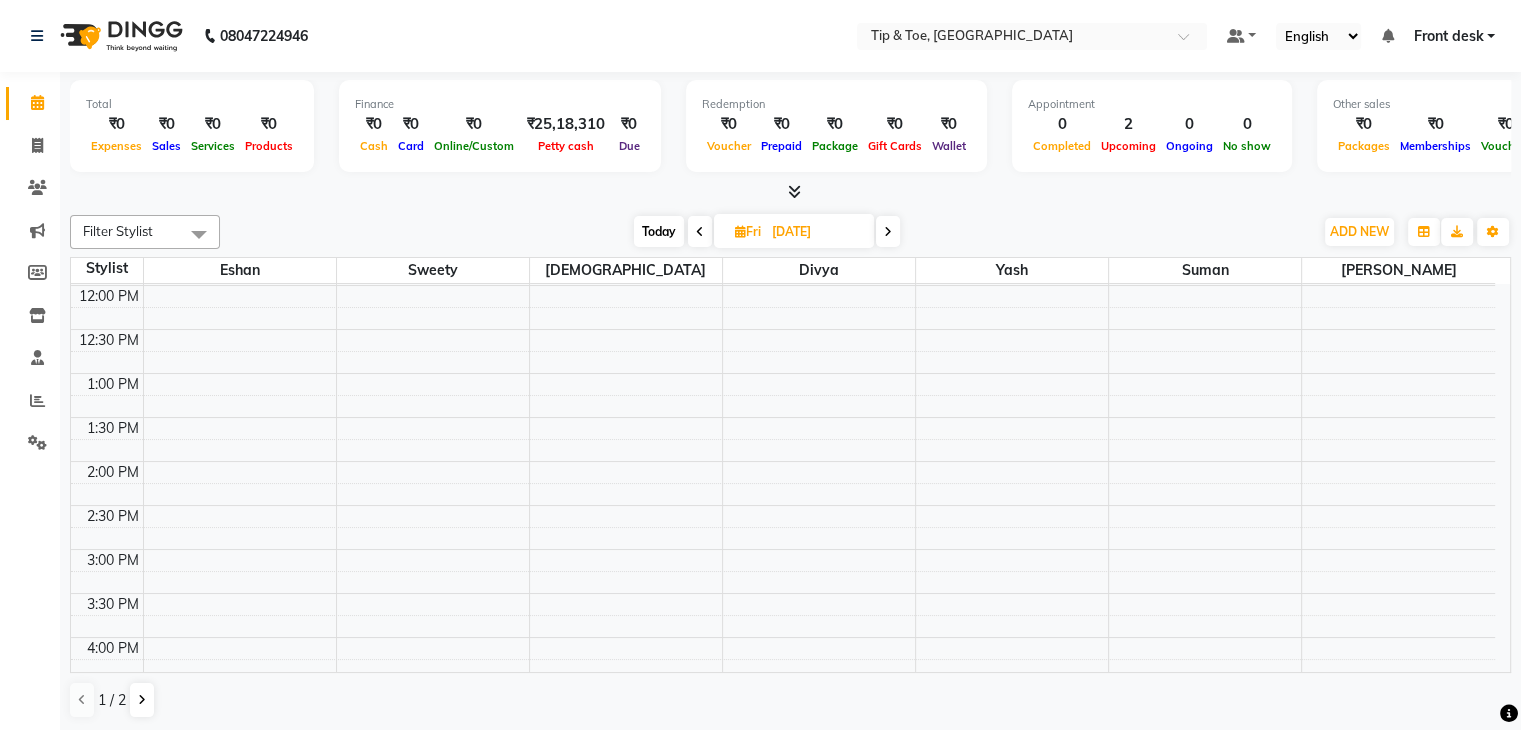 click at bounding box center (888, 231) 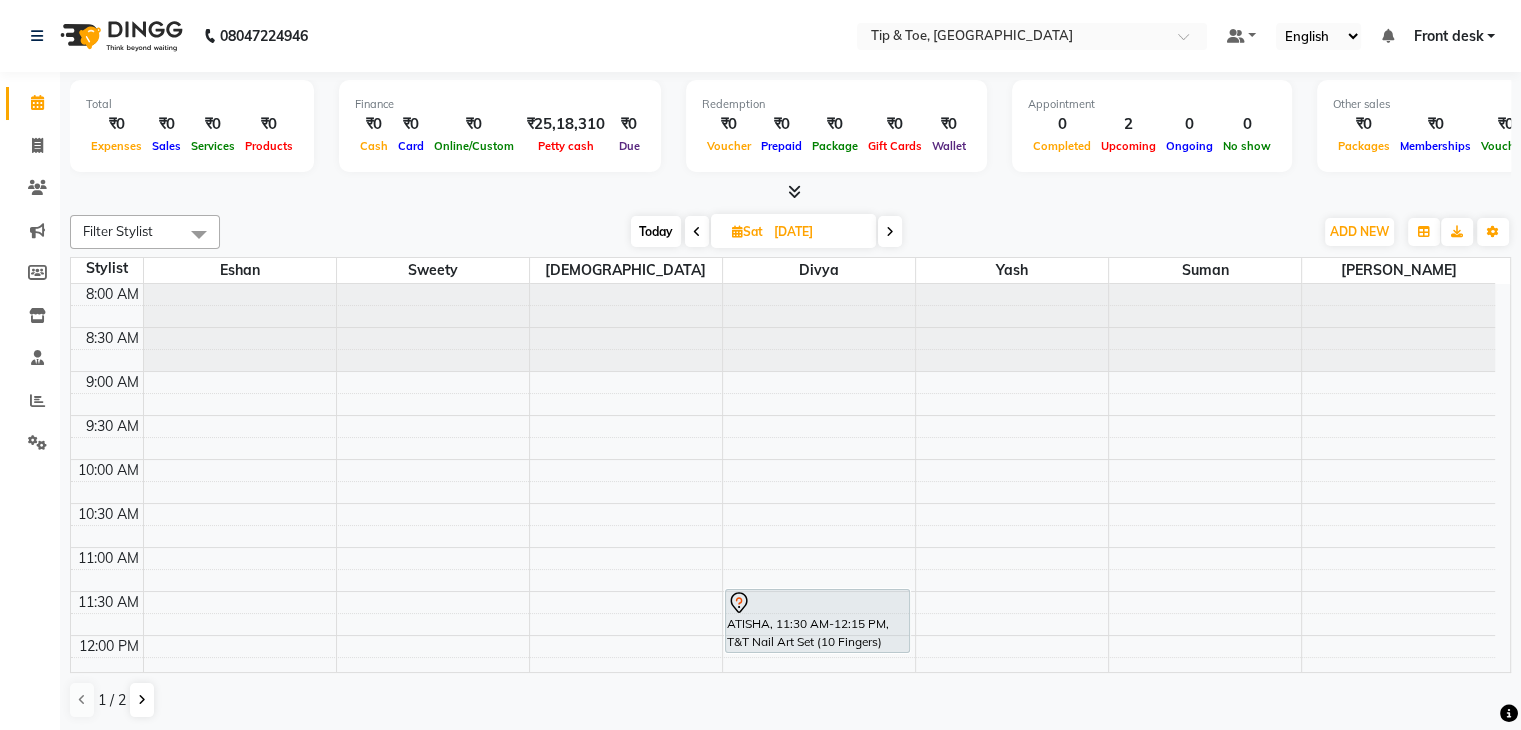 scroll, scrollTop: 300, scrollLeft: 0, axis: vertical 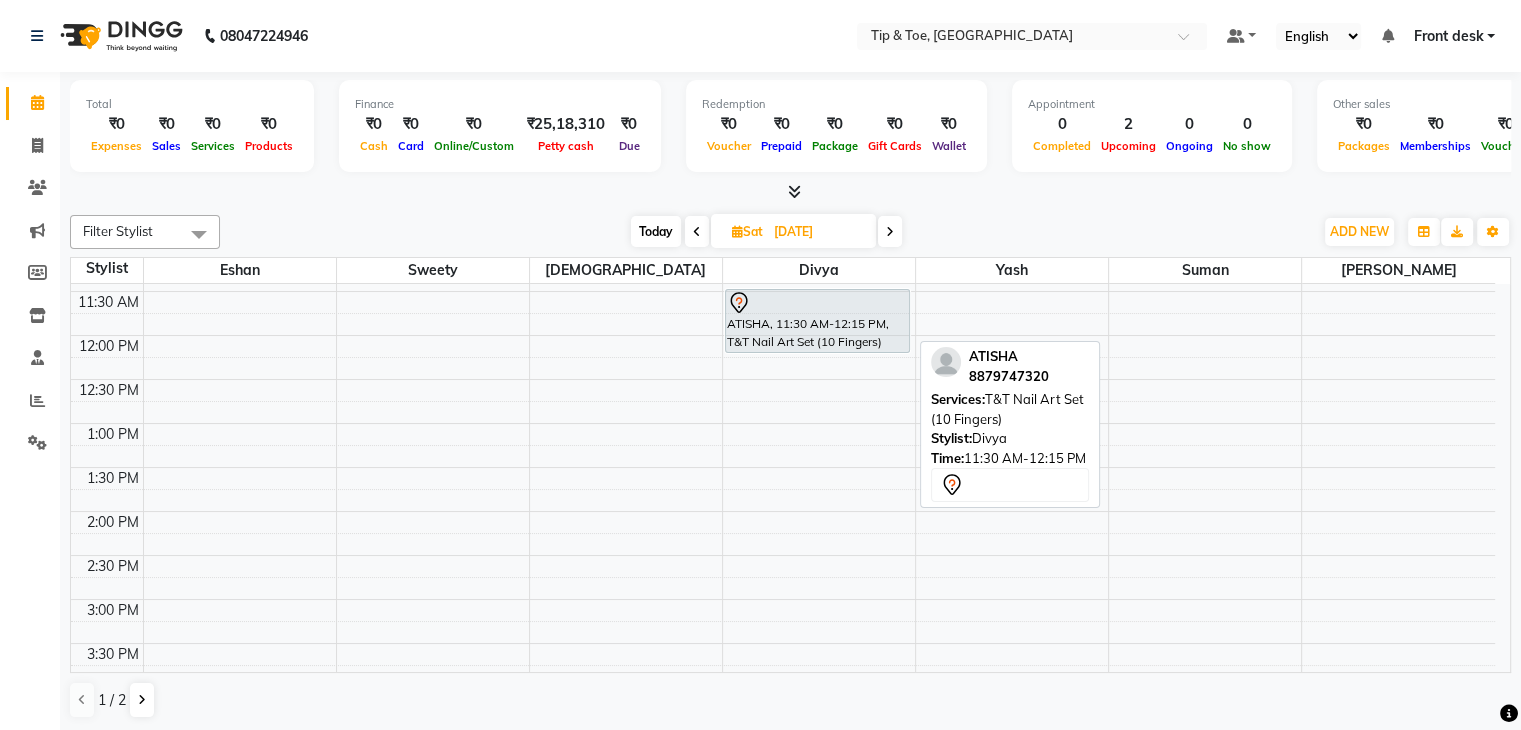 click on "ATISHA, 11:30 AM-12:15 PM, T&T Nail Art Set (10 Fingers)" at bounding box center [817, 321] 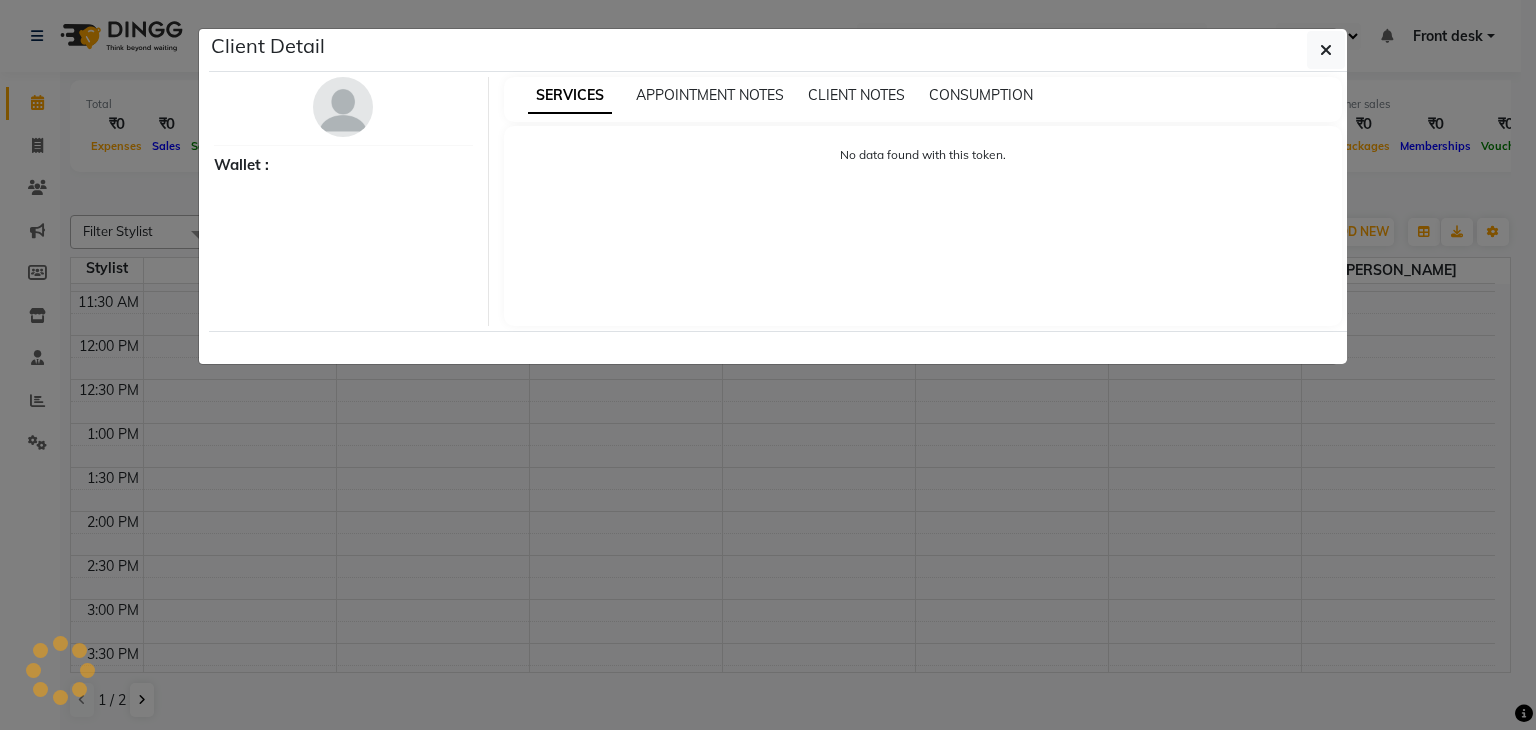 select on "7" 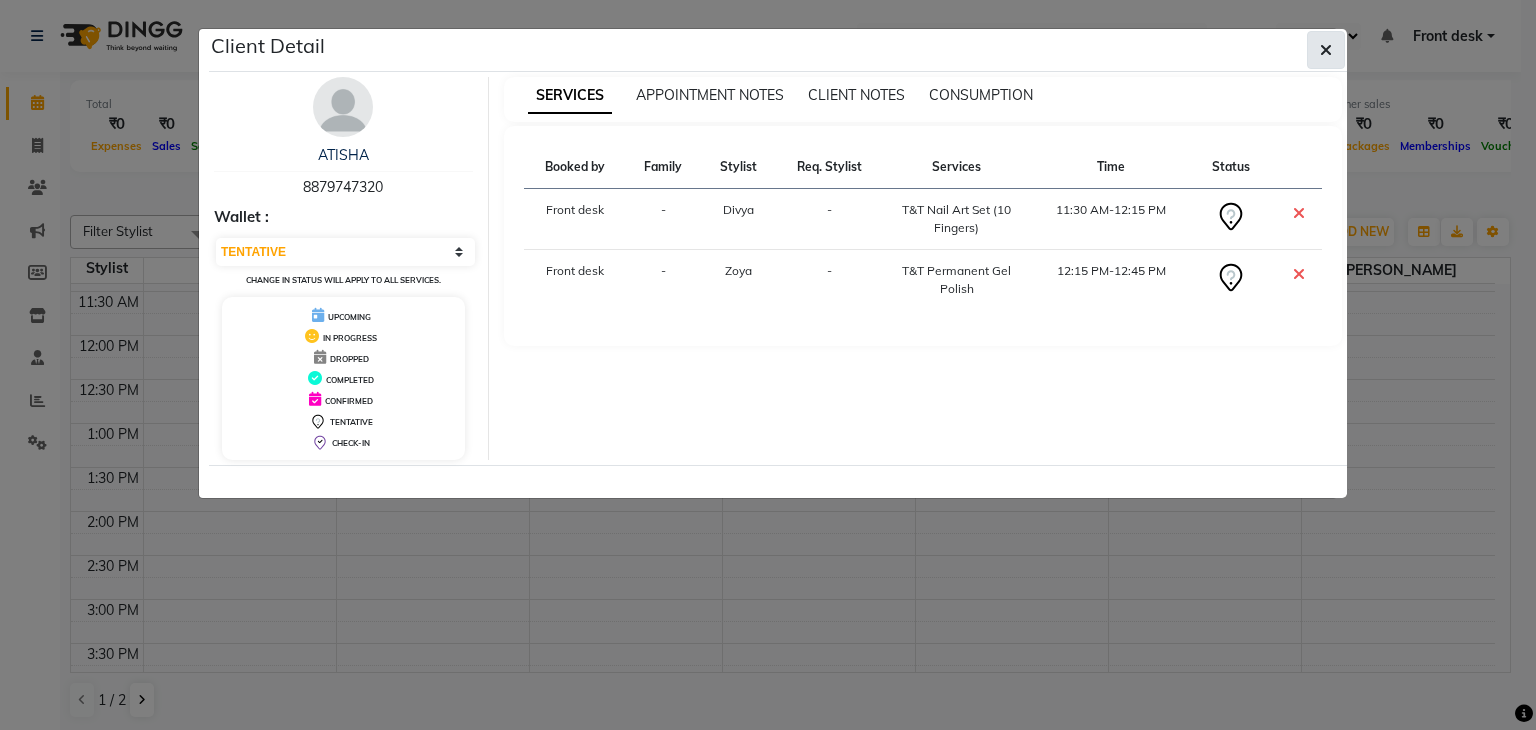 click 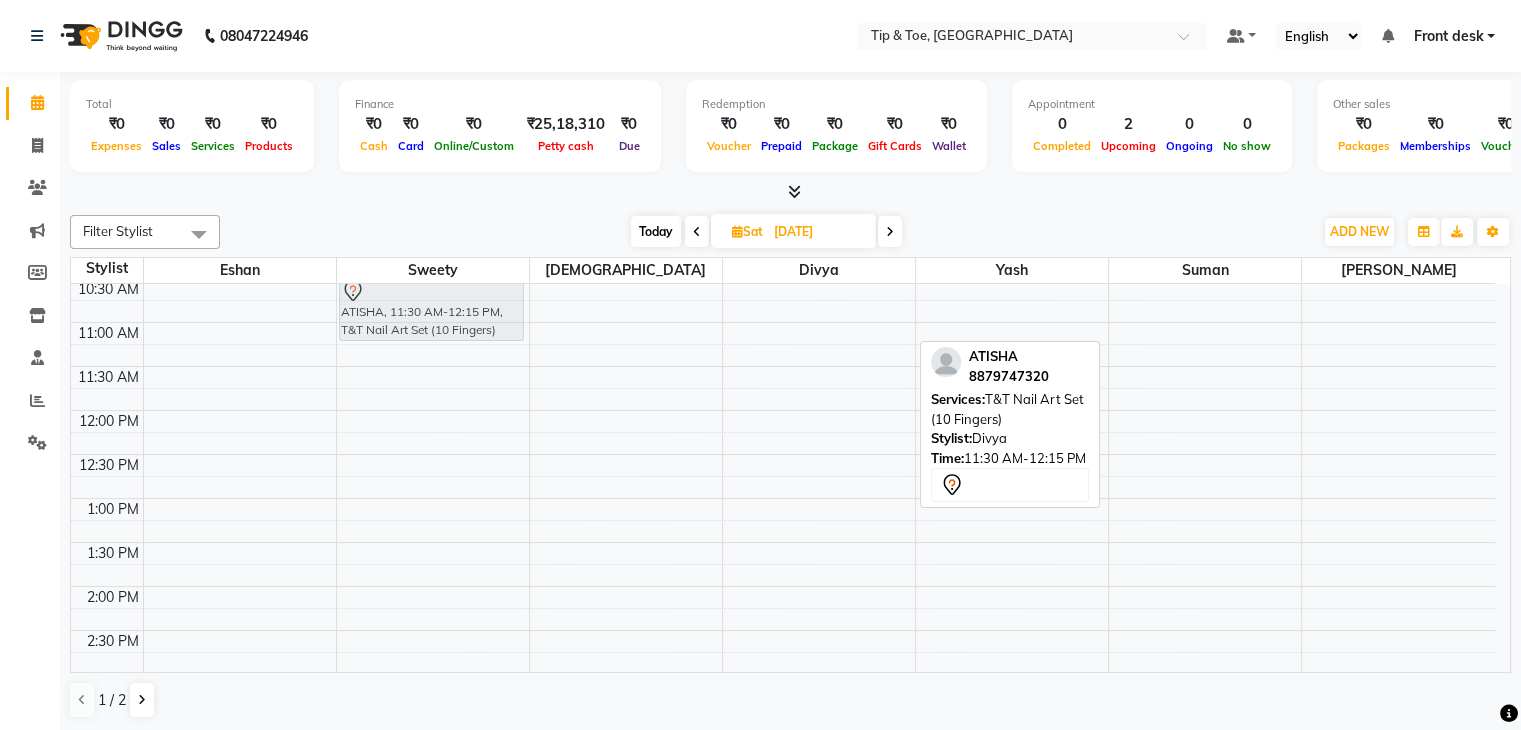 scroll, scrollTop: 222, scrollLeft: 0, axis: vertical 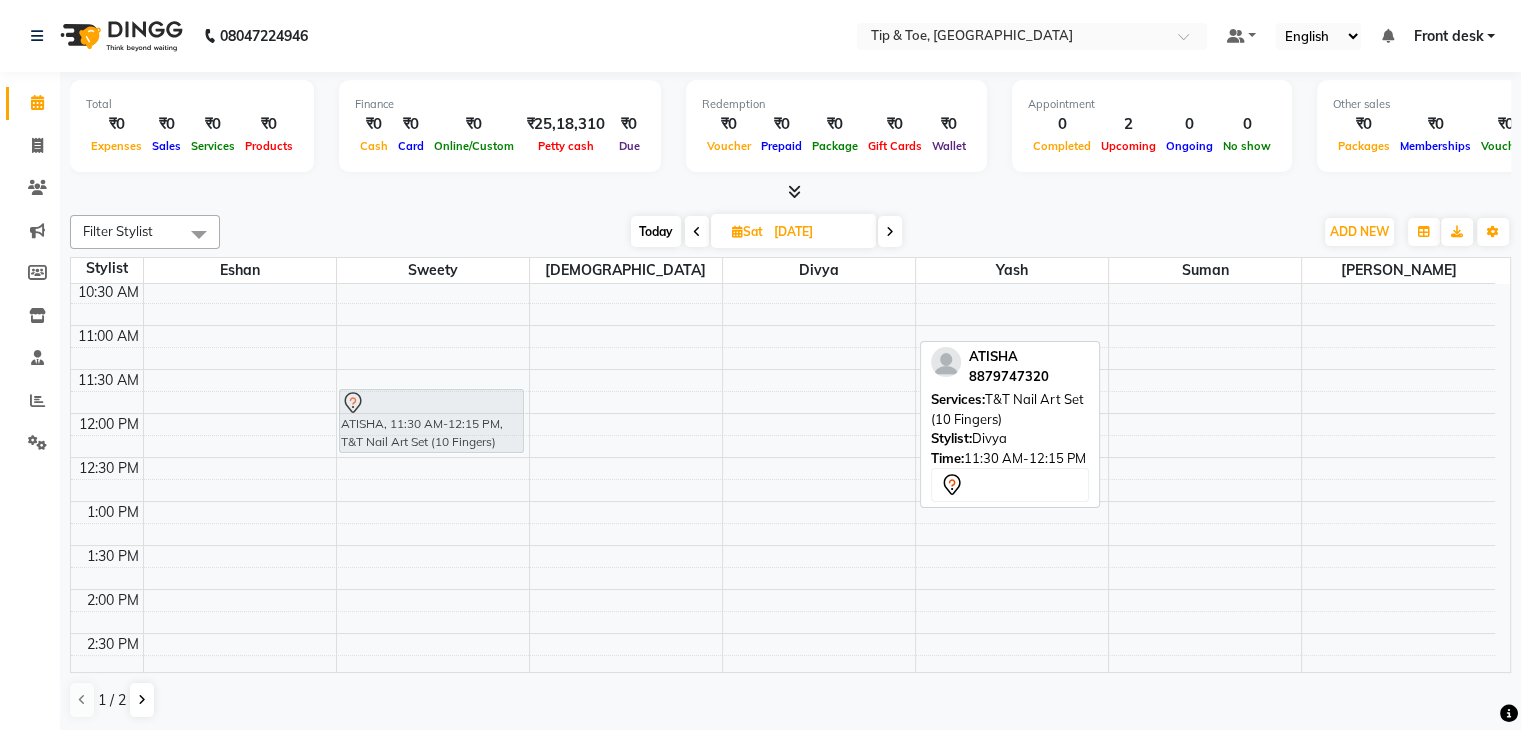 drag, startPoint x: 826, startPoint y: 317, endPoint x: 442, endPoint y: 421, distance: 397.83414 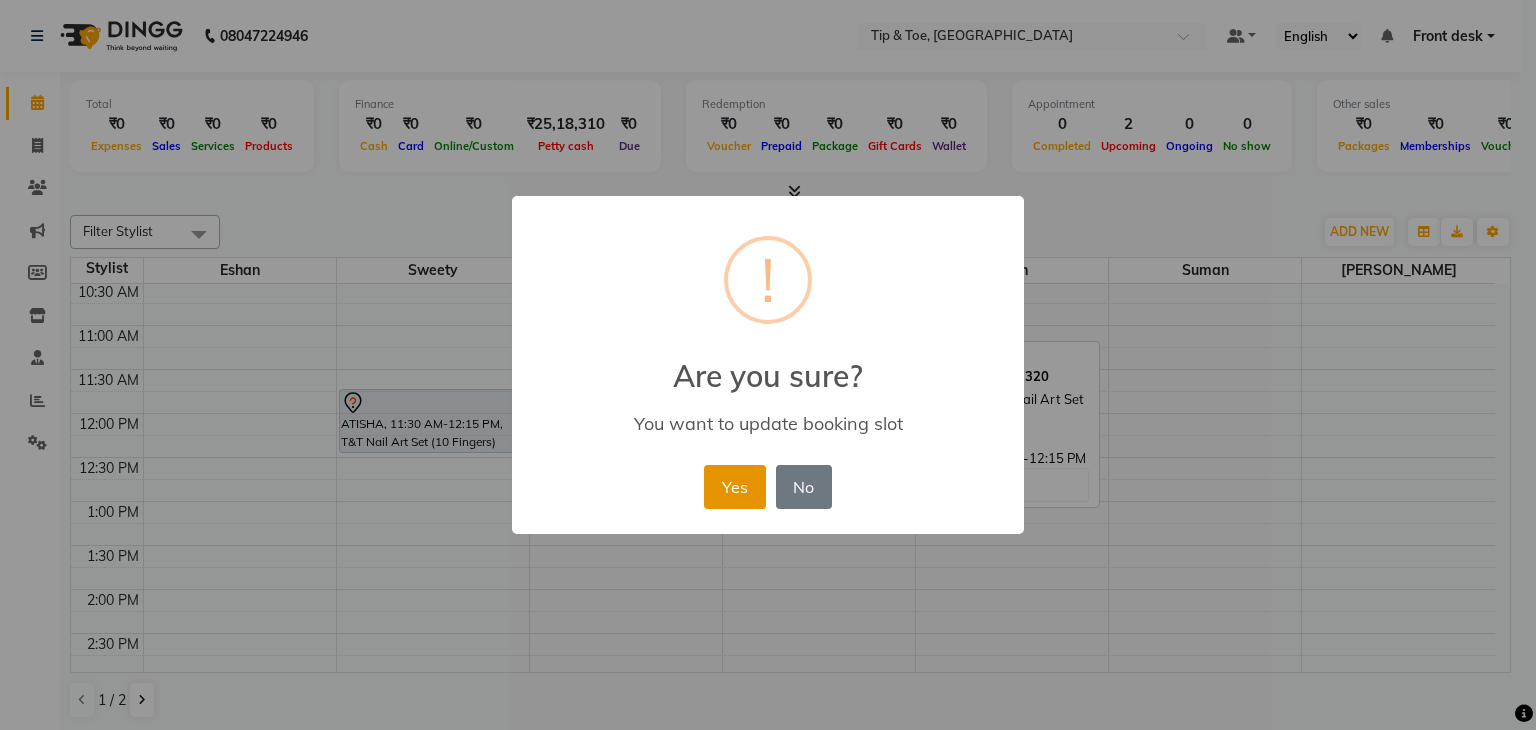 click on "Yes" at bounding box center (734, 487) 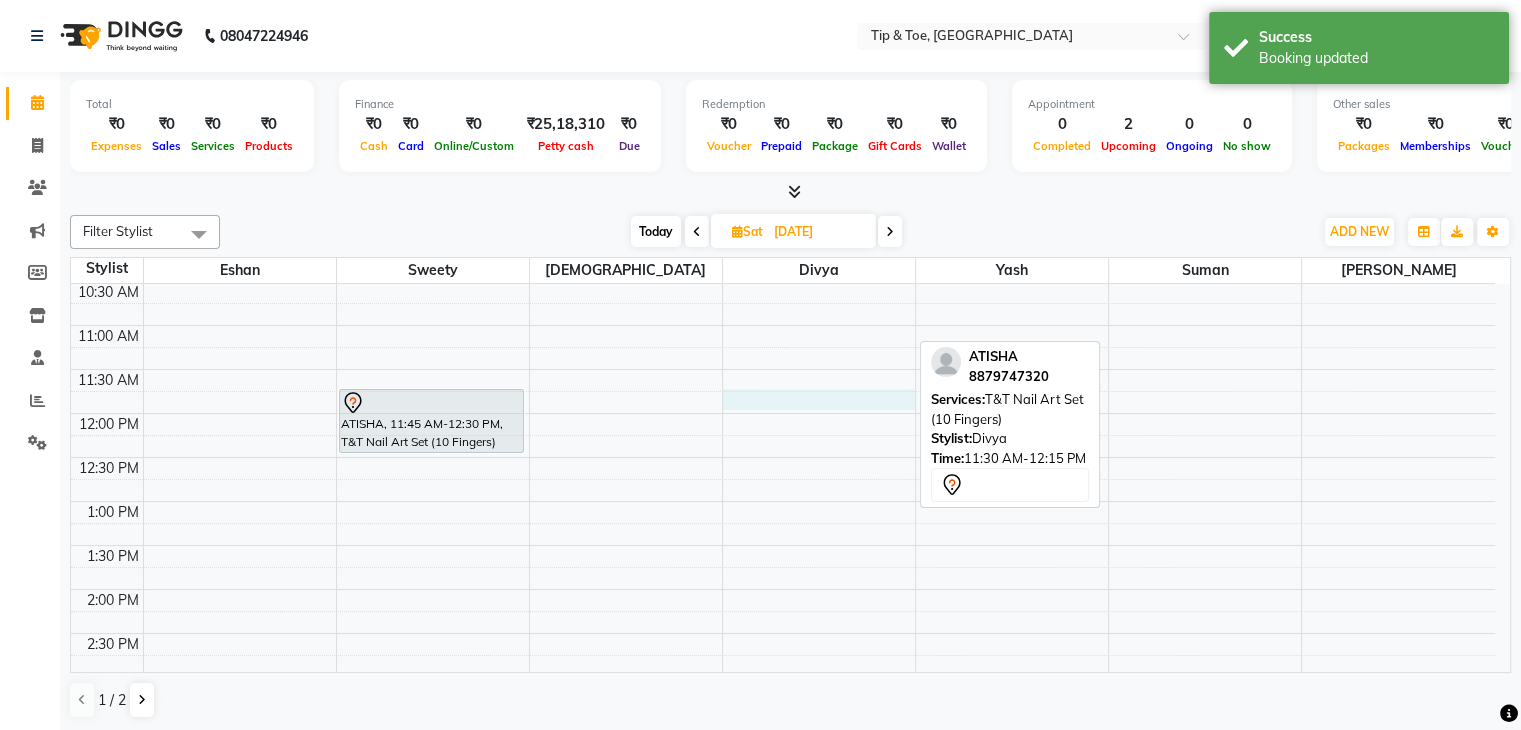 click on "8:00 AM 8:30 AM 9:00 AM 9:30 AM 10:00 AM 10:30 AM 11:00 AM 11:30 AM 12:00 PM 12:30 PM 1:00 PM 1:30 PM 2:00 PM 2:30 PM 3:00 PM 3:30 PM 4:00 PM 4:30 PM 5:00 PM 5:30 PM 6:00 PM 6:30 PM 7:00 PM 7:30 PM 8:00 PM 8:30 PM             ATISHA, 11:45 AM-12:30 PM, T&T Nail Art Set (10 Fingers)" at bounding box center (783, 633) 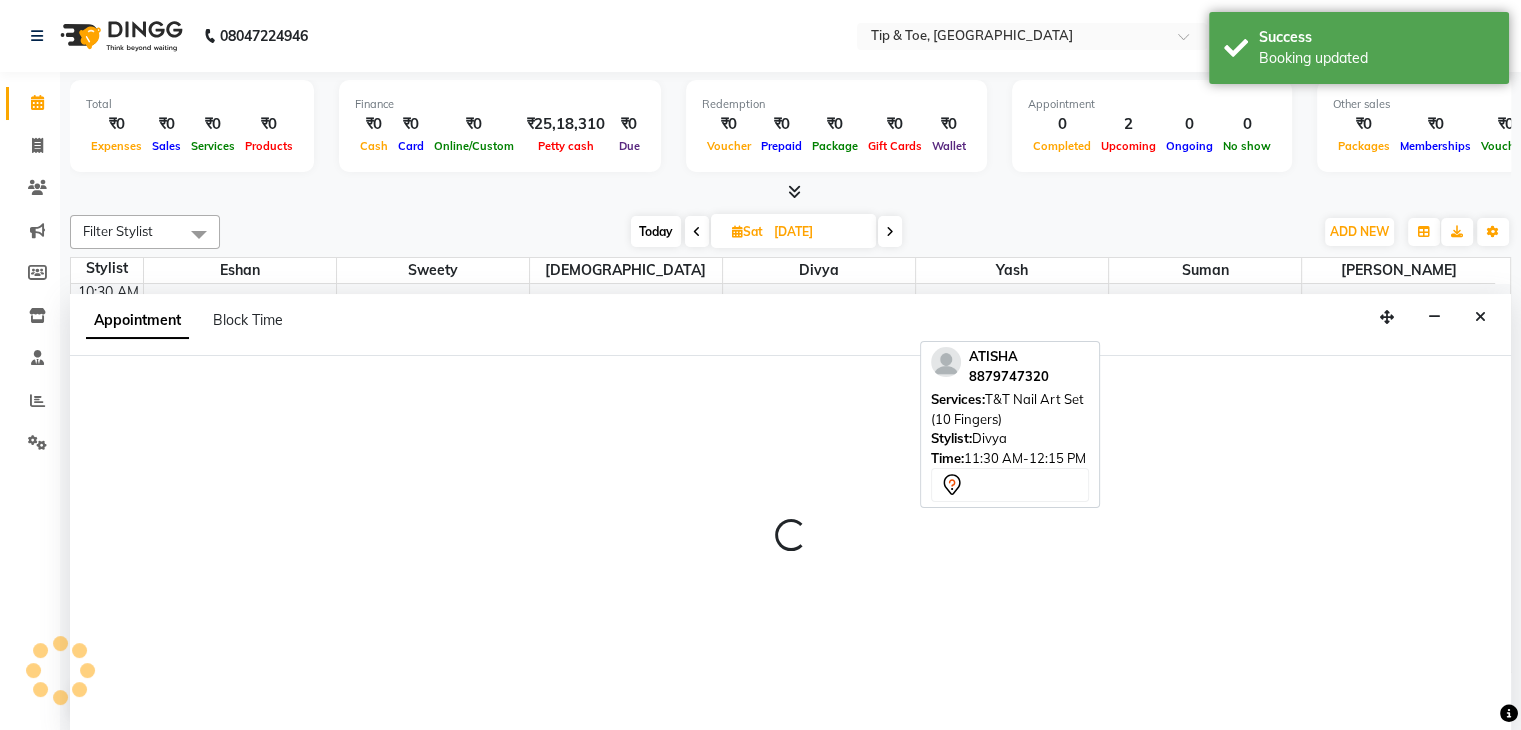 scroll, scrollTop: 1, scrollLeft: 0, axis: vertical 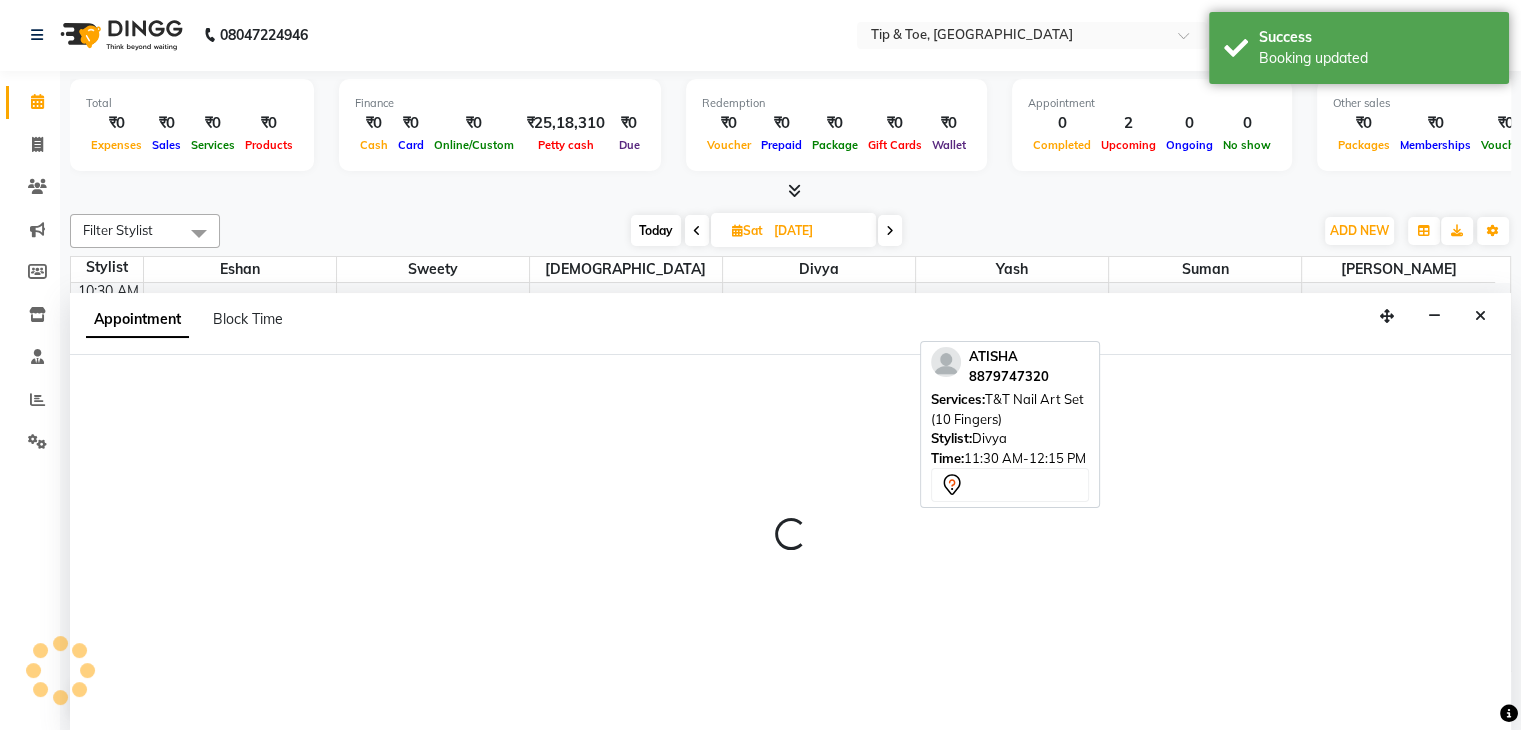 select on "63785" 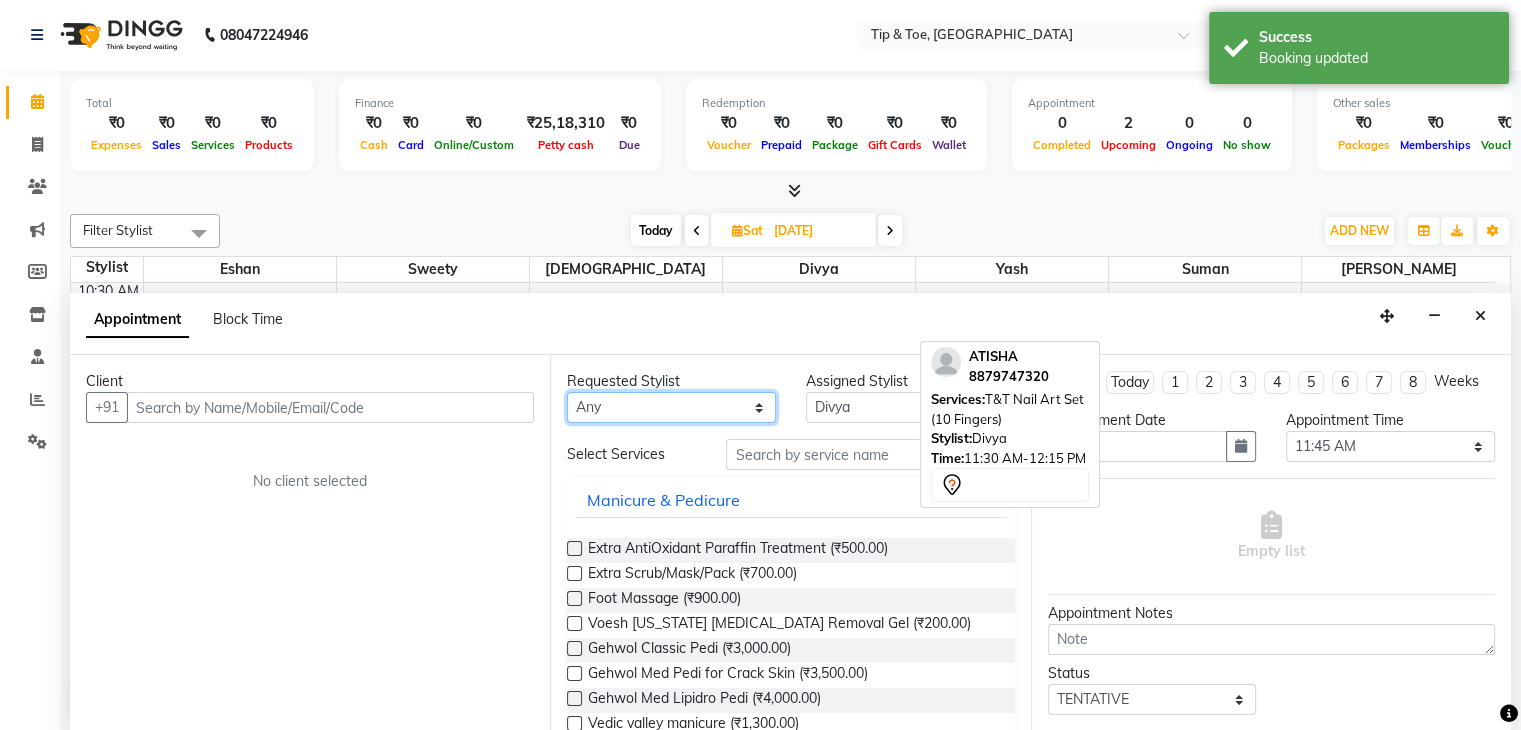 click on "Any [PERSON_NAME] Suman [PERSON_NAME] [PERSON_NAME]" at bounding box center (671, 407) 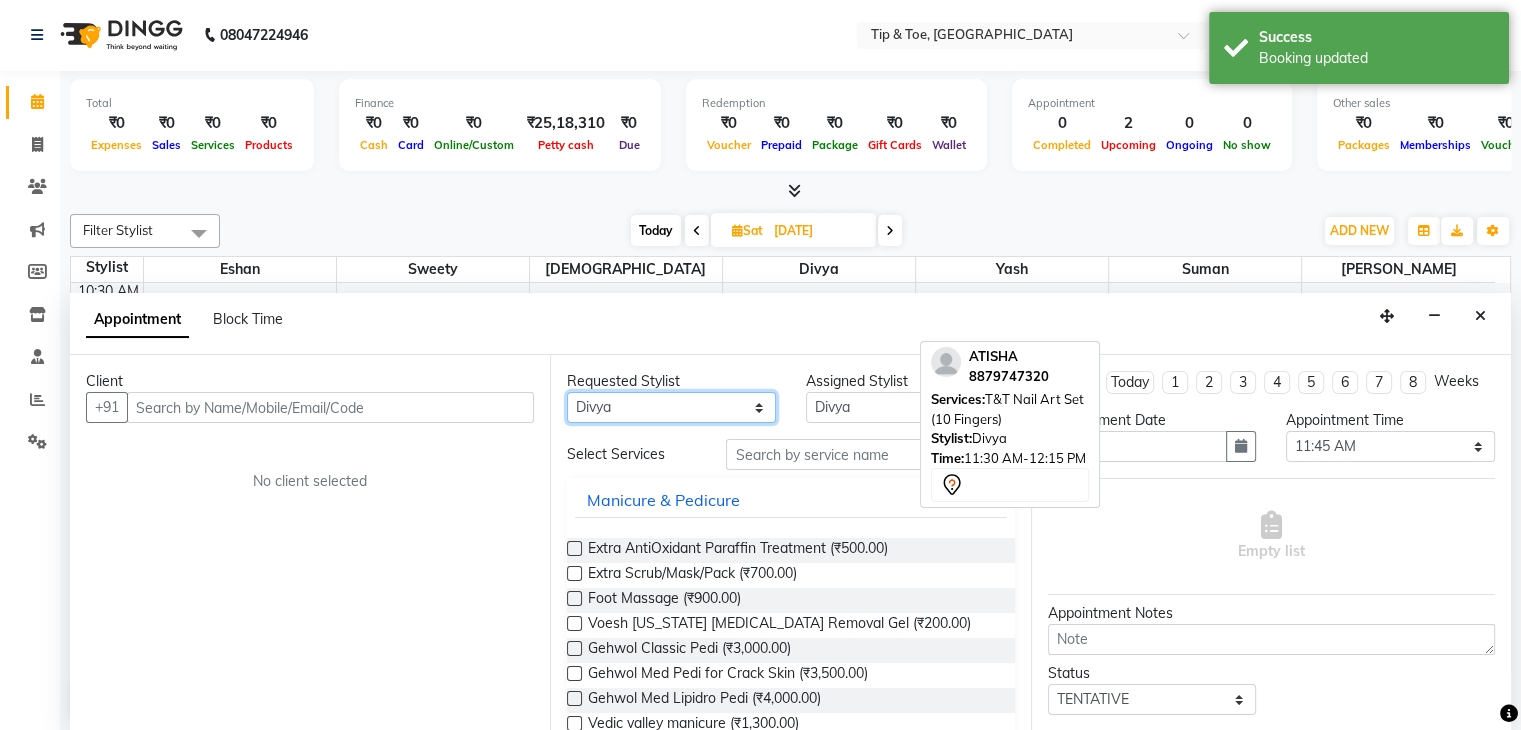 click on "Any [PERSON_NAME] Suman [PERSON_NAME] [PERSON_NAME]" at bounding box center (671, 407) 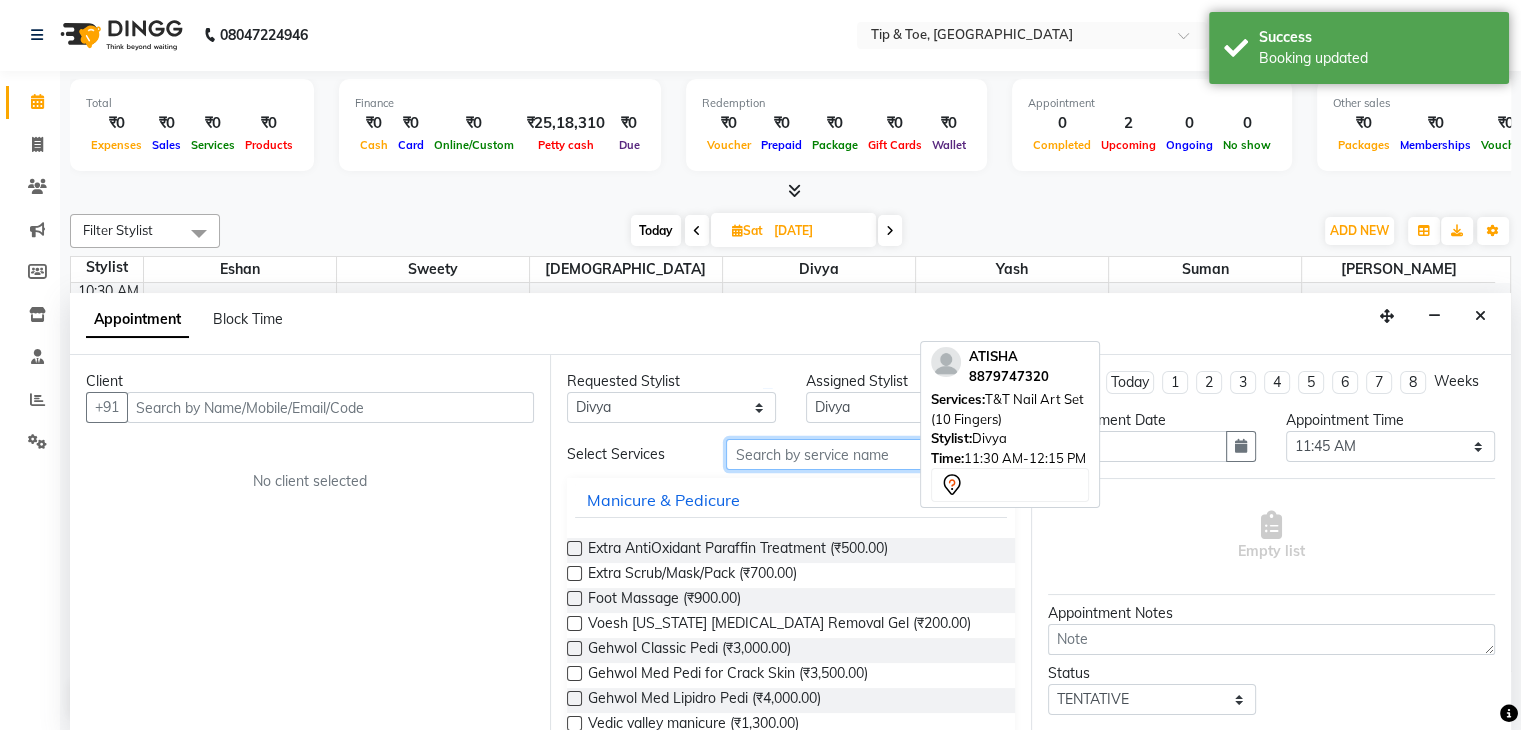 click at bounding box center [870, 454] 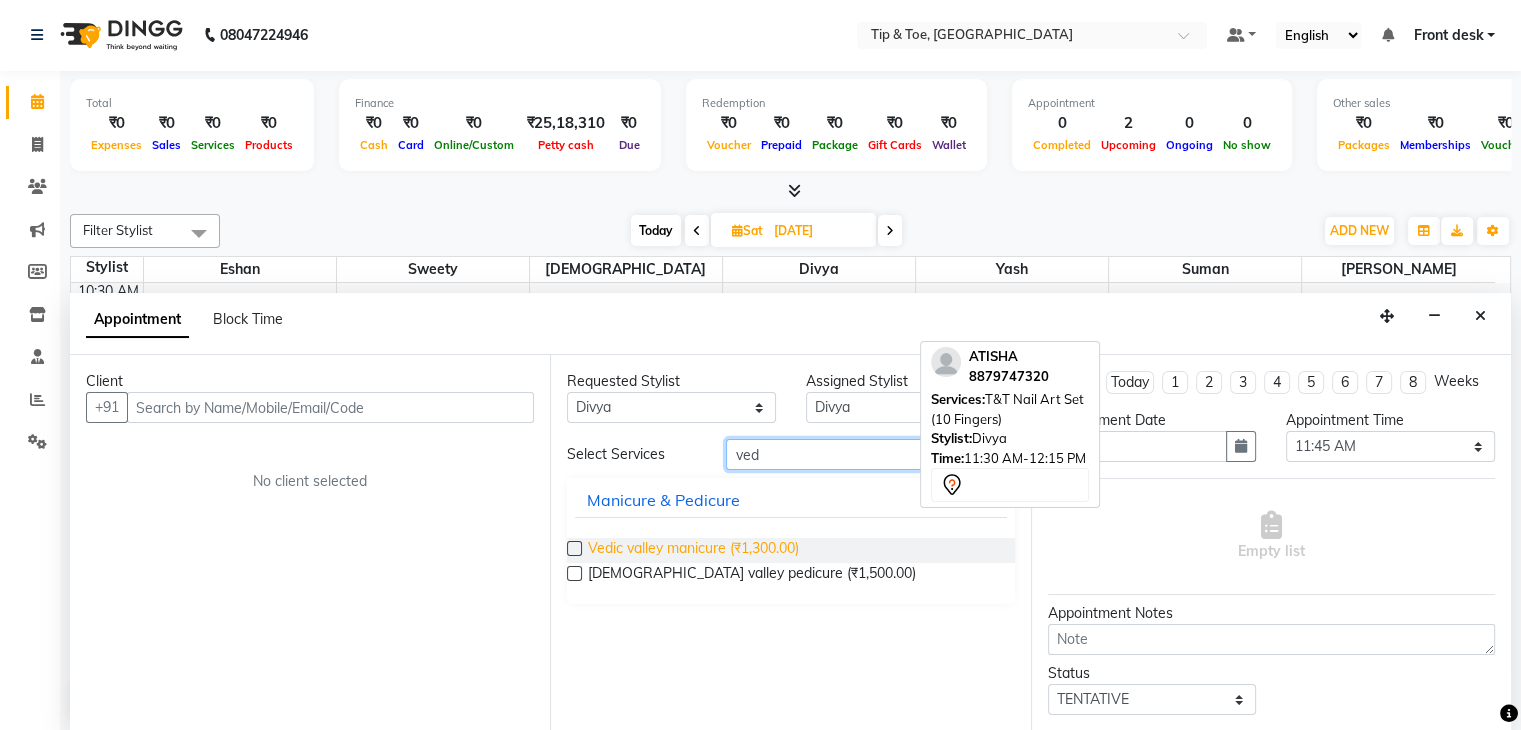 type on "ved" 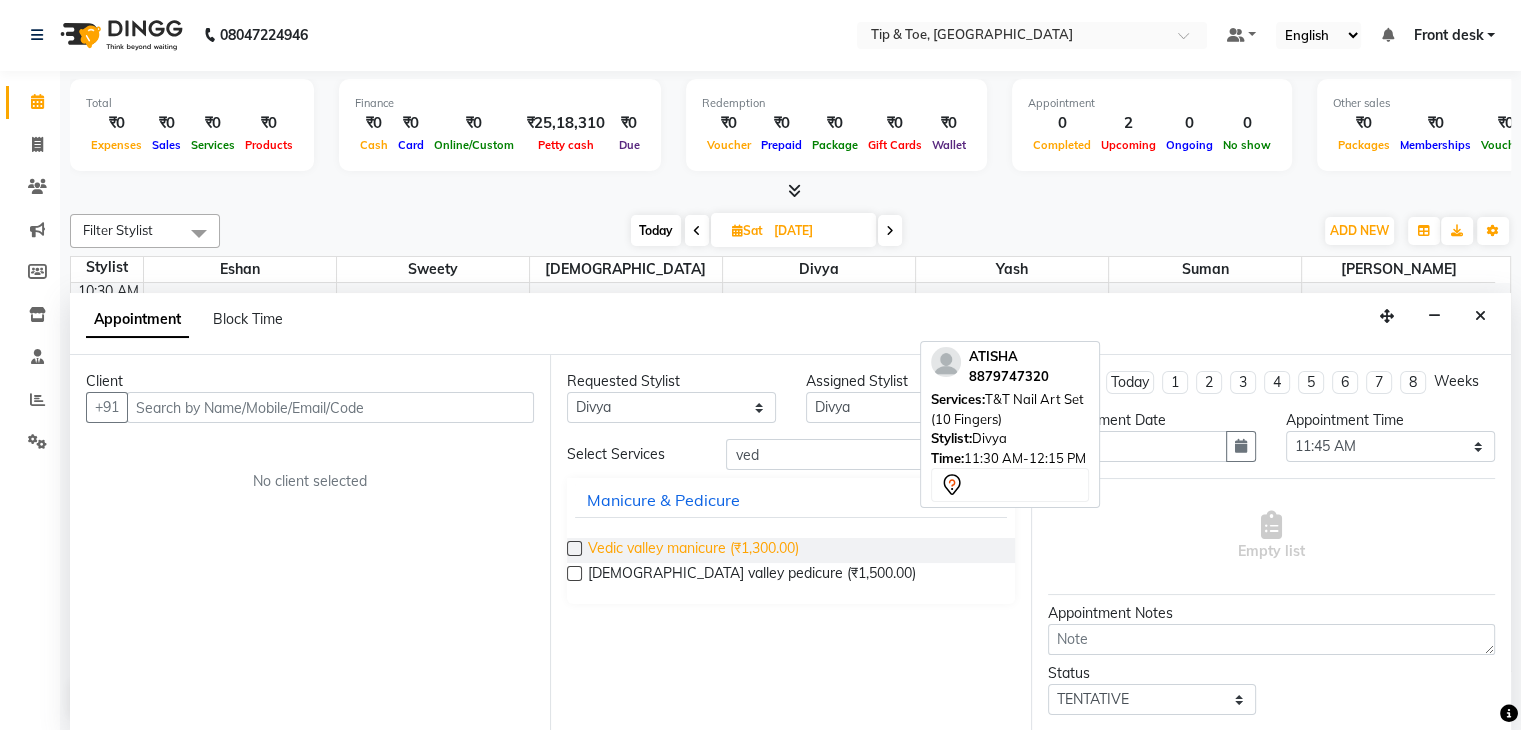 click on "Vedic valley manicure (₹1,300.00)" at bounding box center [693, 550] 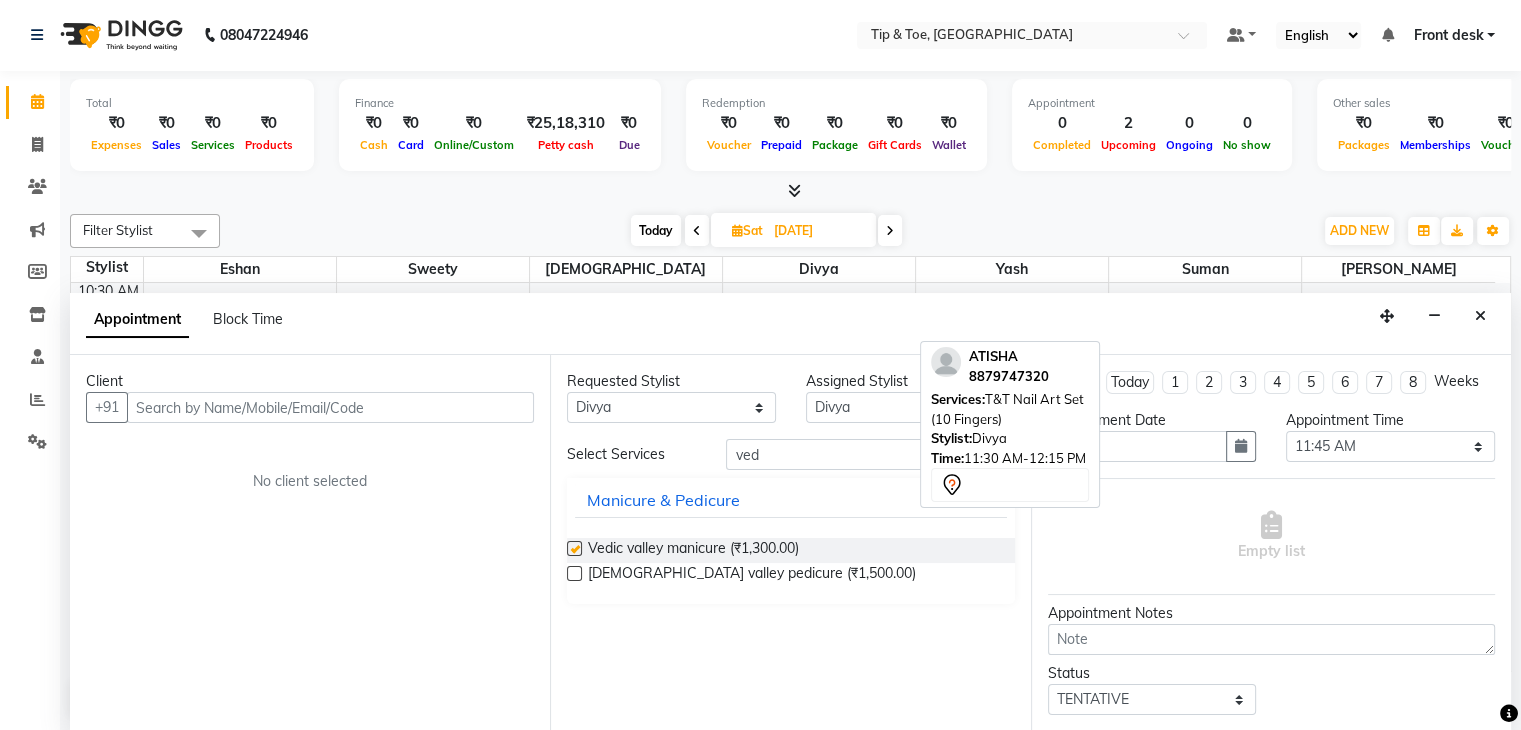checkbox on "false" 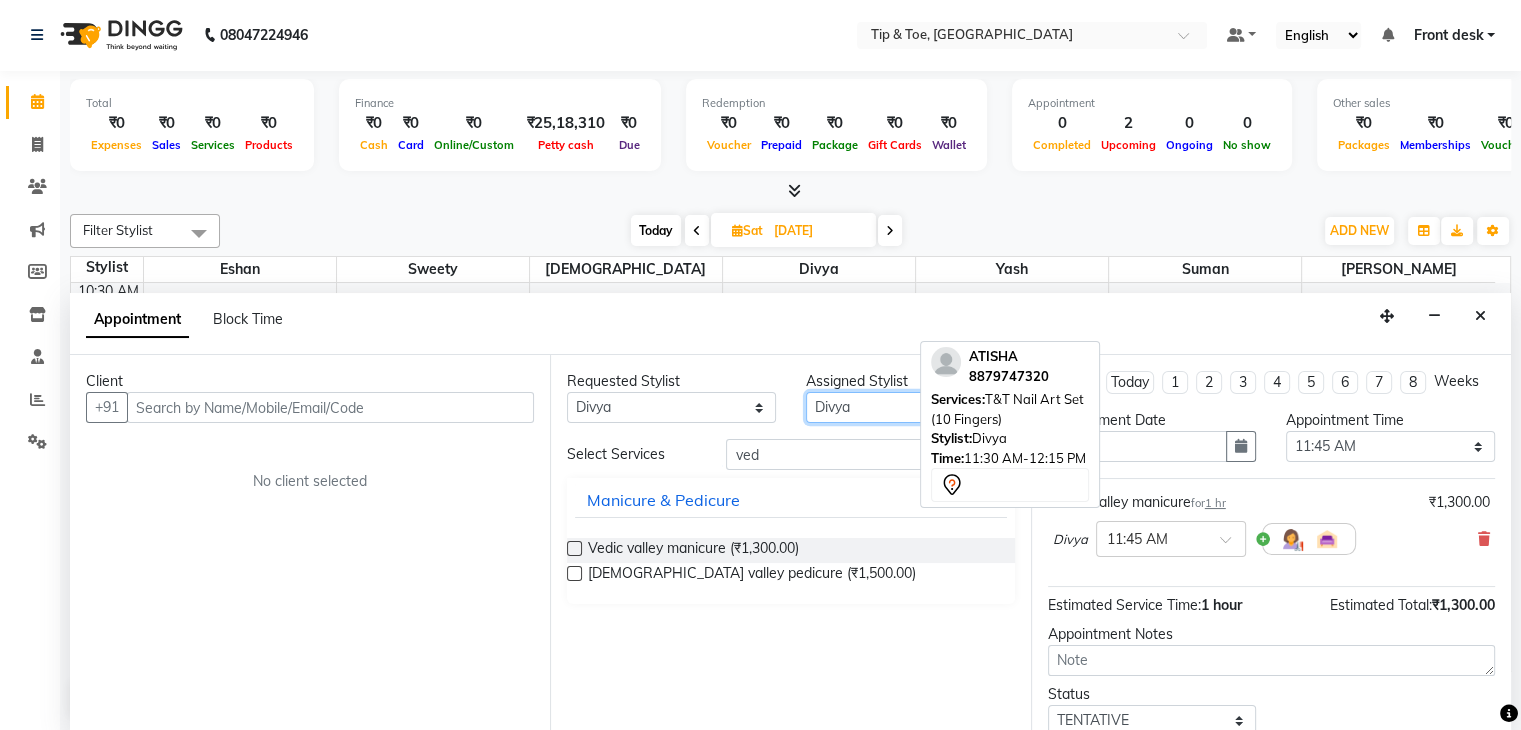 click on "Select [PERSON_NAME] Suman Sweety [PERSON_NAME] [PERSON_NAME]" at bounding box center (910, 407) 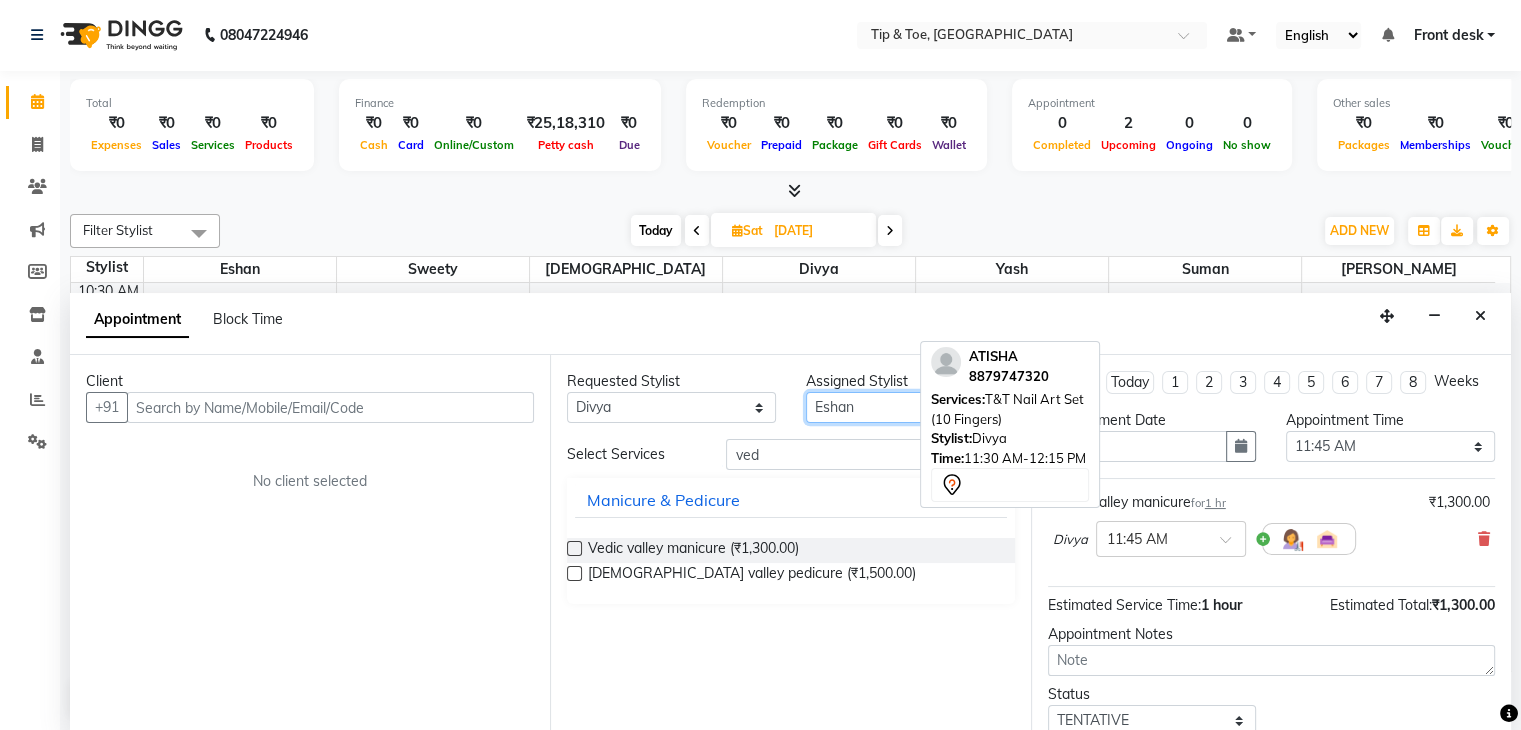 click on "Select [PERSON_NAME] Suman Sweety [PERSON_NAME] [PERSON_NAME]" at bounding box center [910, 407] 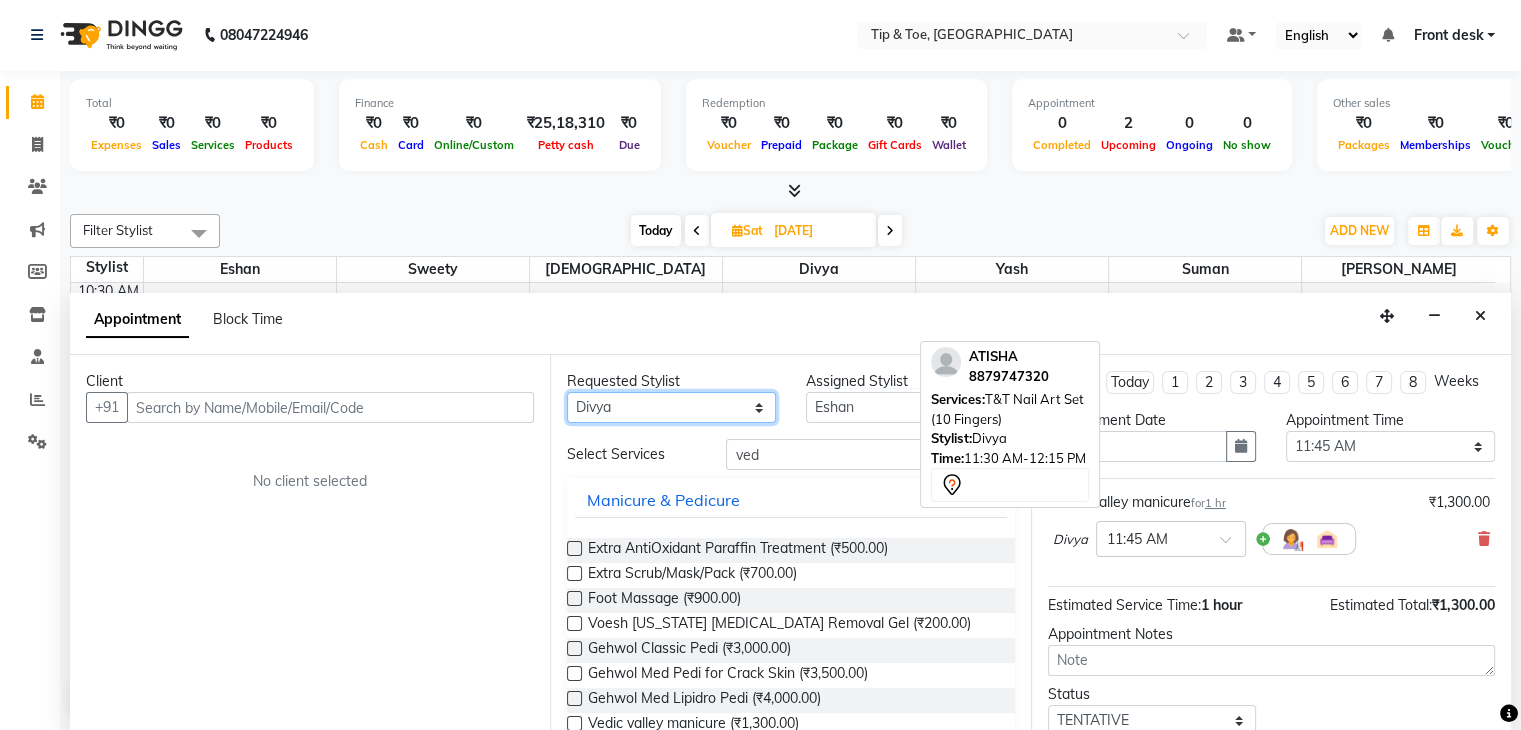 click on "Any [PERSON_NAME] Suman [PERSON_NAME] [PERSON_NAME]" at bounding box center (671, 407) 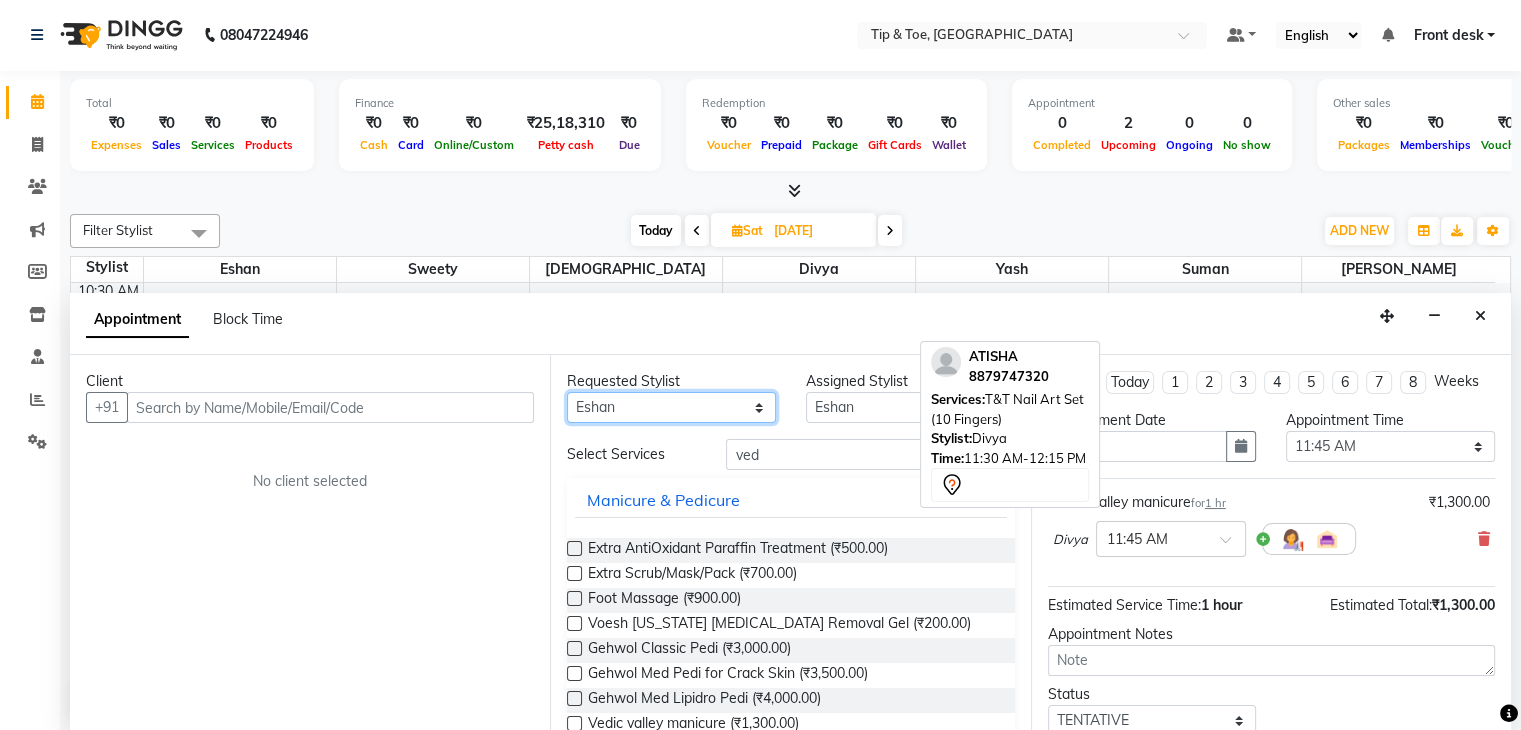 click on "Any [PERSON_NAME] Suman [PERSON_NAME] [PERSON_NAME]" at bounding box center [671, 407] 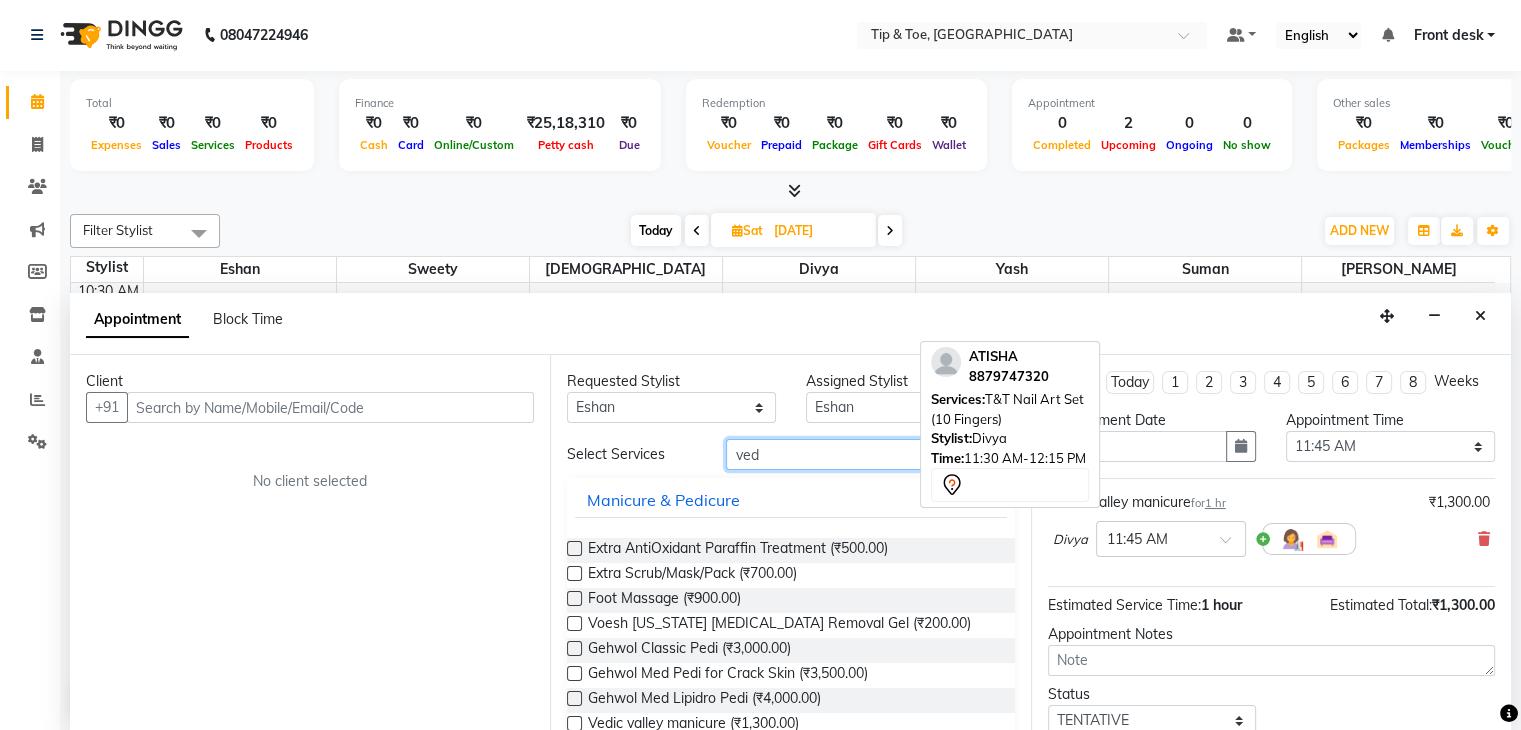 click on "ved" at bounding box center [870, 454] 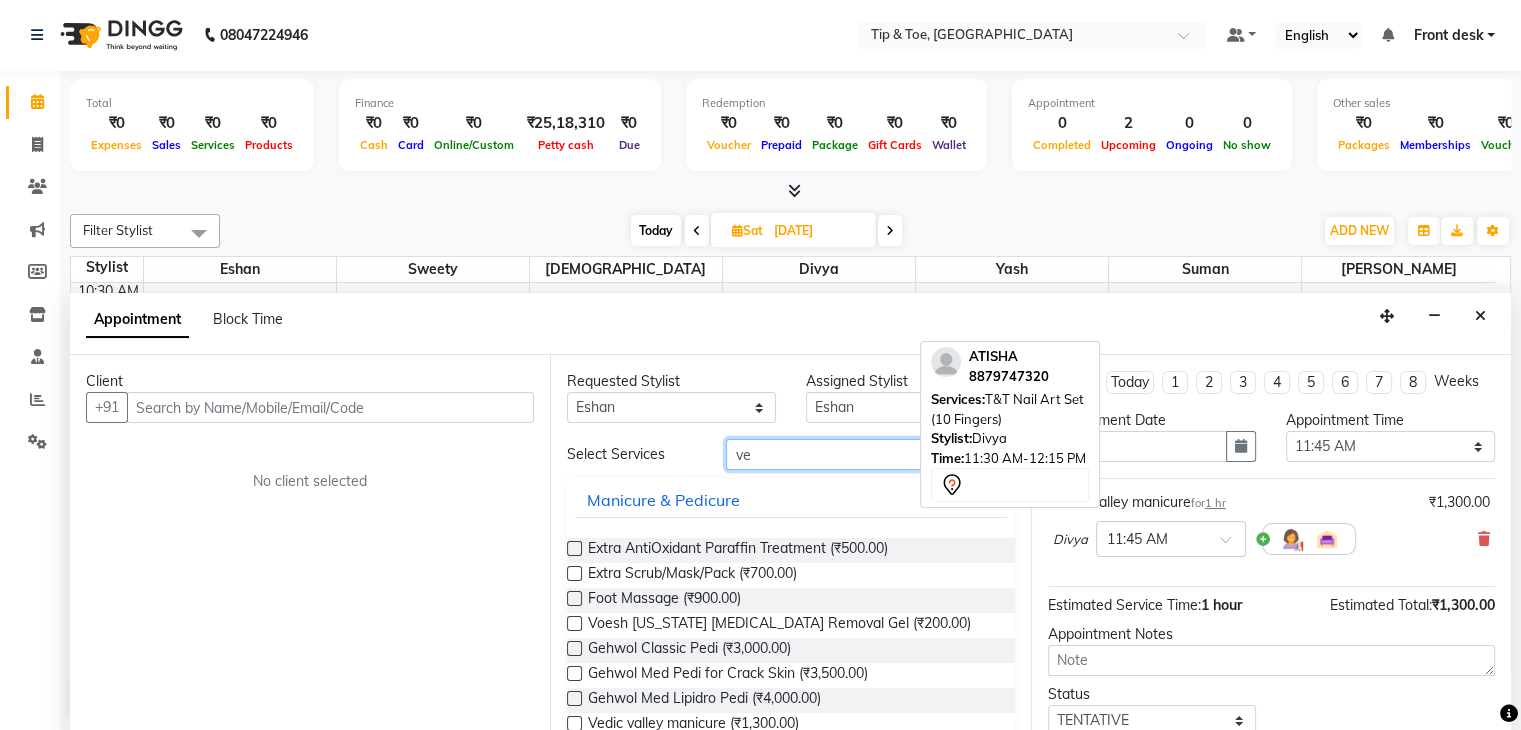 type on "v" 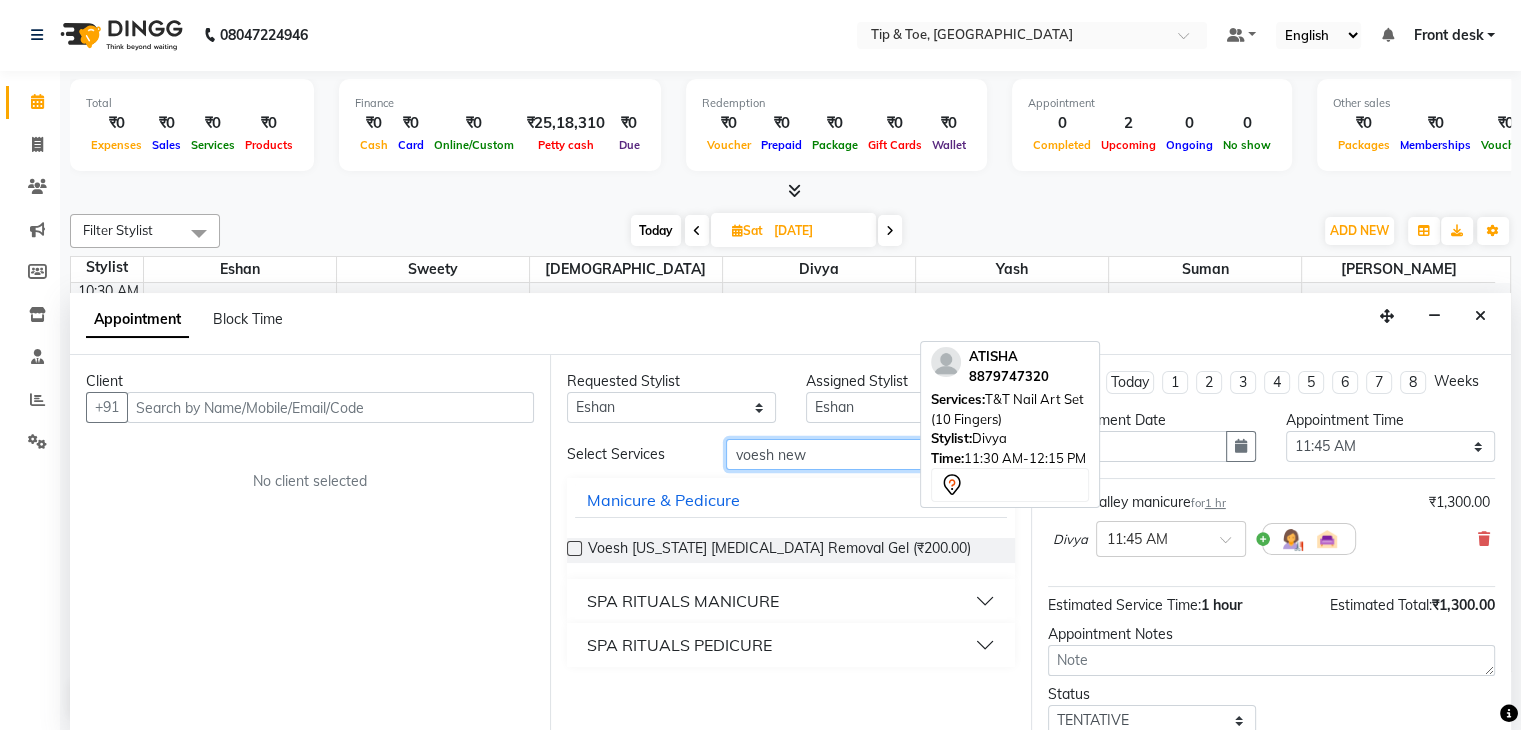 click on "voesh new" at bounding box center (870, 454) 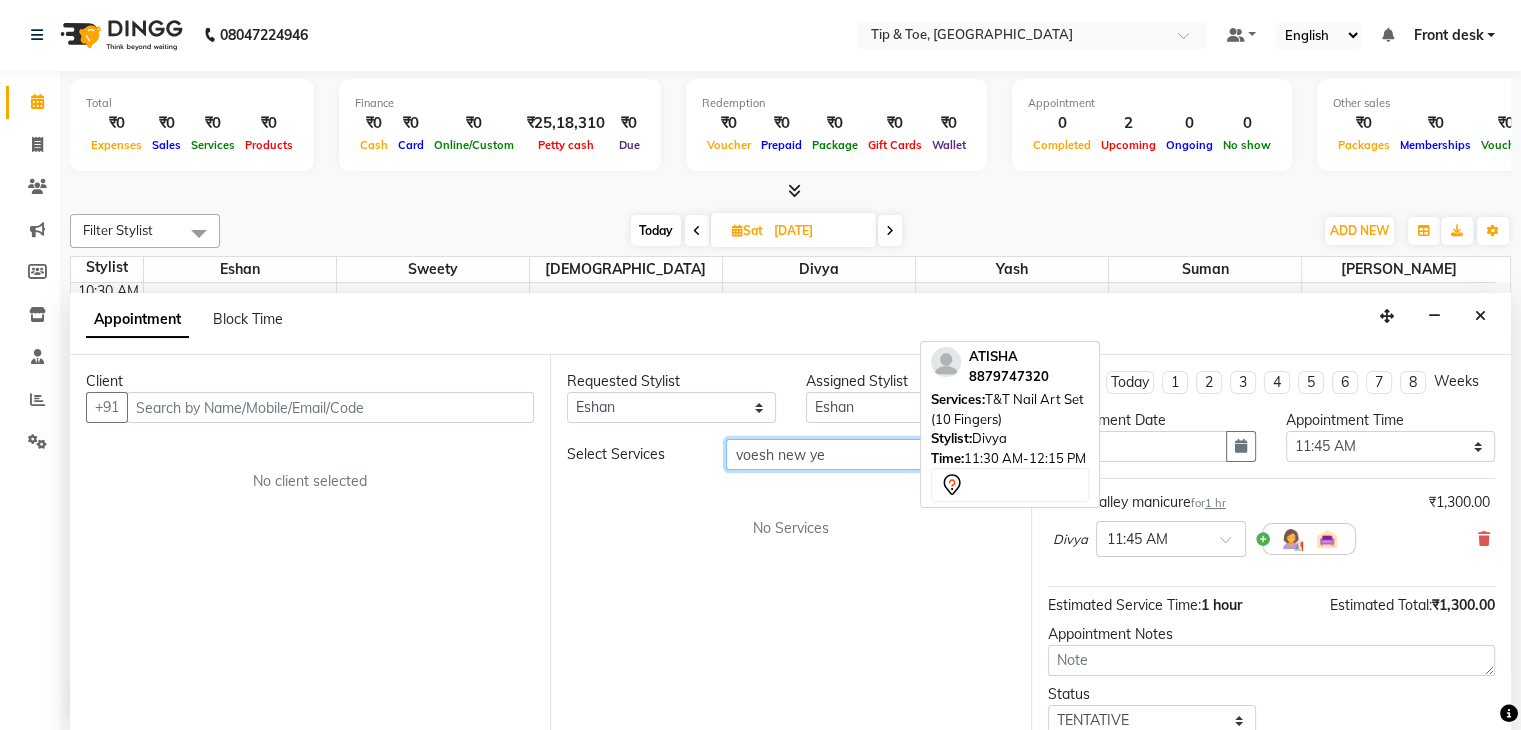 type on "voesh new y" 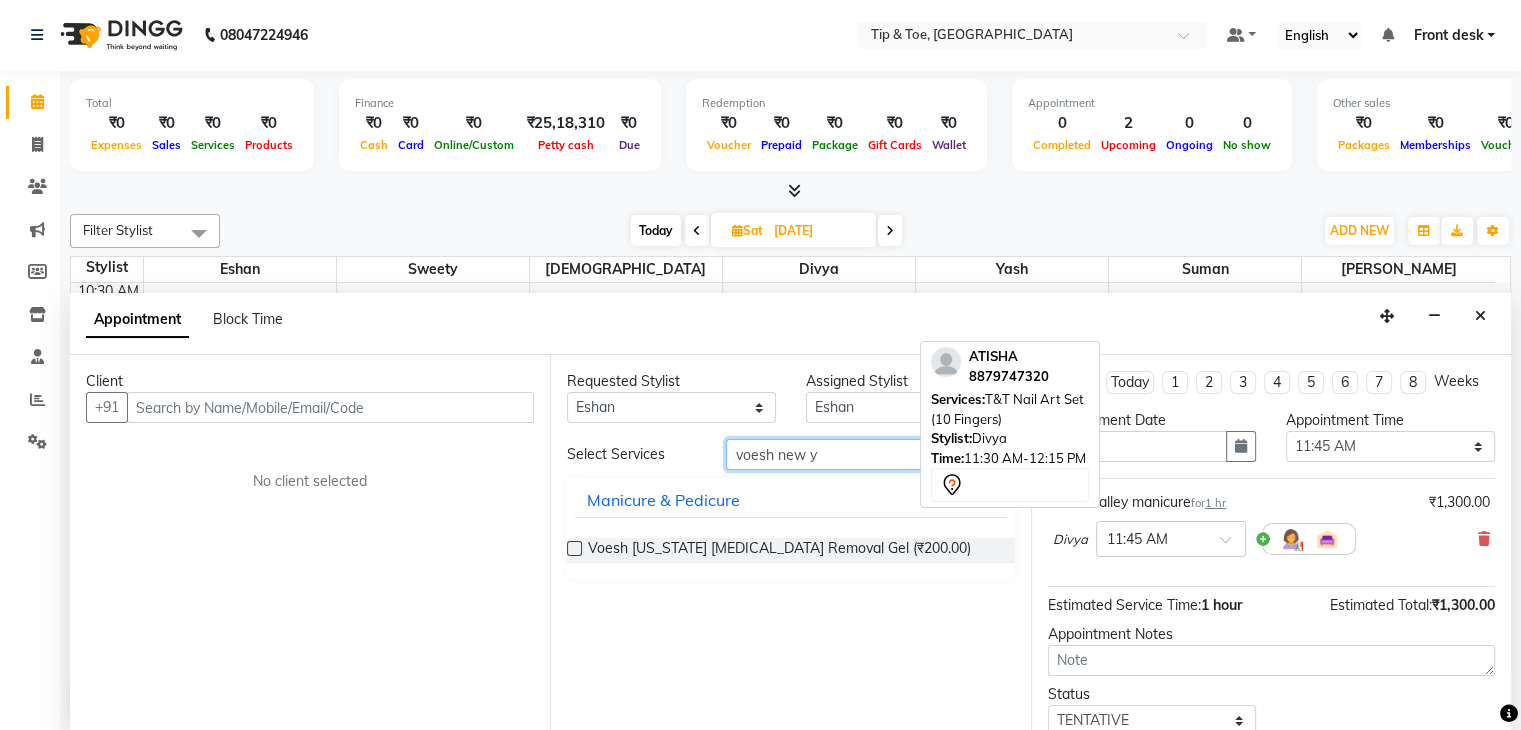 drag, startPoint x: 846, startPoint y: 451, endPoint x: 656, endPoint y: 429, distance: 191.26944 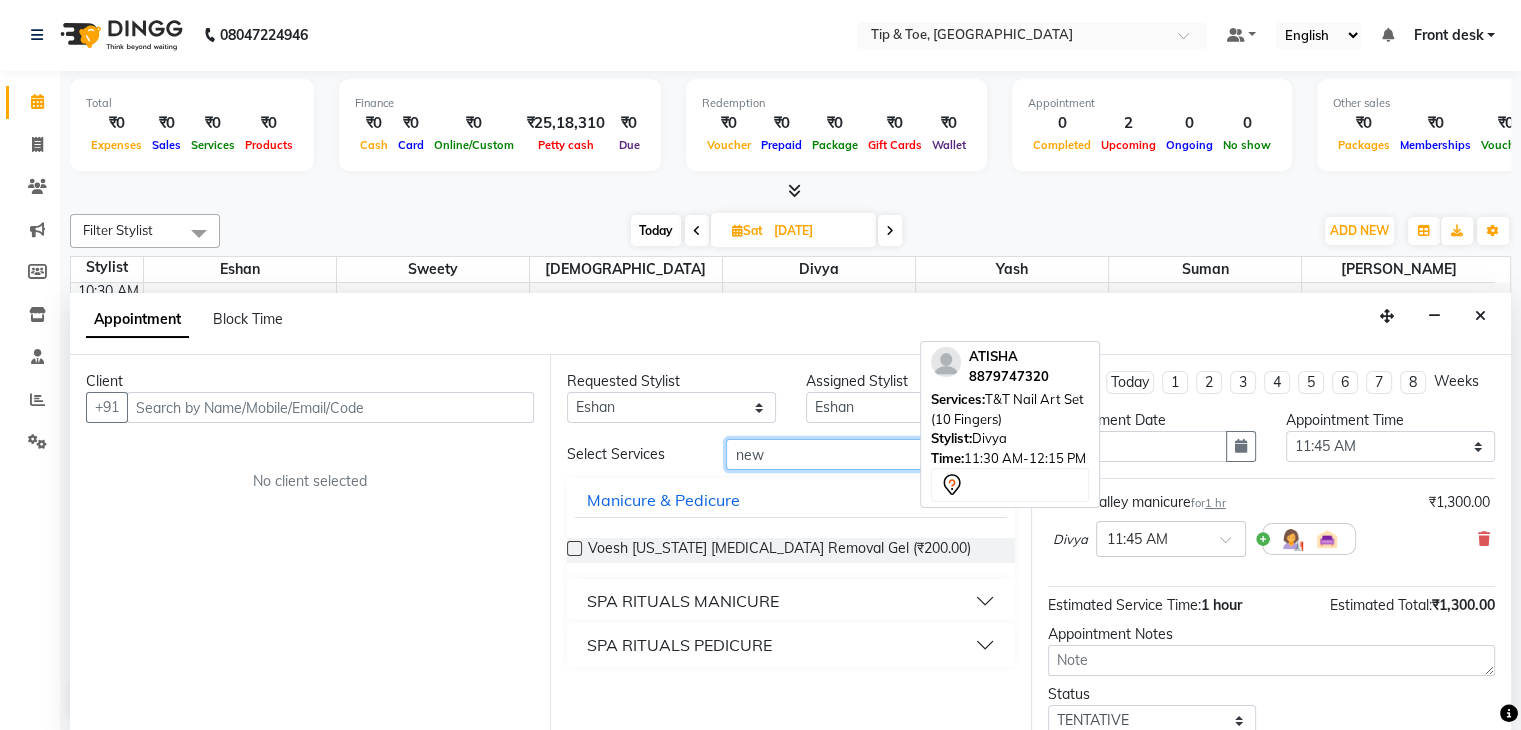 type on "new" 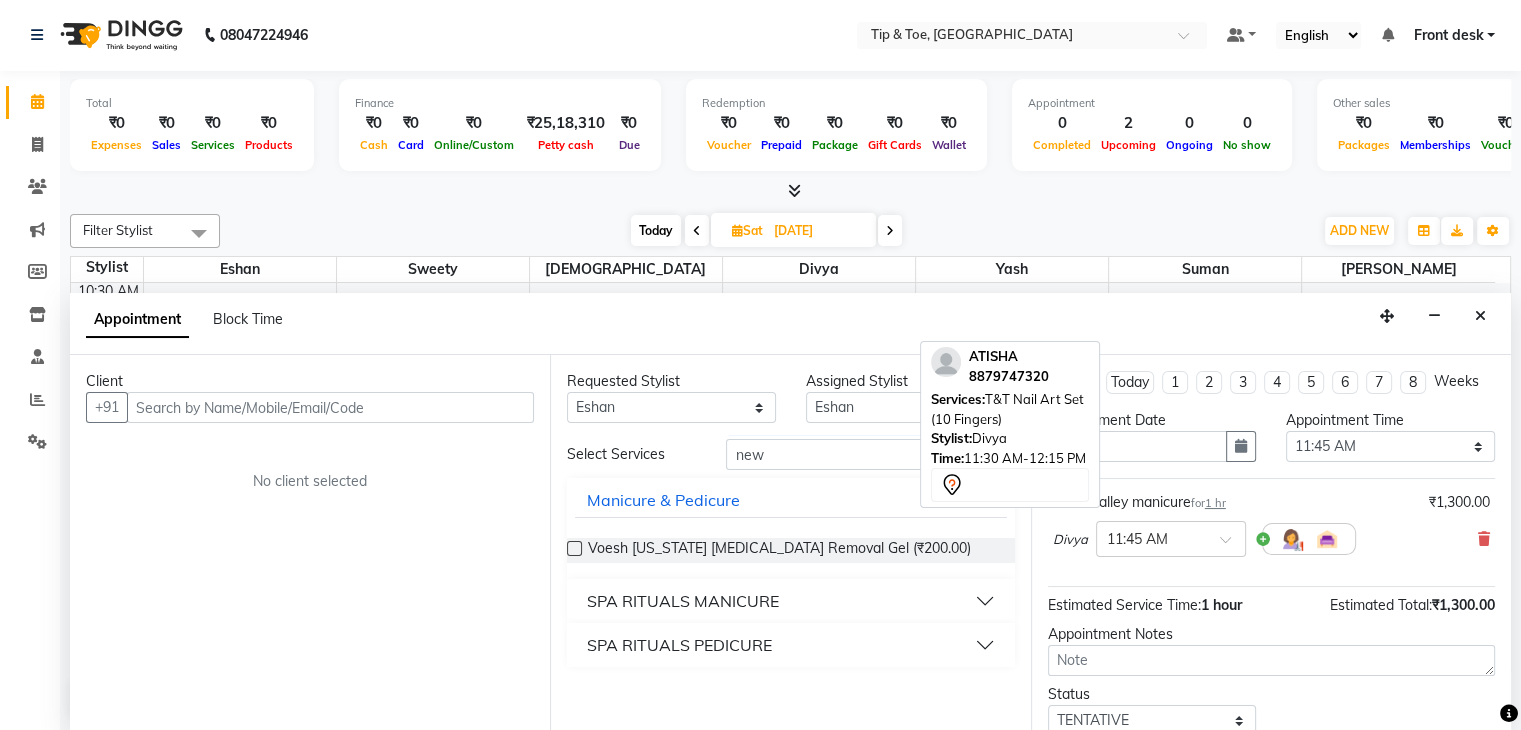 click on "SPA RITUALS PEDICURE" at bounding box center (679, 645) 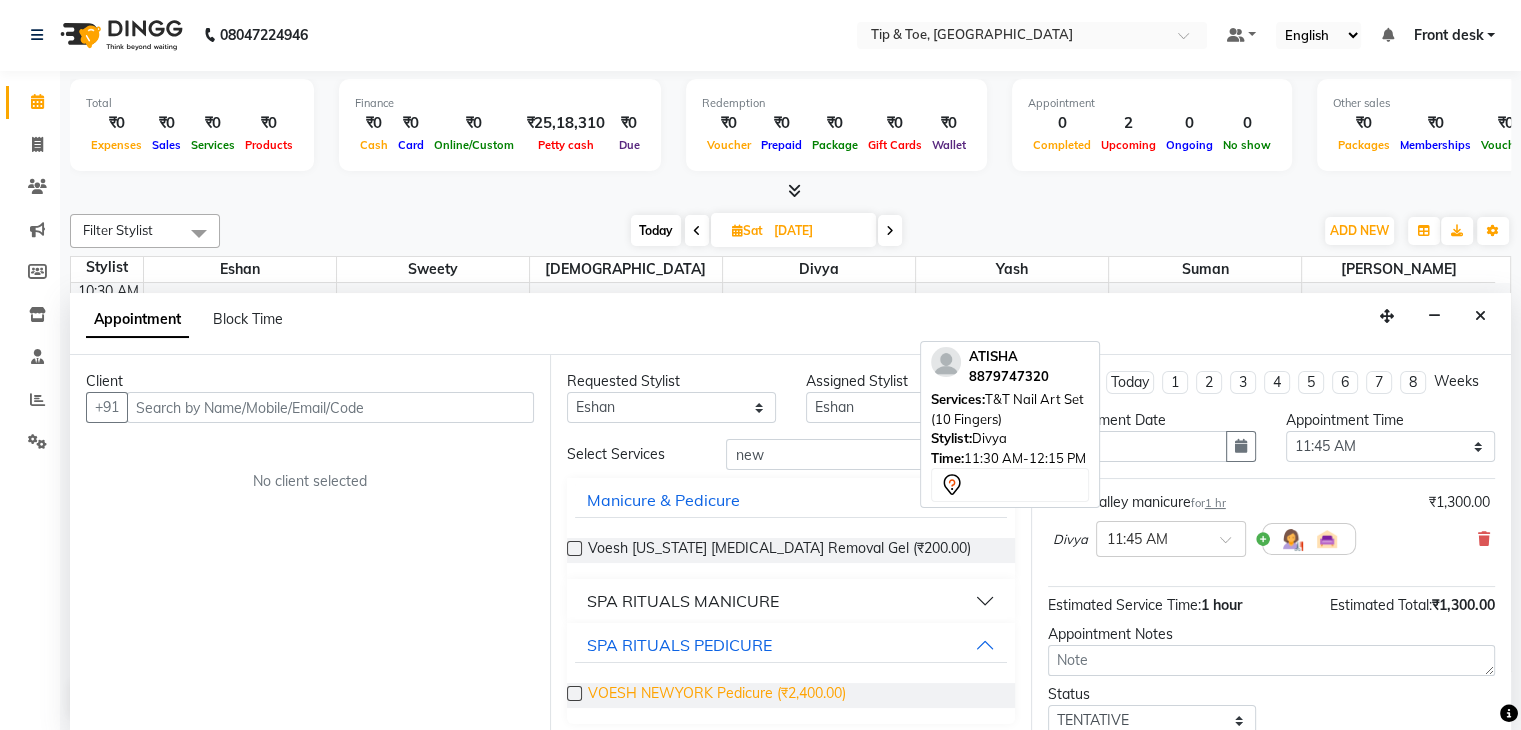 click on "VOESH NEWYORK Pedicure (₹2,400.00)" at bounding box center (717, 695) 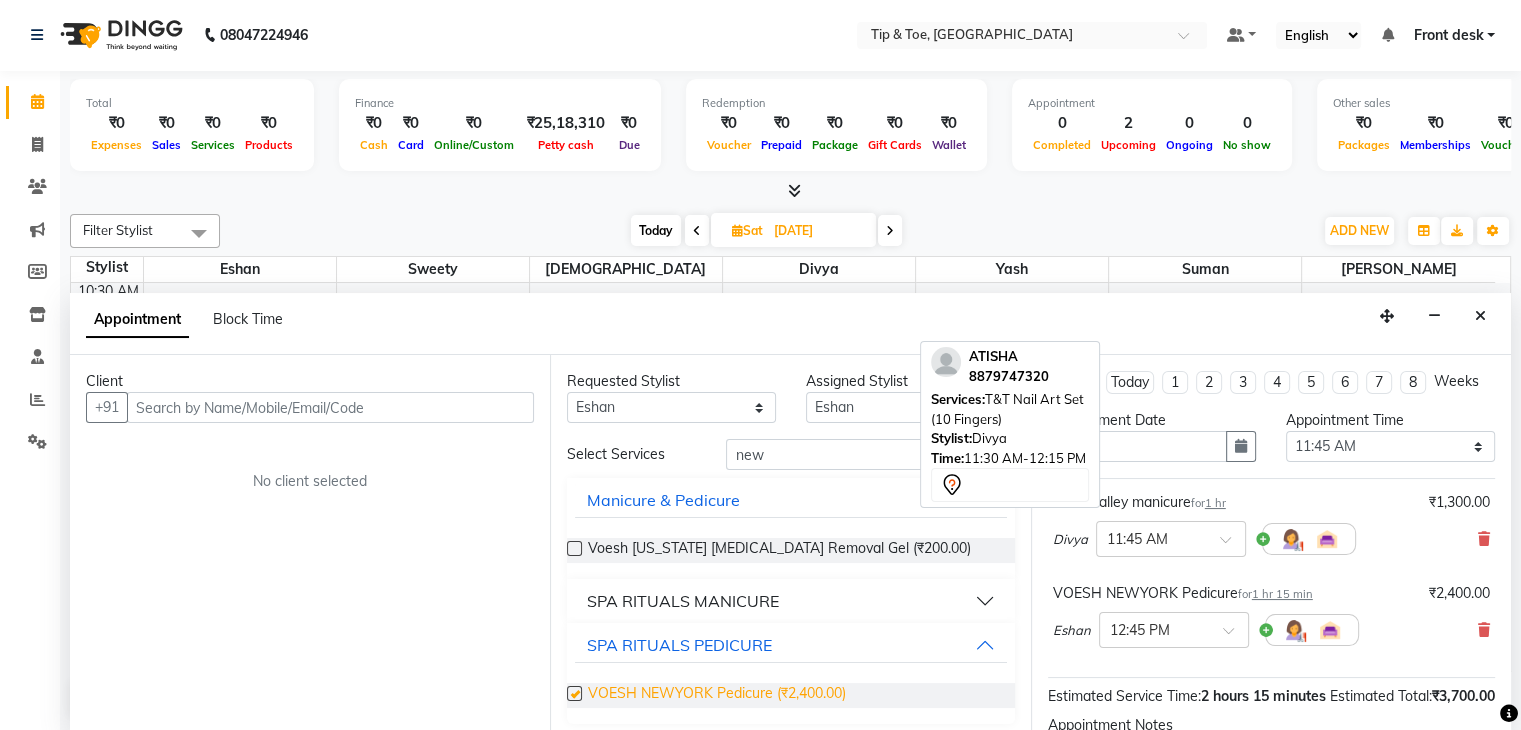 checkbox on "false" 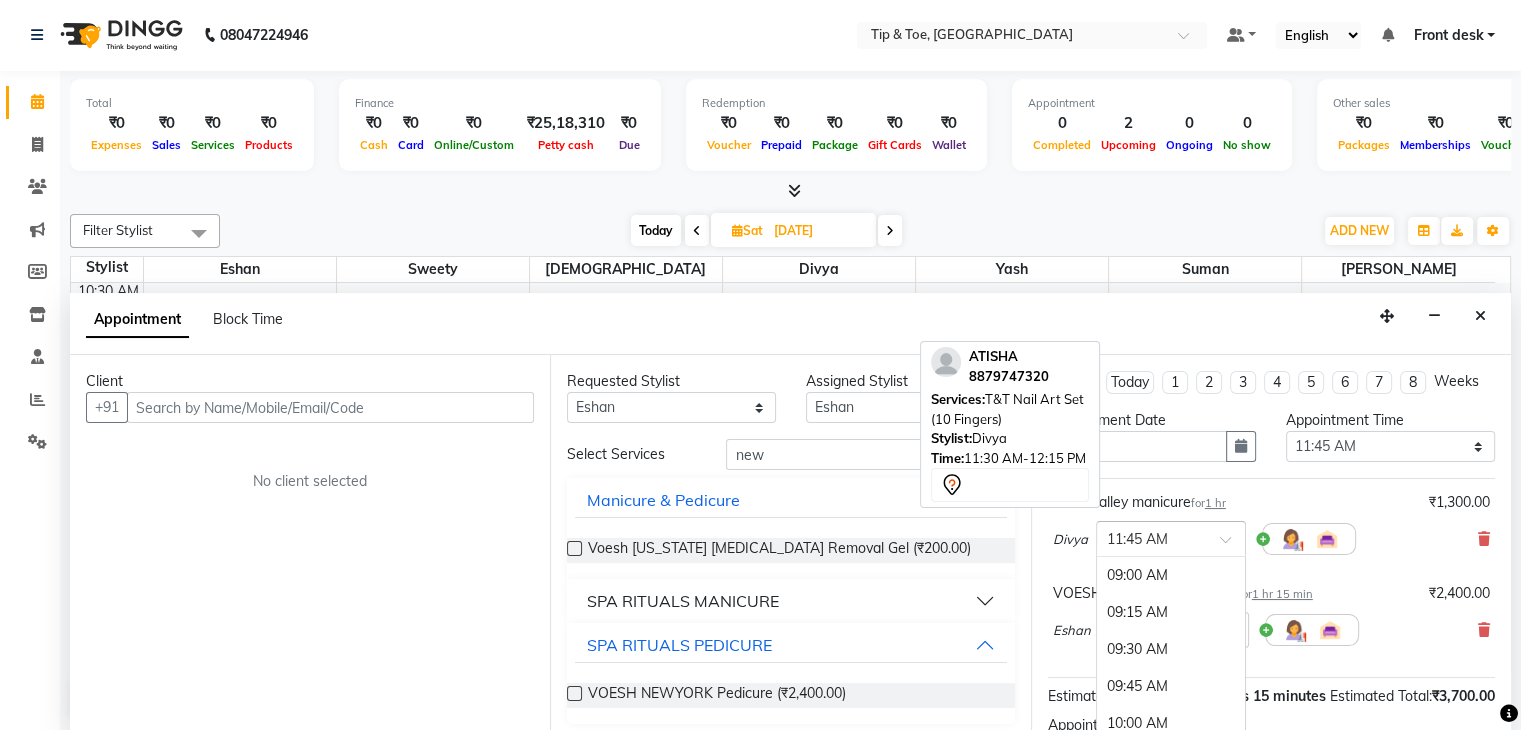 click at bounding box center [1151, 537] 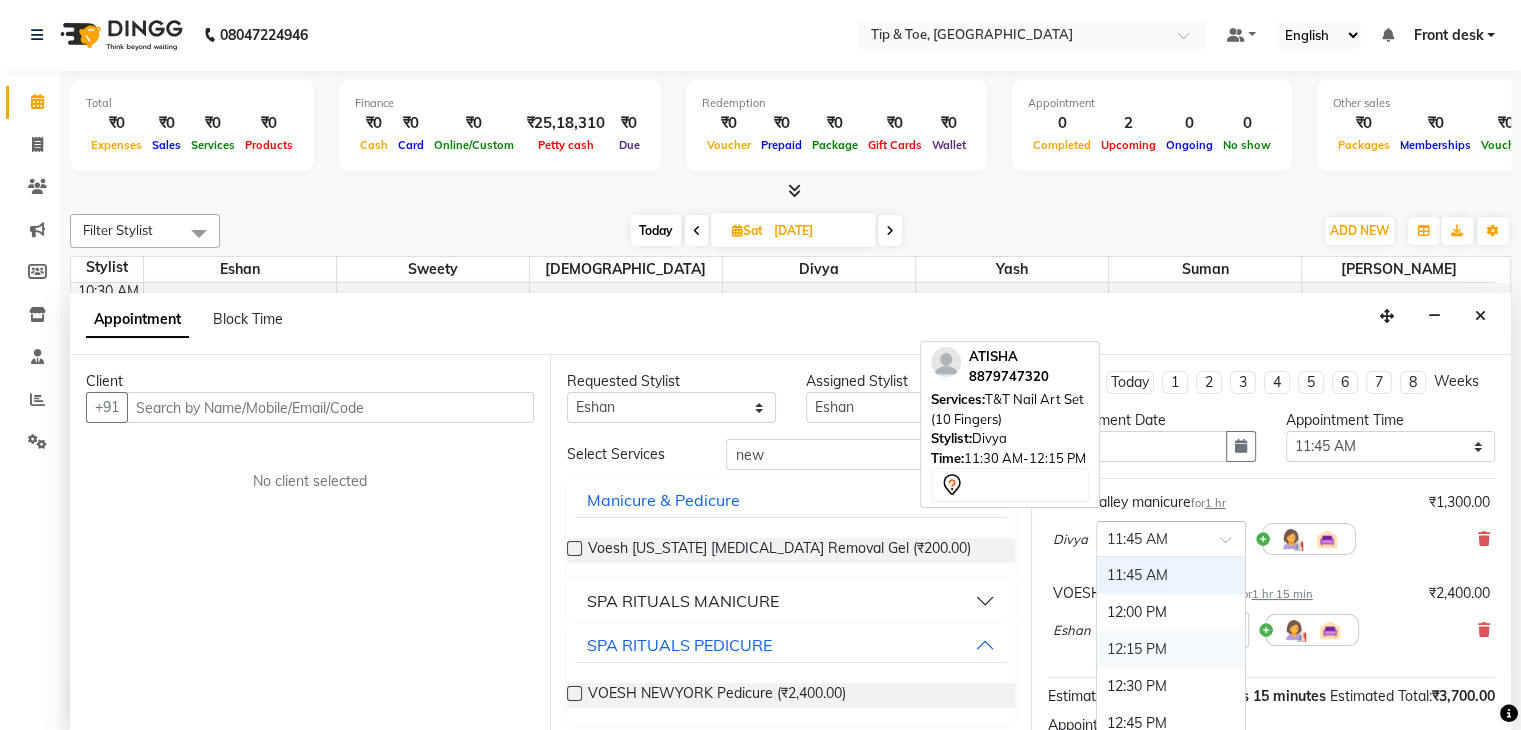 scroll, scrollTop: 307, scrollLeft: 0, axis: vertical 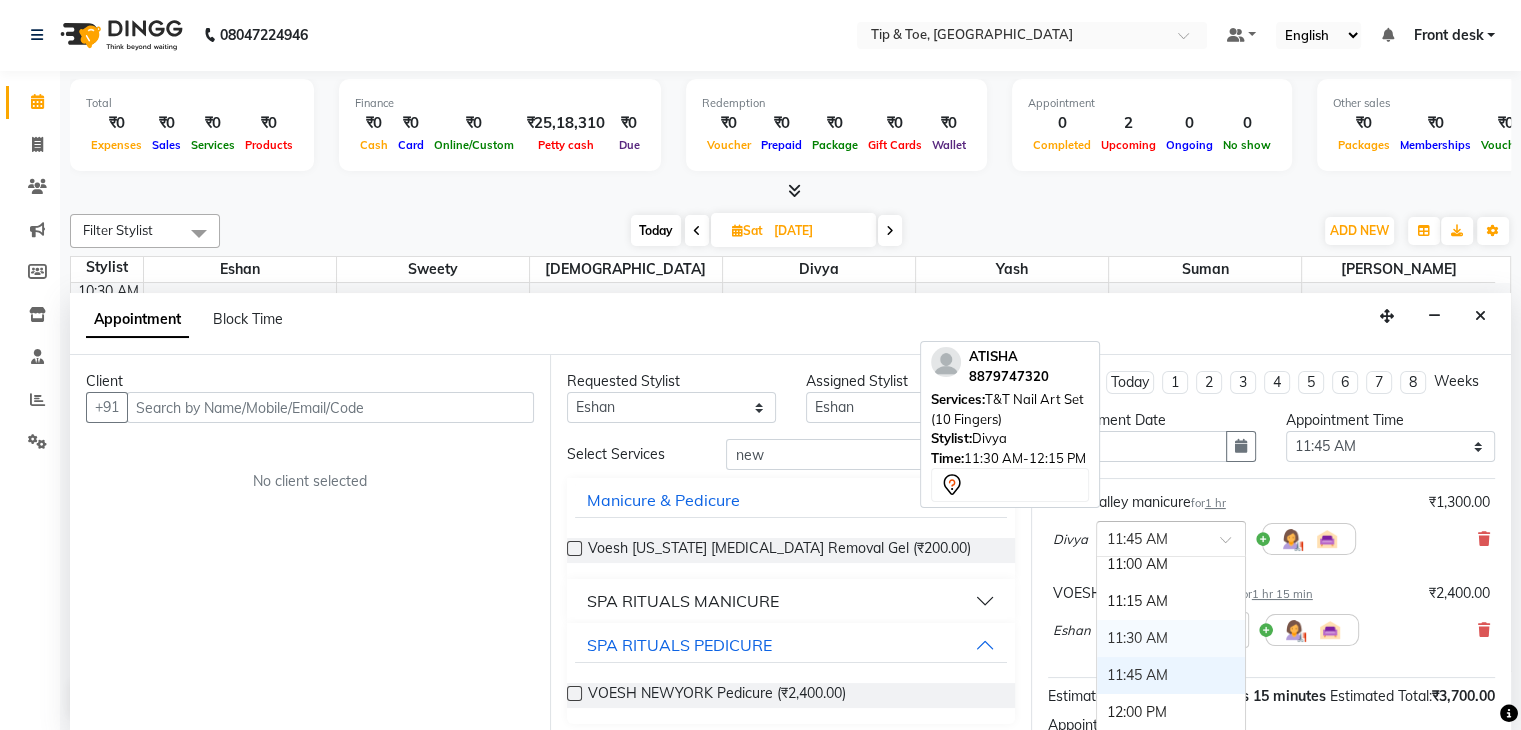 click on "11:30 AM" at bounding box center [1171, 638] 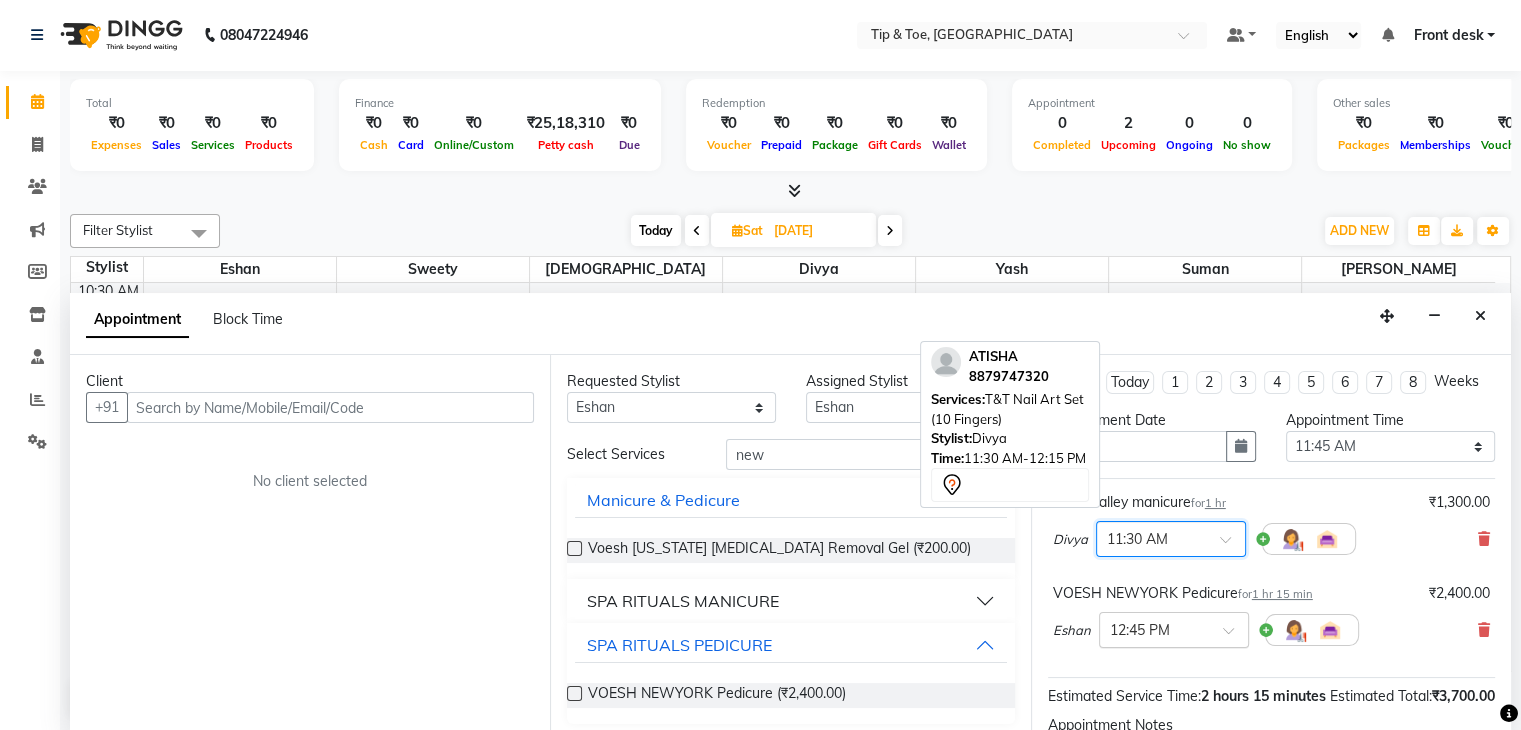 click at bounding box center [1154, 628] 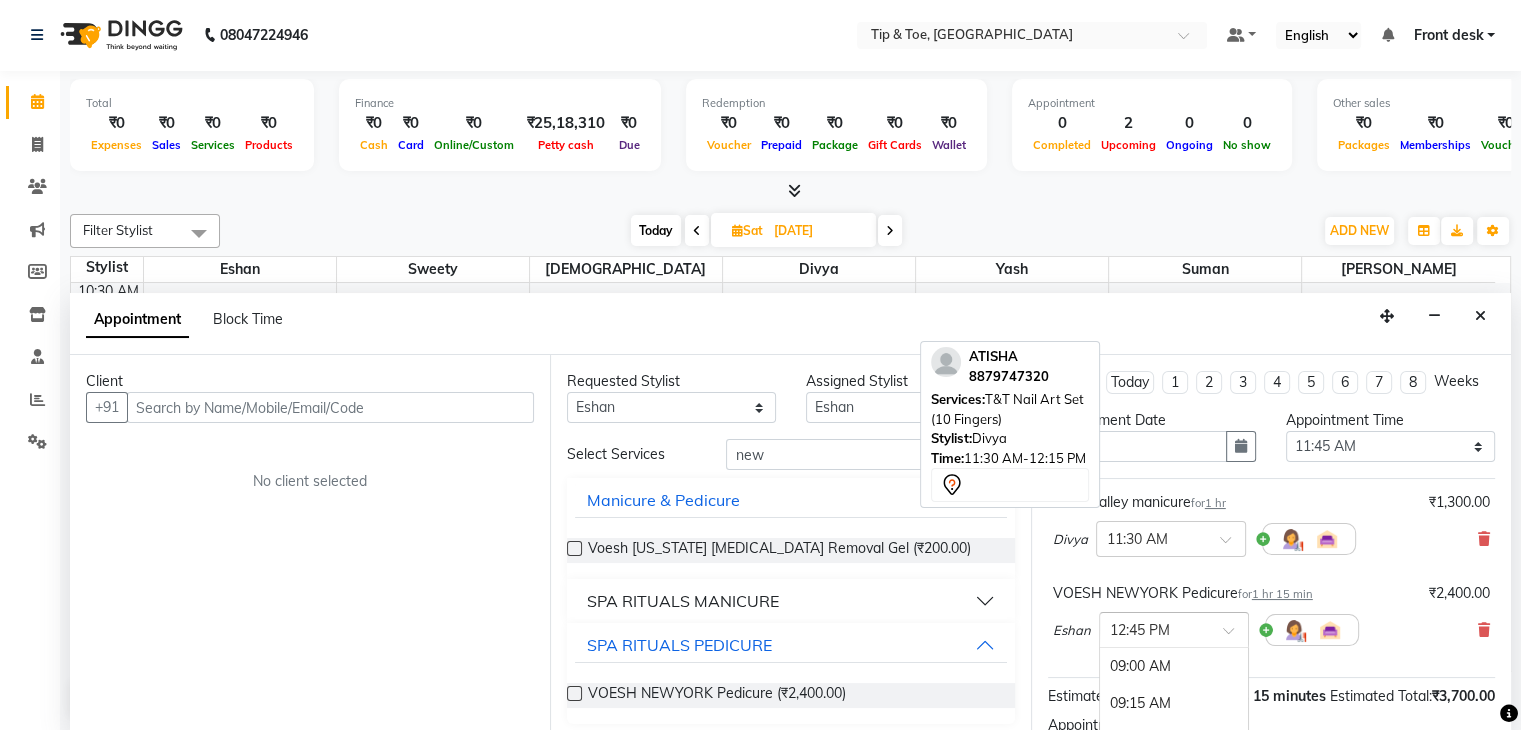 scroll, scrollTop: 555, scrollLeft: 0, axis: vertical 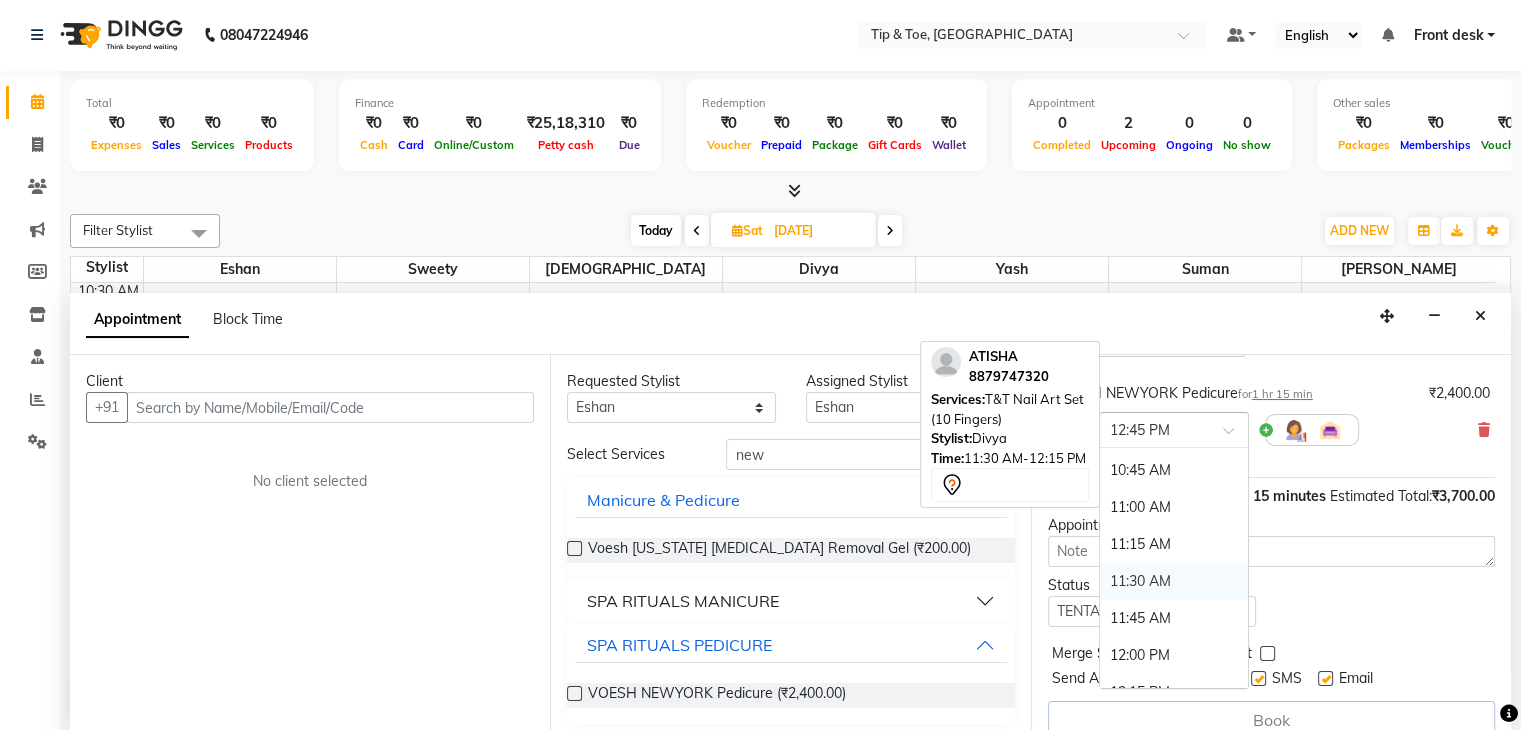 click on "11:30 AM" at bounding box center [1174, 581] 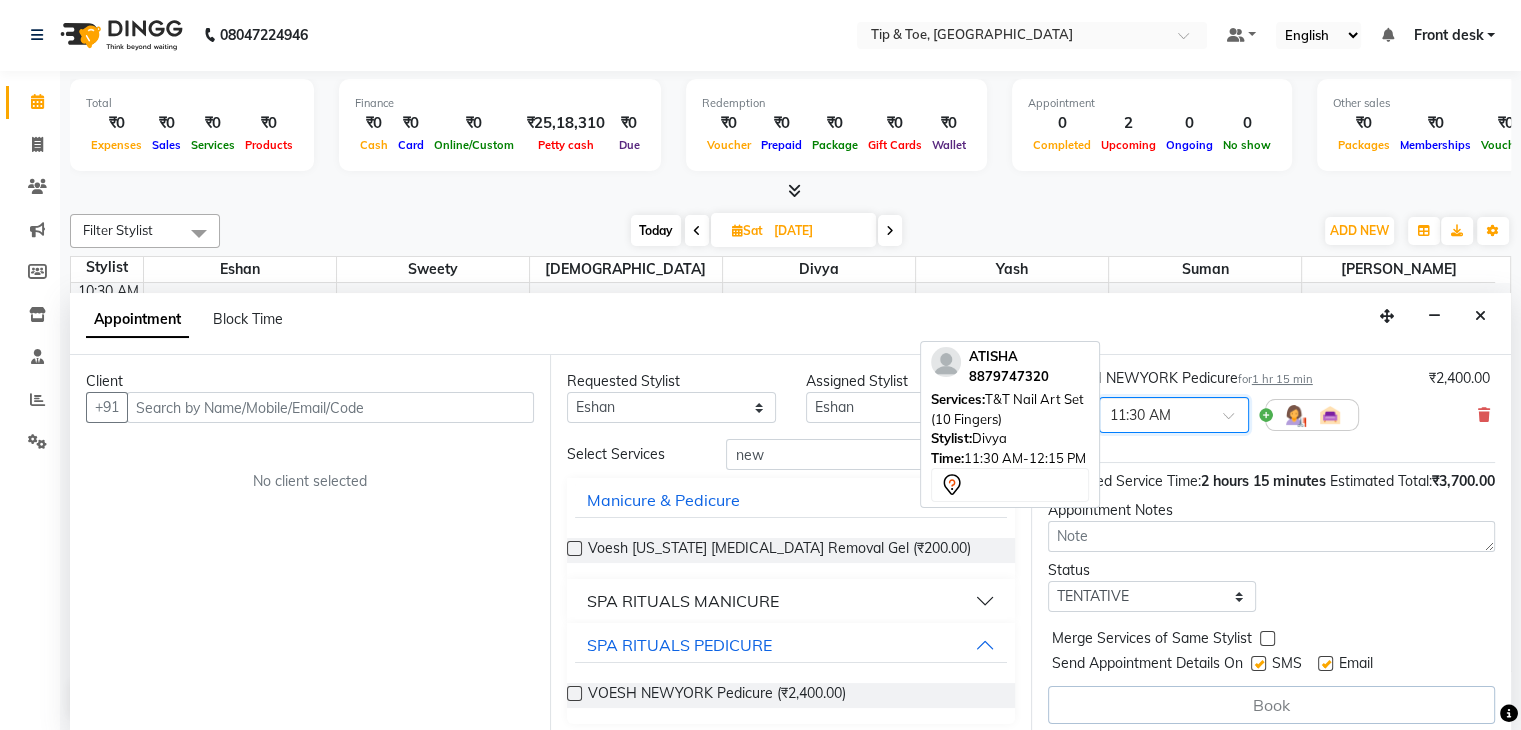 scroll, scrollTop: 264, scrollLeft: 0, axis: vertical 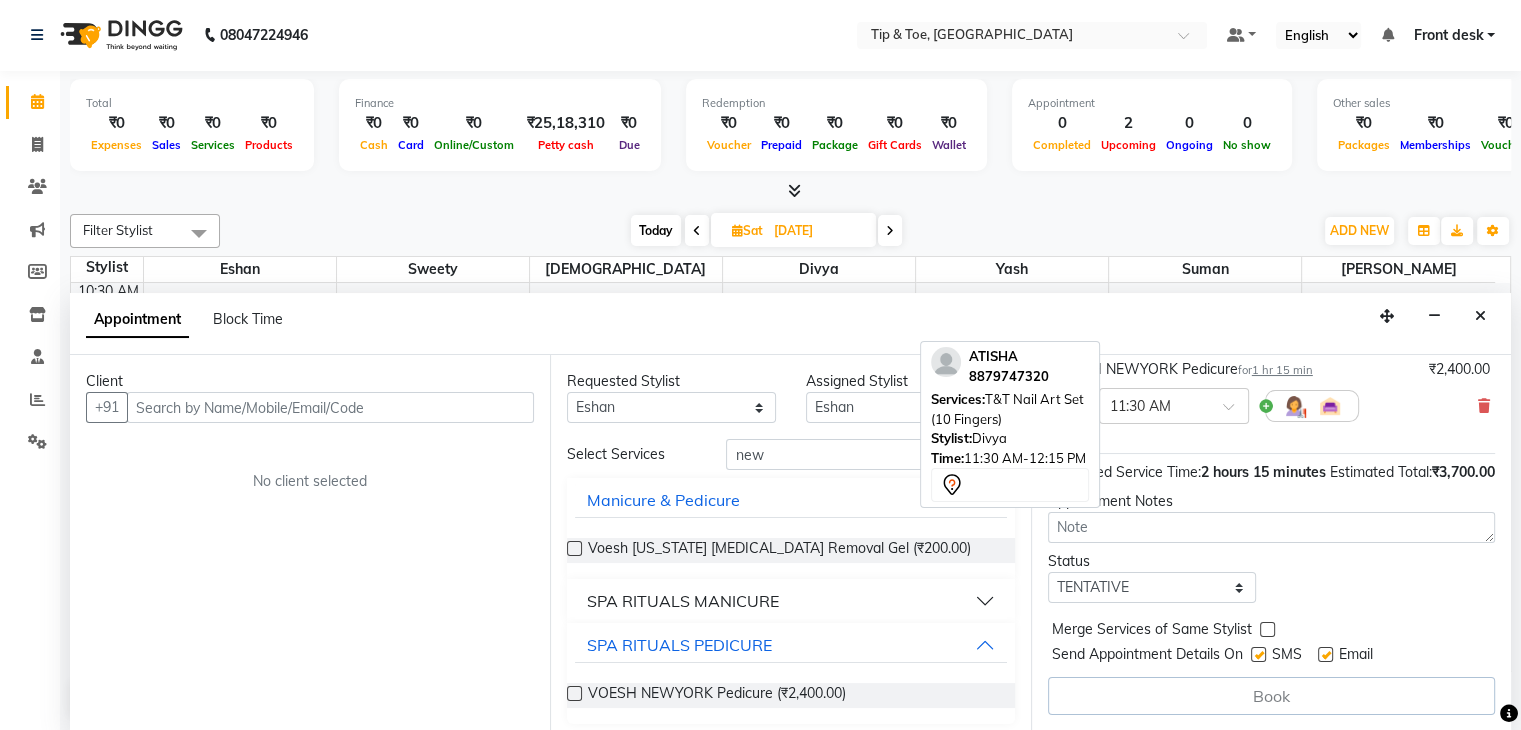 click on "Client" at bounding box center (310, 381) 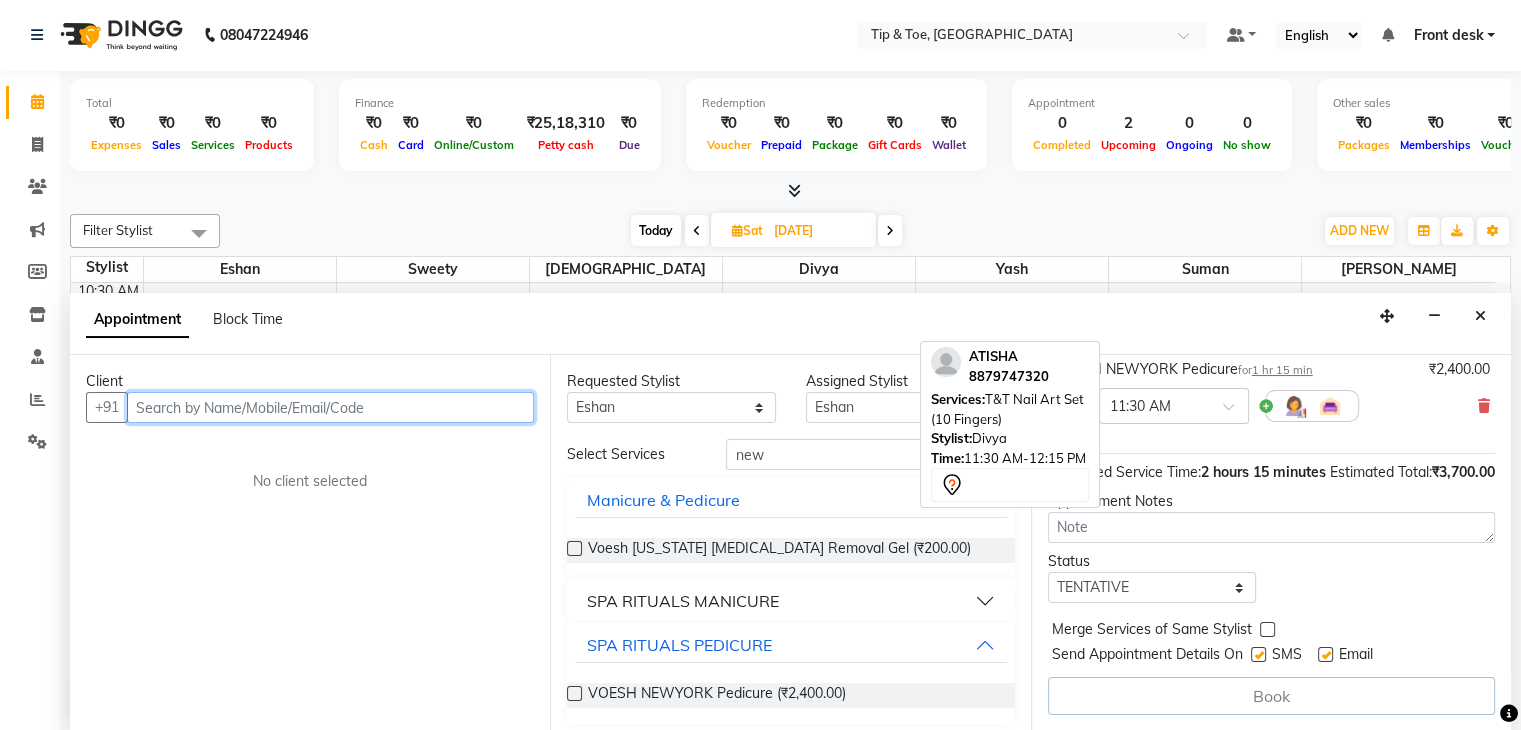 click at bounding box center [330, 407] 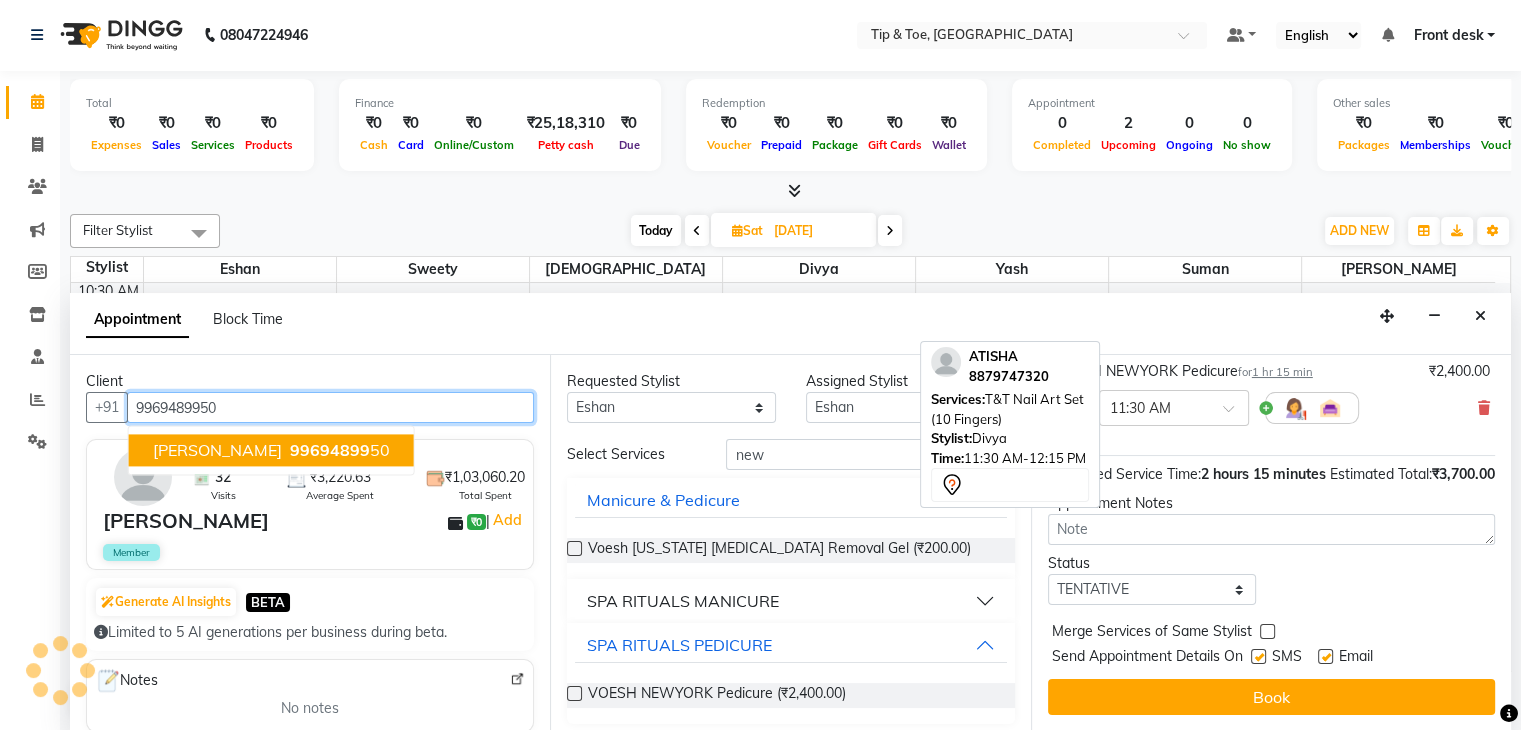 scroll, scrollTop: 263, scrollLeft: 0, axis: vertical 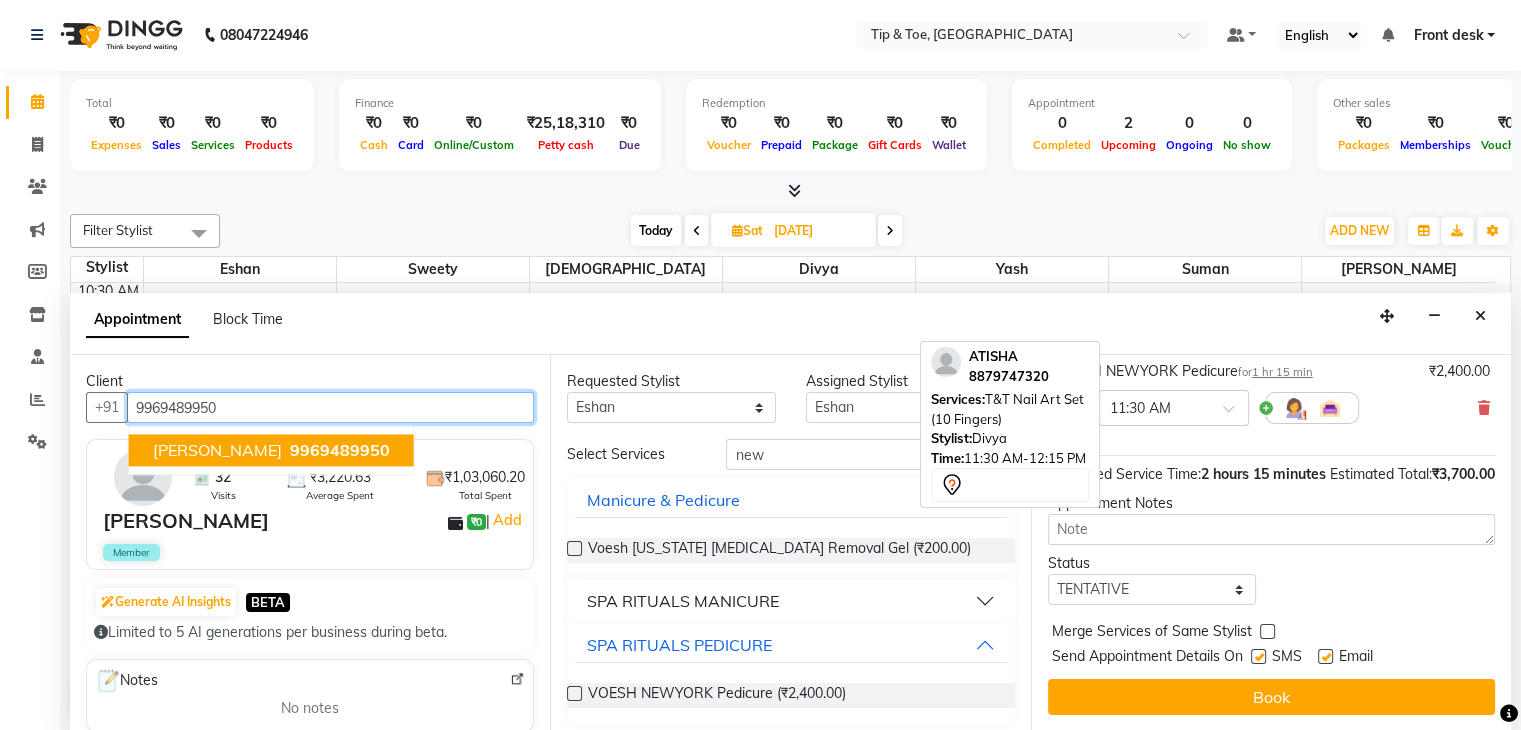 click on "[PERSON_NAME]" at bounding box center (217, 451) 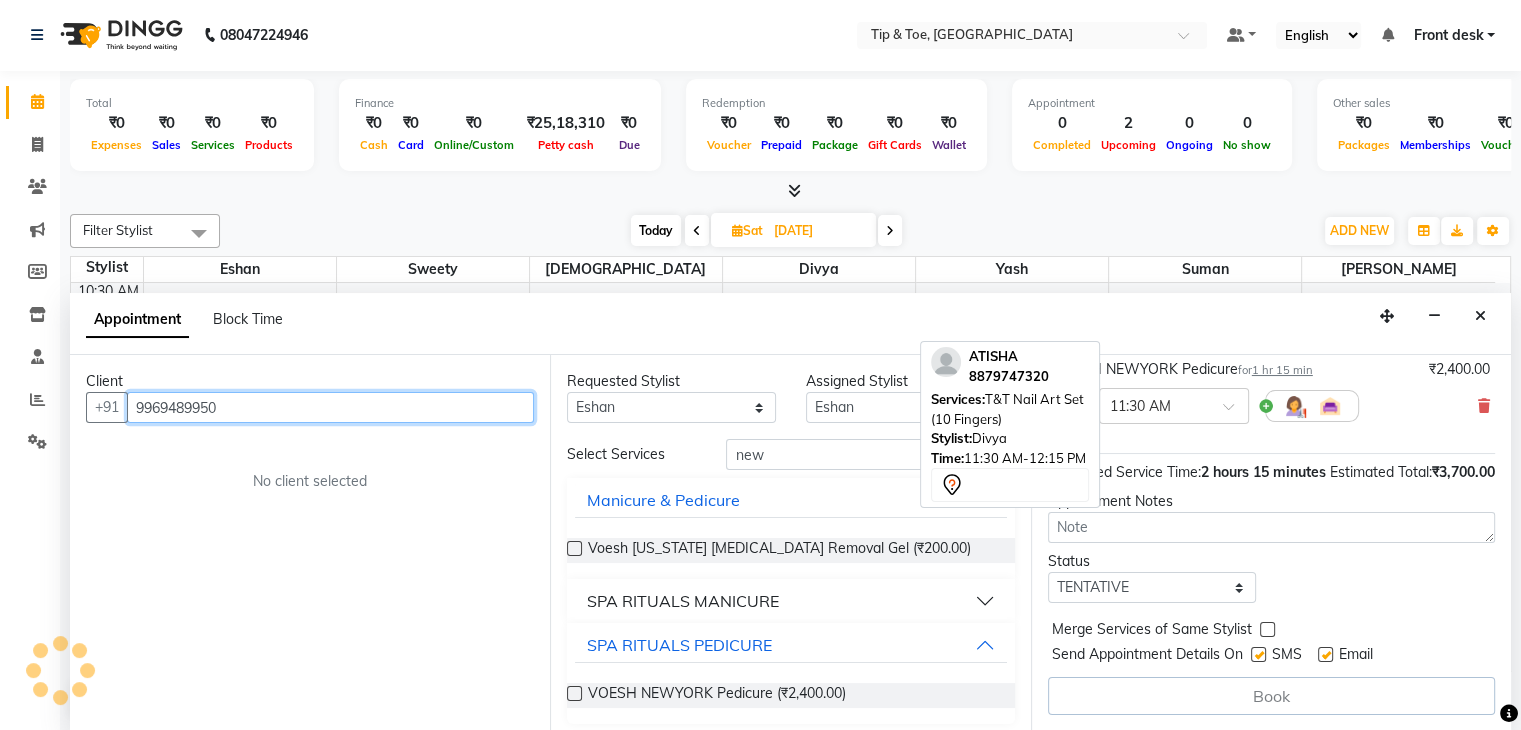 scroll, scrollTop: 263, scrollLeft: 0, axis: vertical 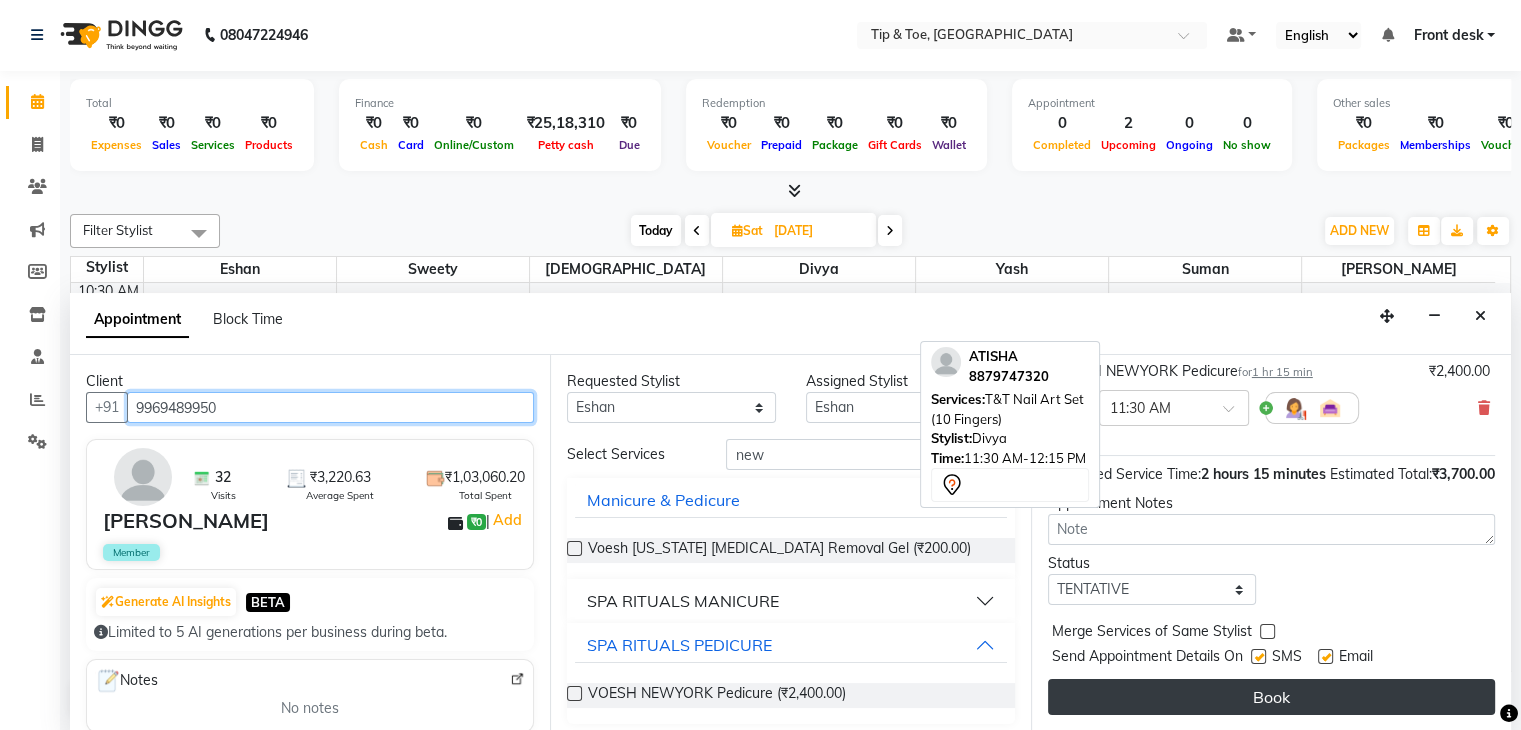 type on "9969489950" 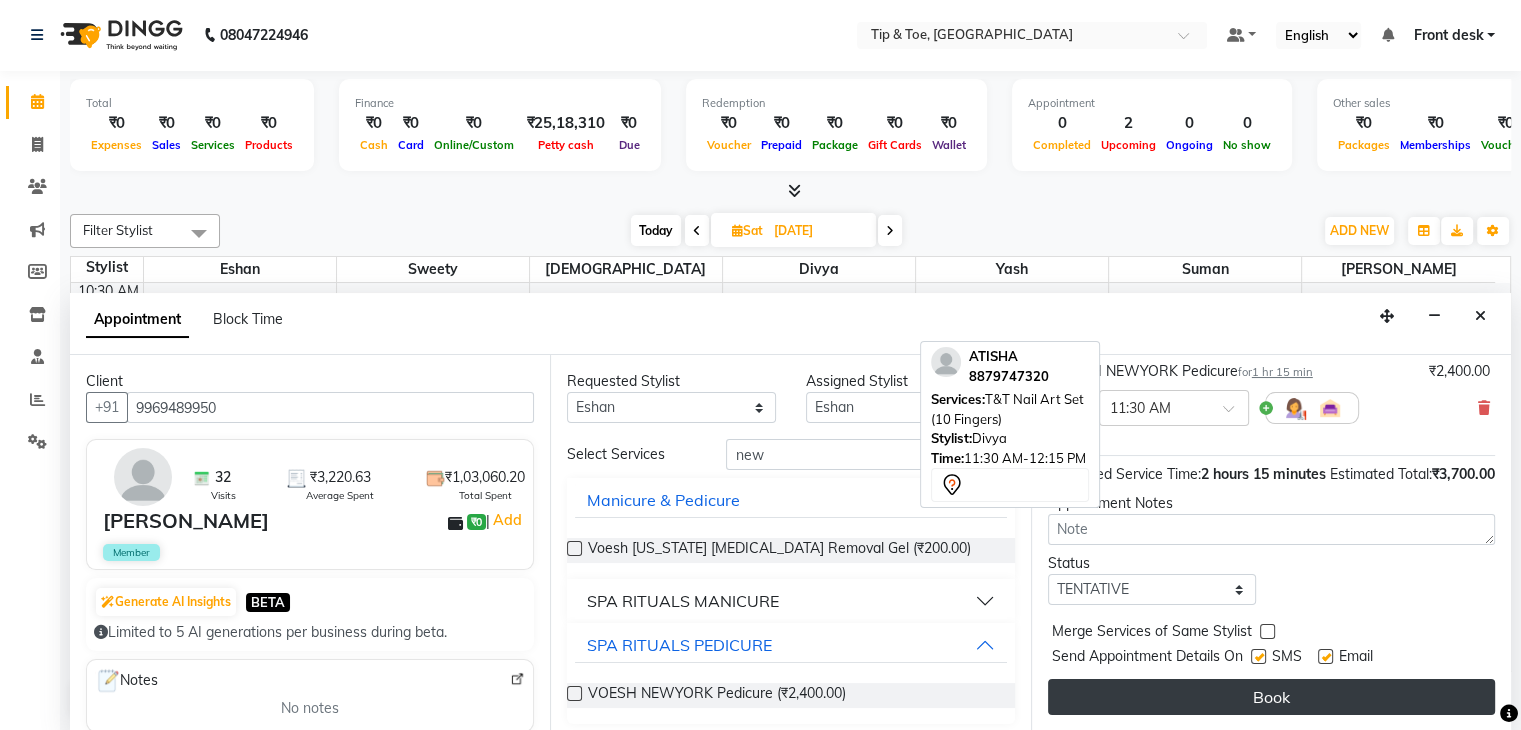click on "Book" at bounding box center [1271, 697] 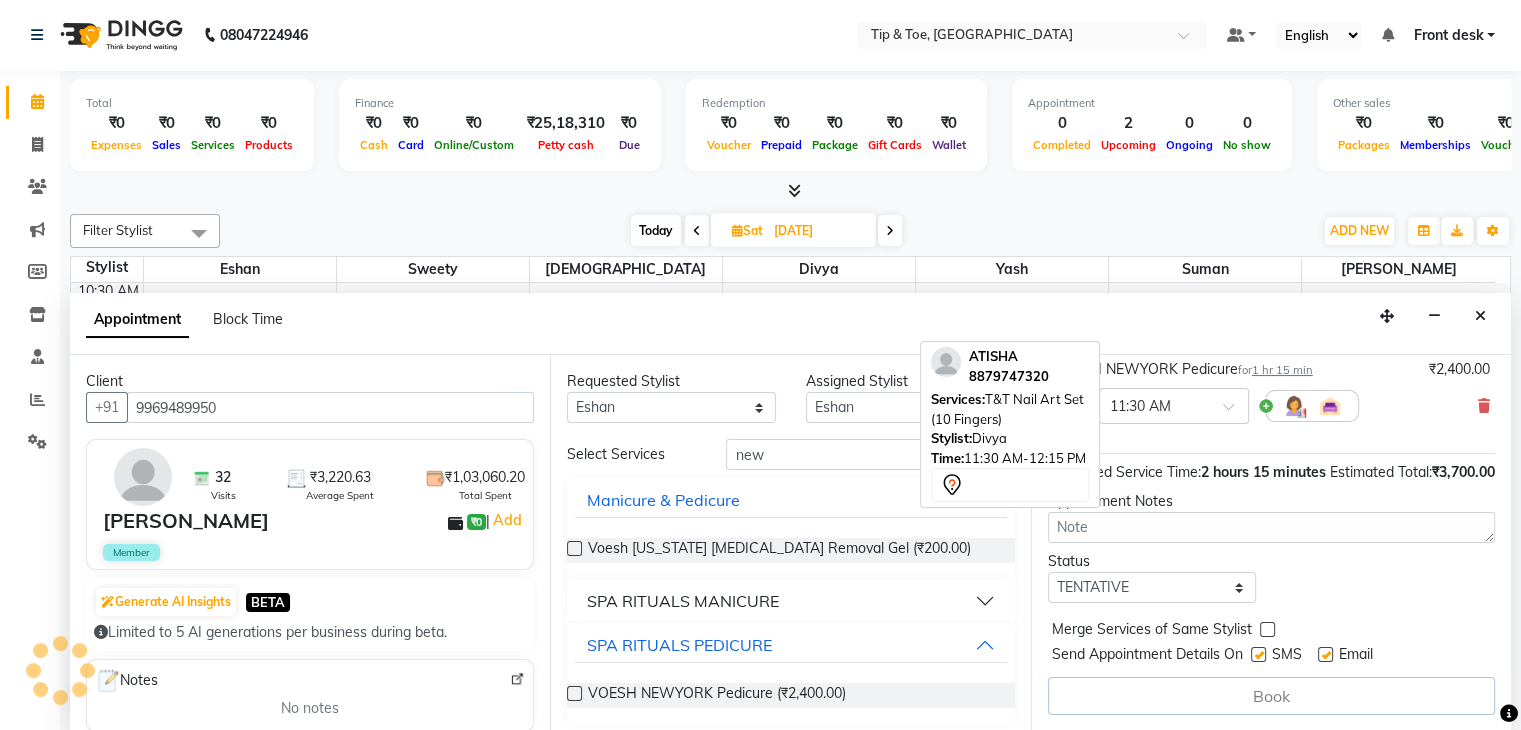 click on "Appointment Block Time" at bounding box center [790, 324] 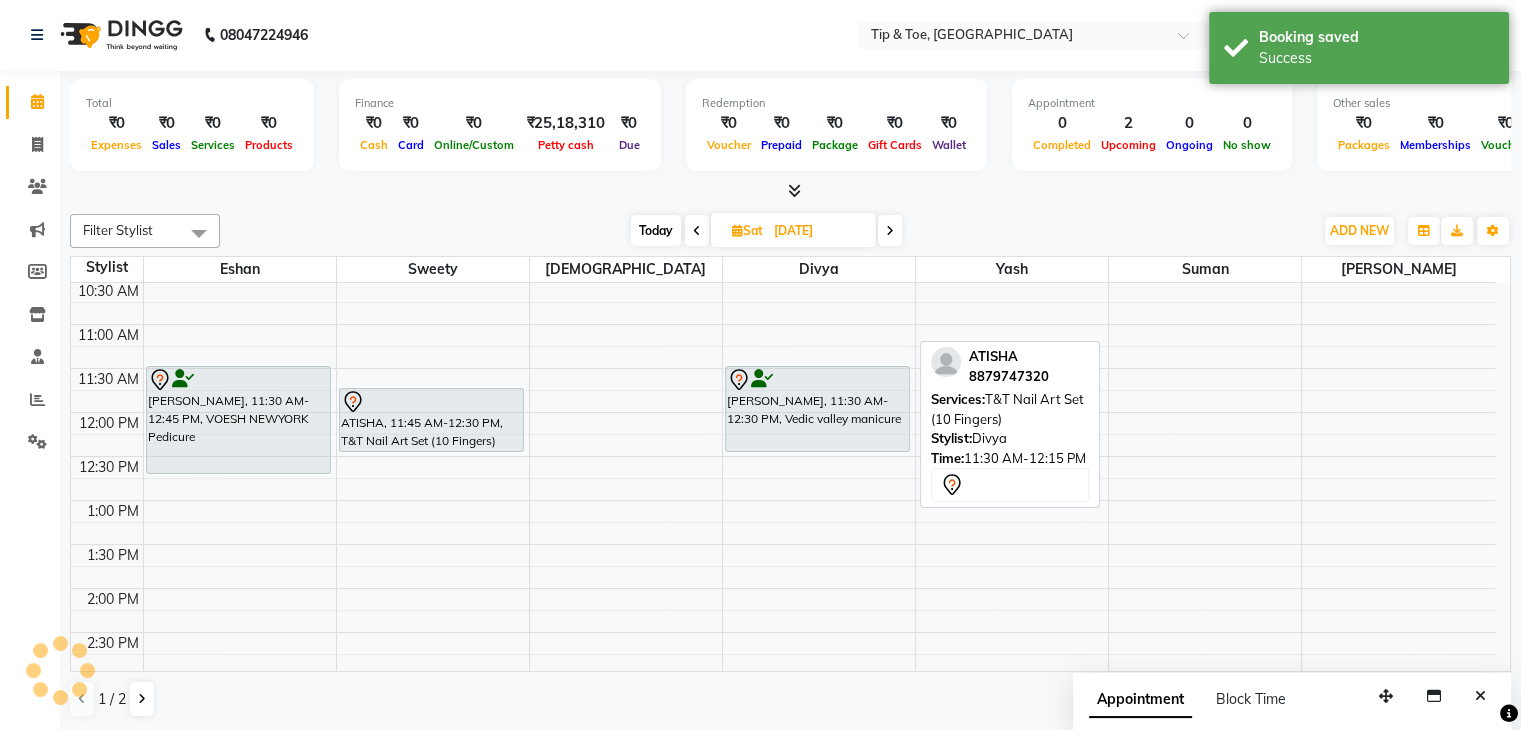 scroll, scrollTop: 0, scrollLeft: 0, axis: both 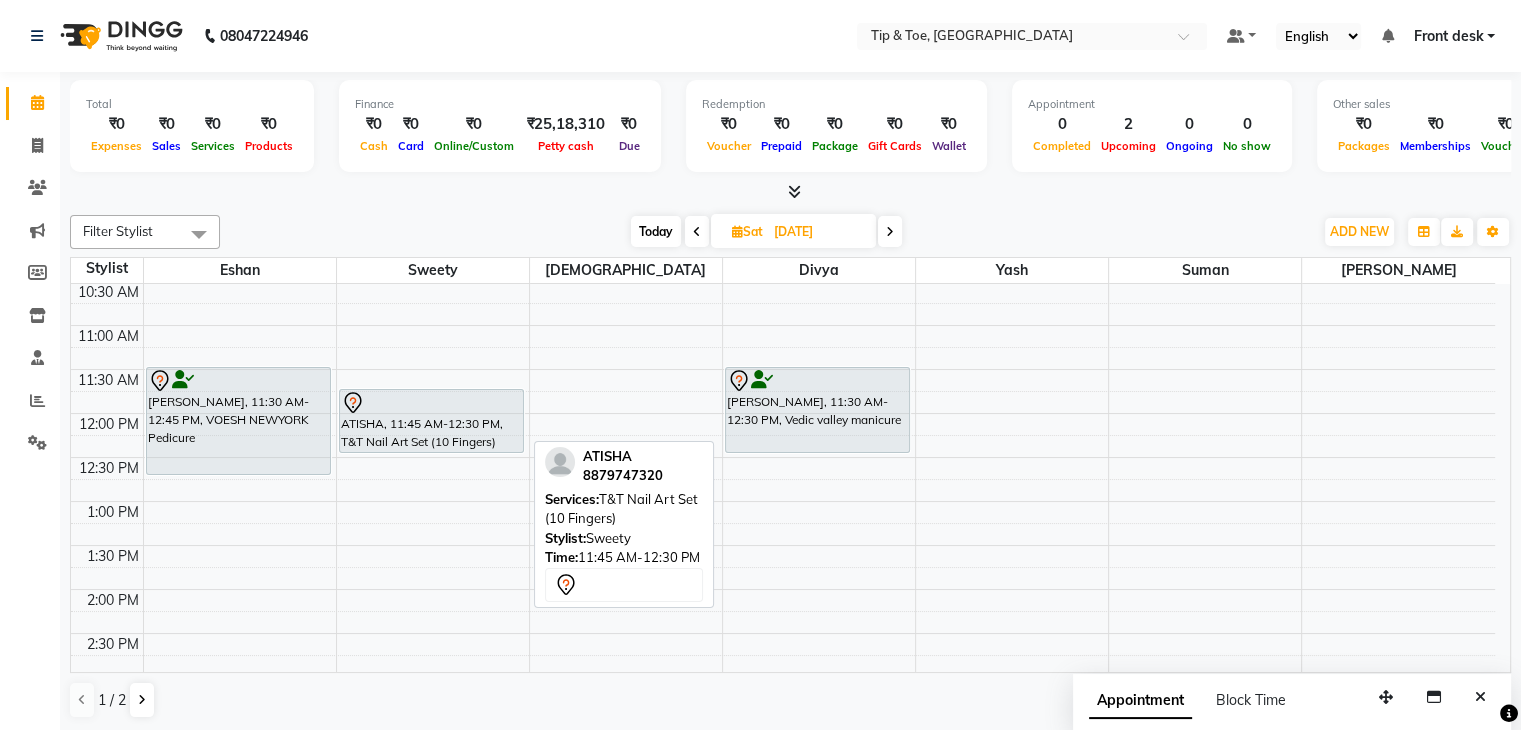 click on "ATISHA, 11:45 AM-12:30 PM, T&T Nail Art Set (10 Fingers)" at bounding box center [431, 421] 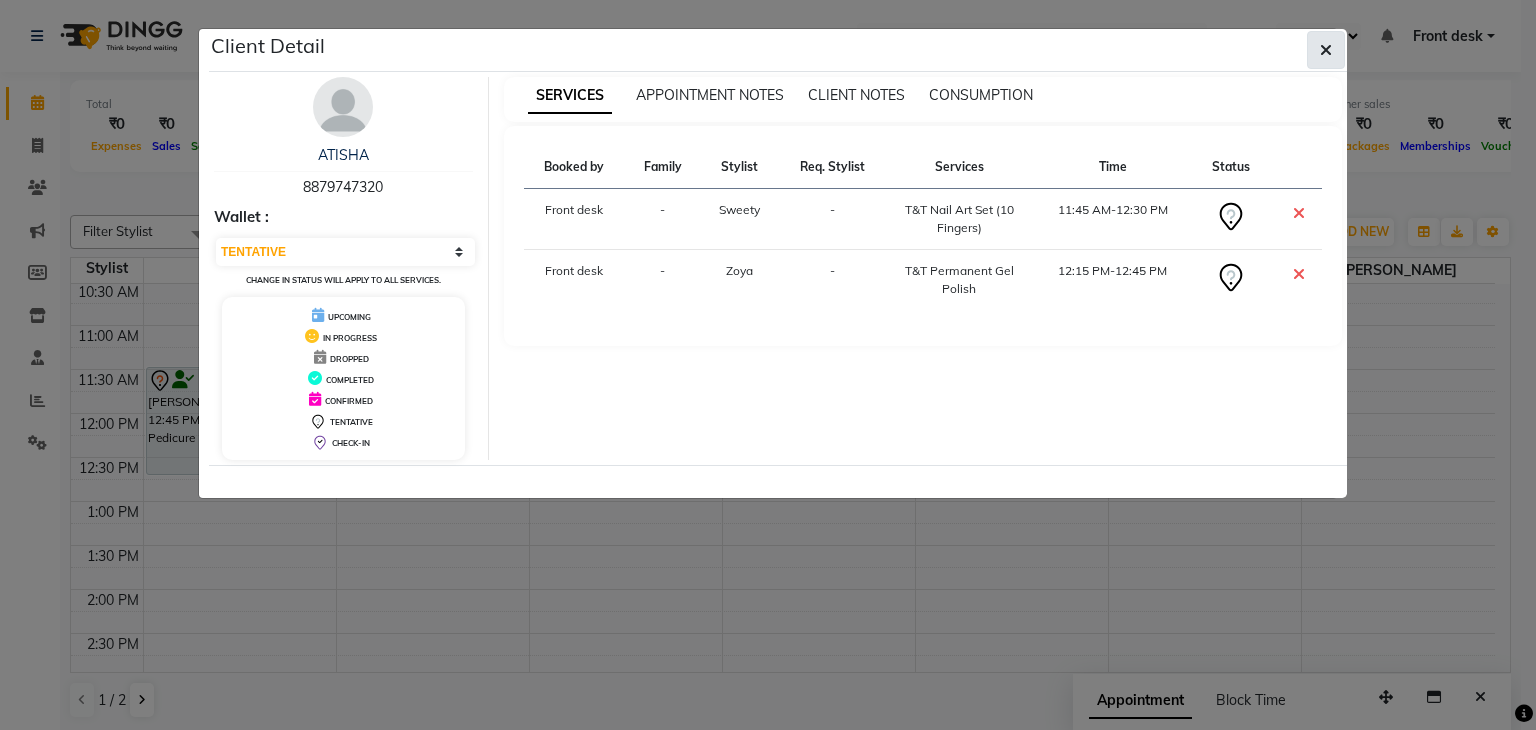 click 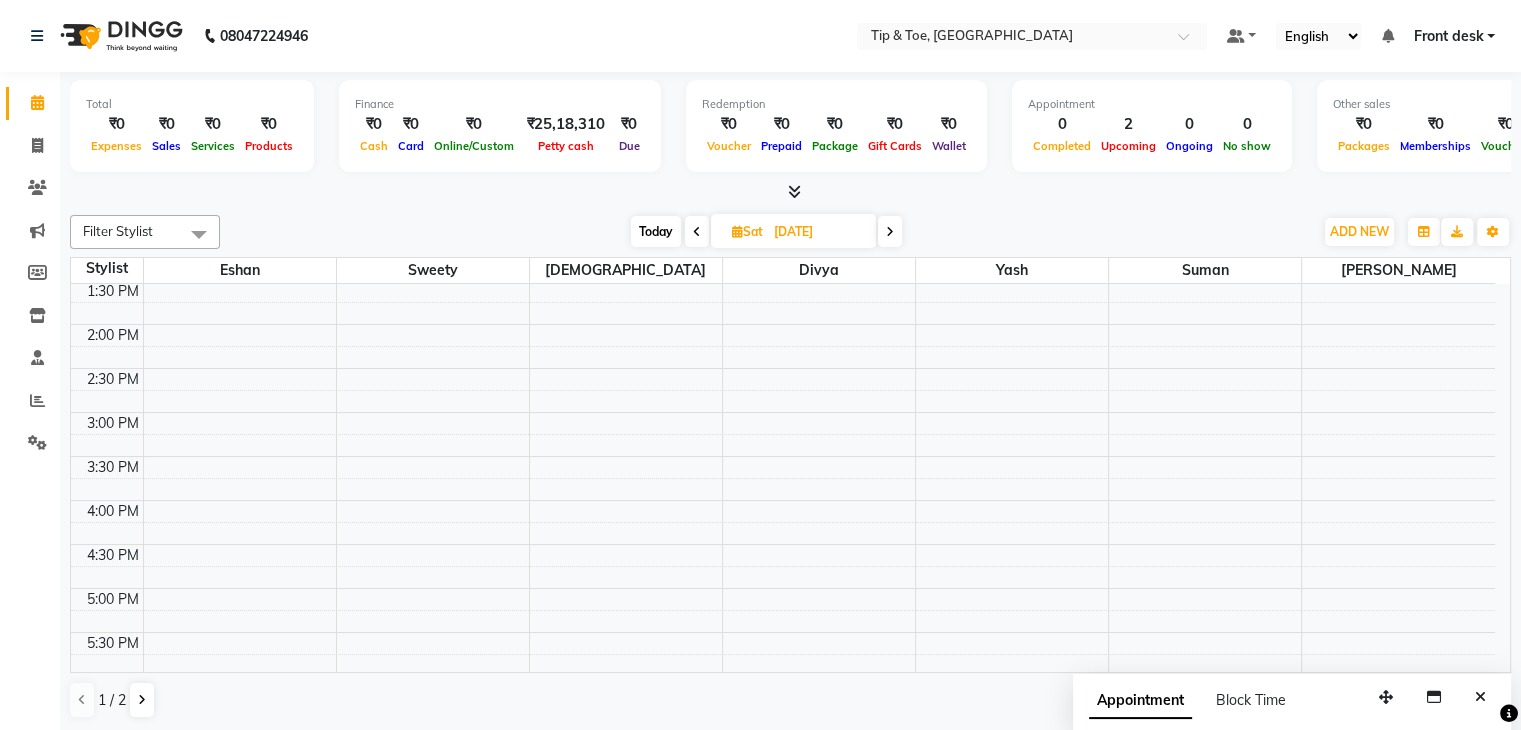 scroll, scrollTop: 500, scrollLeft: 0, axis: vertical 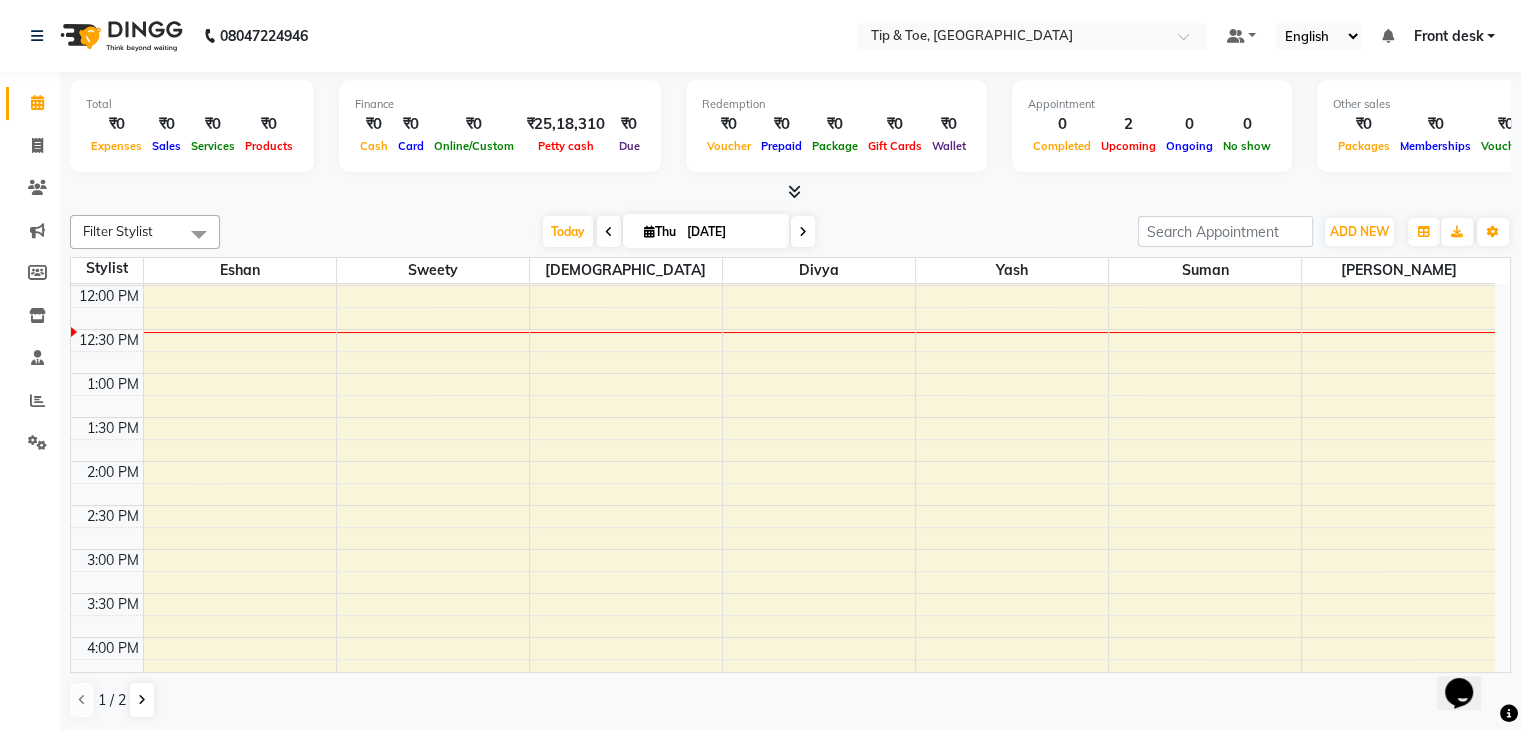 click at bounding box center [609, 231] 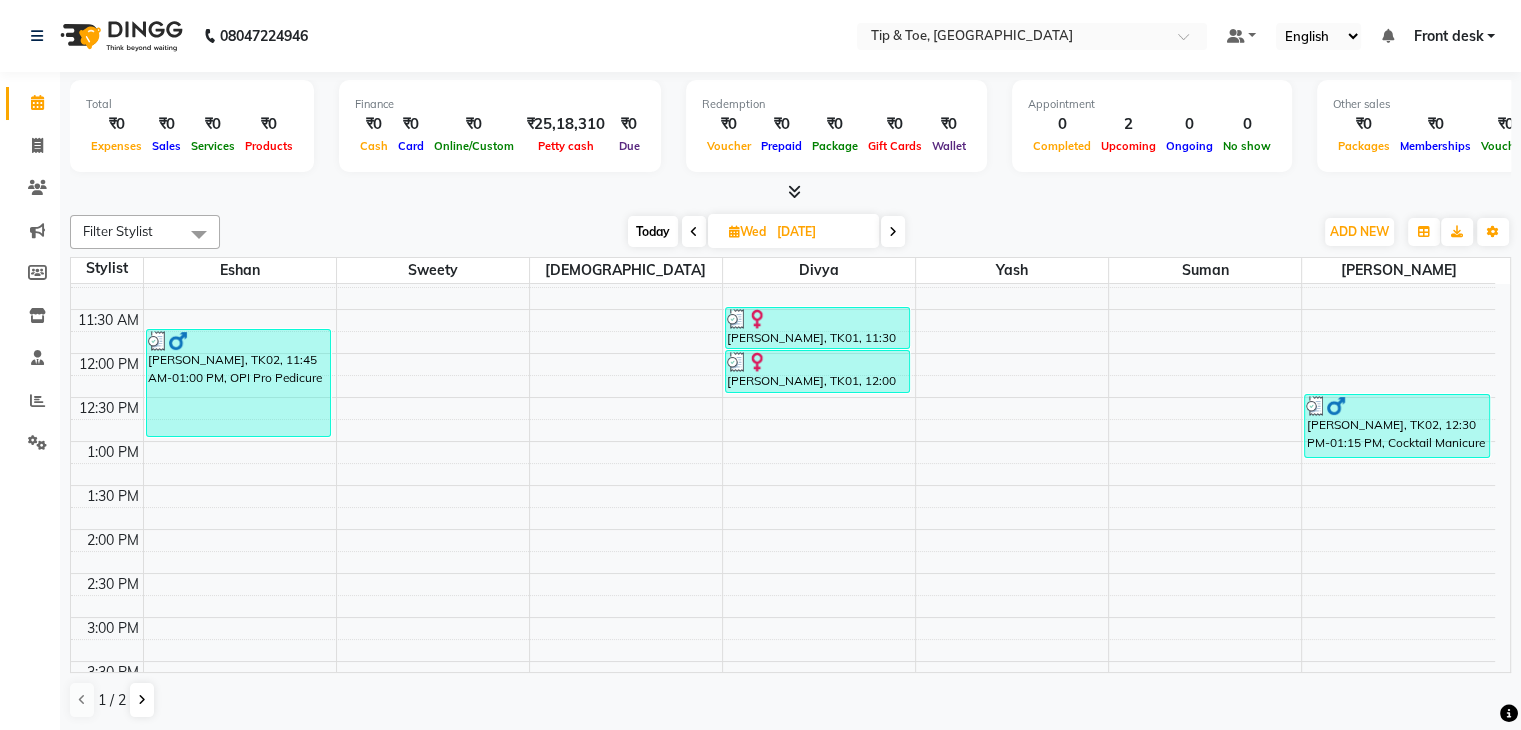 scroll, scrollTop: 300, scrollLeft: 0, axis: vertical 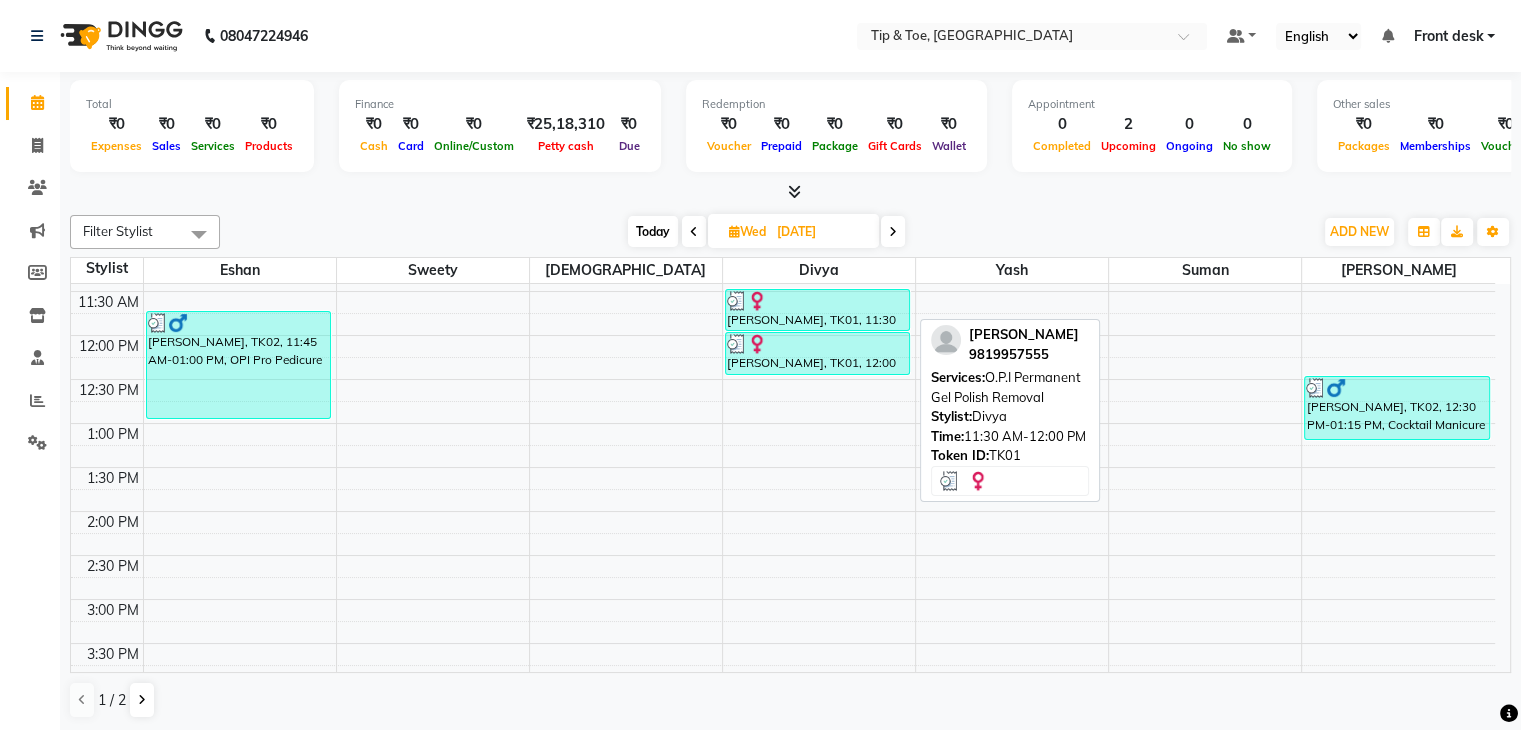 click on "[PERSON_NAME], TK01, 11:30 AM-12:00 PM, O.P.I Permanent Gel Polish Removal" at bounding box center [817, 310] 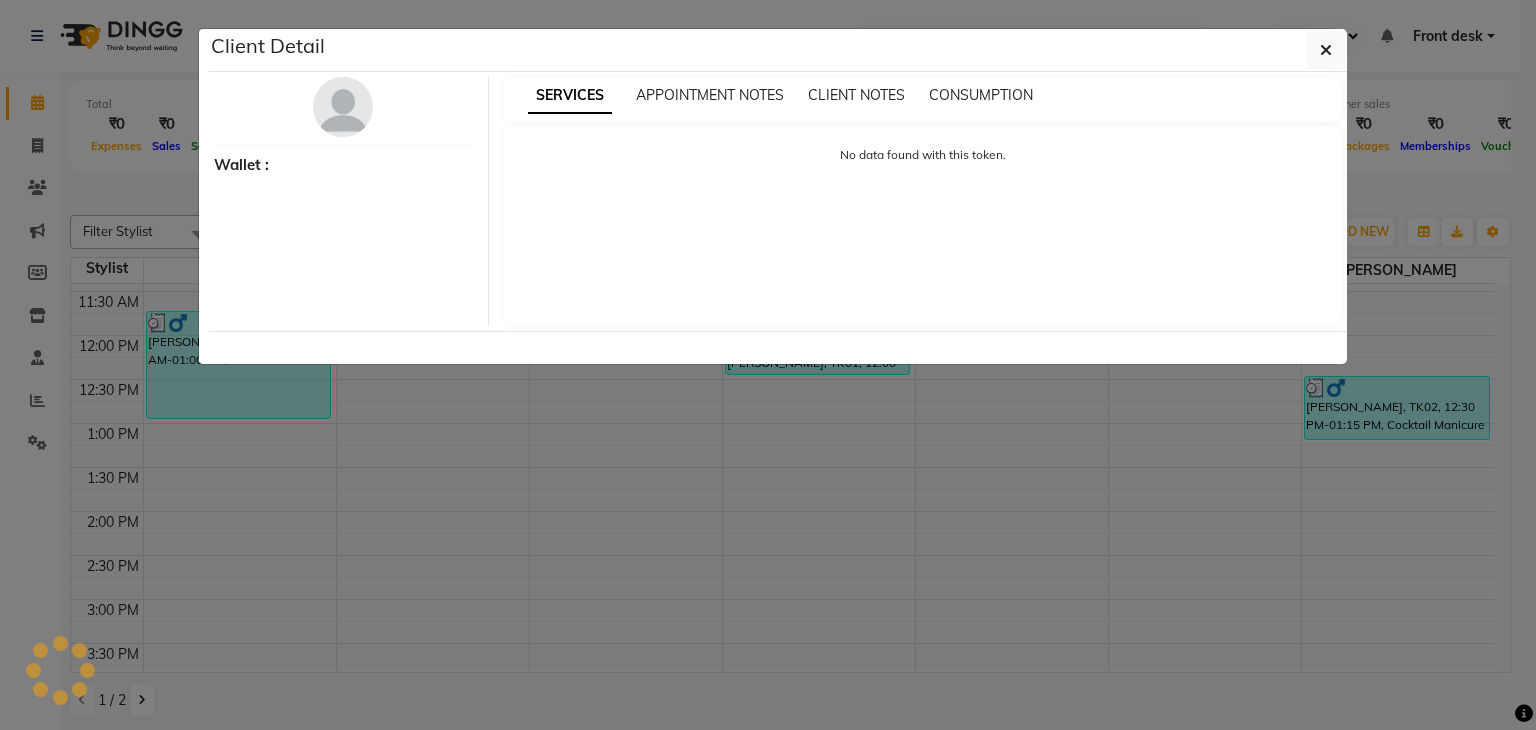 select on "3" 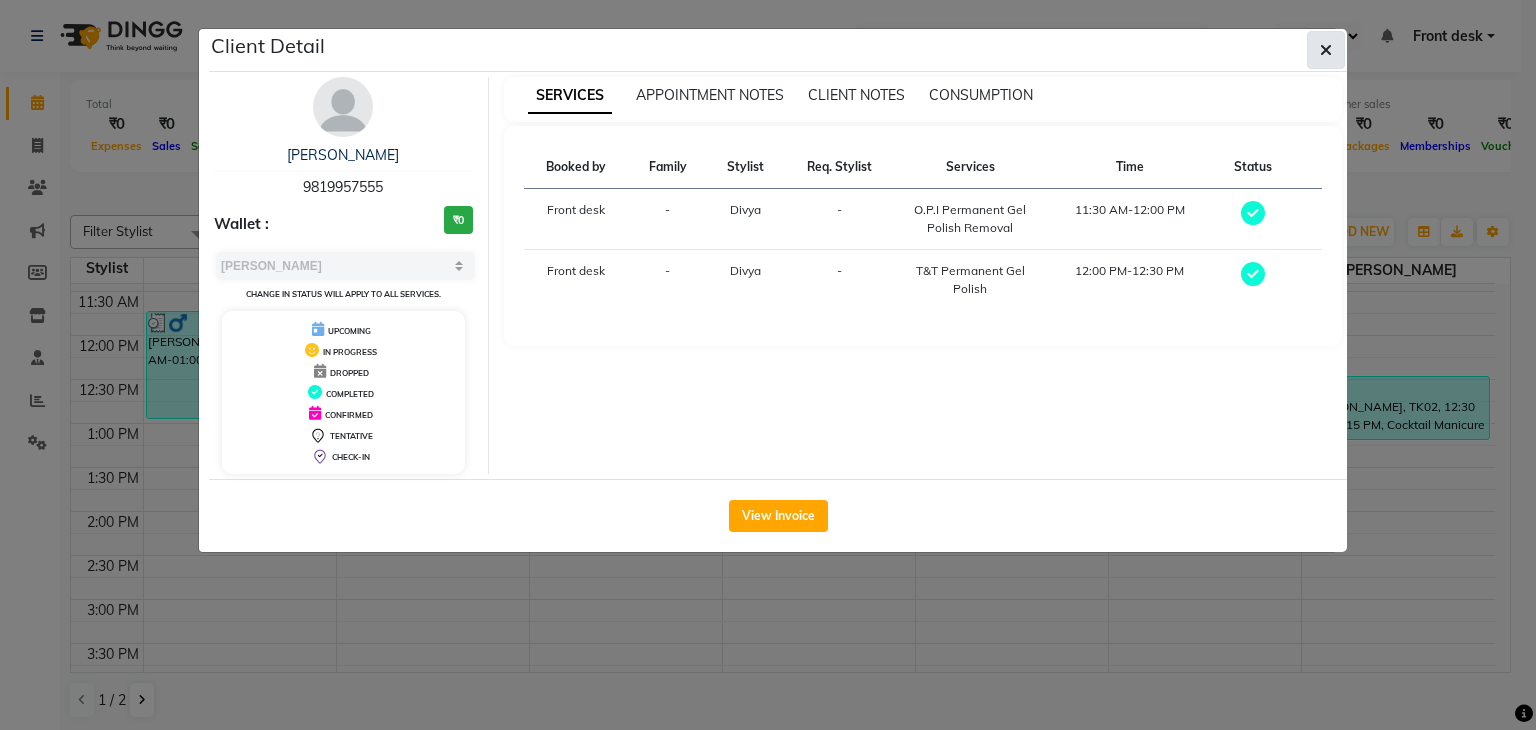 click 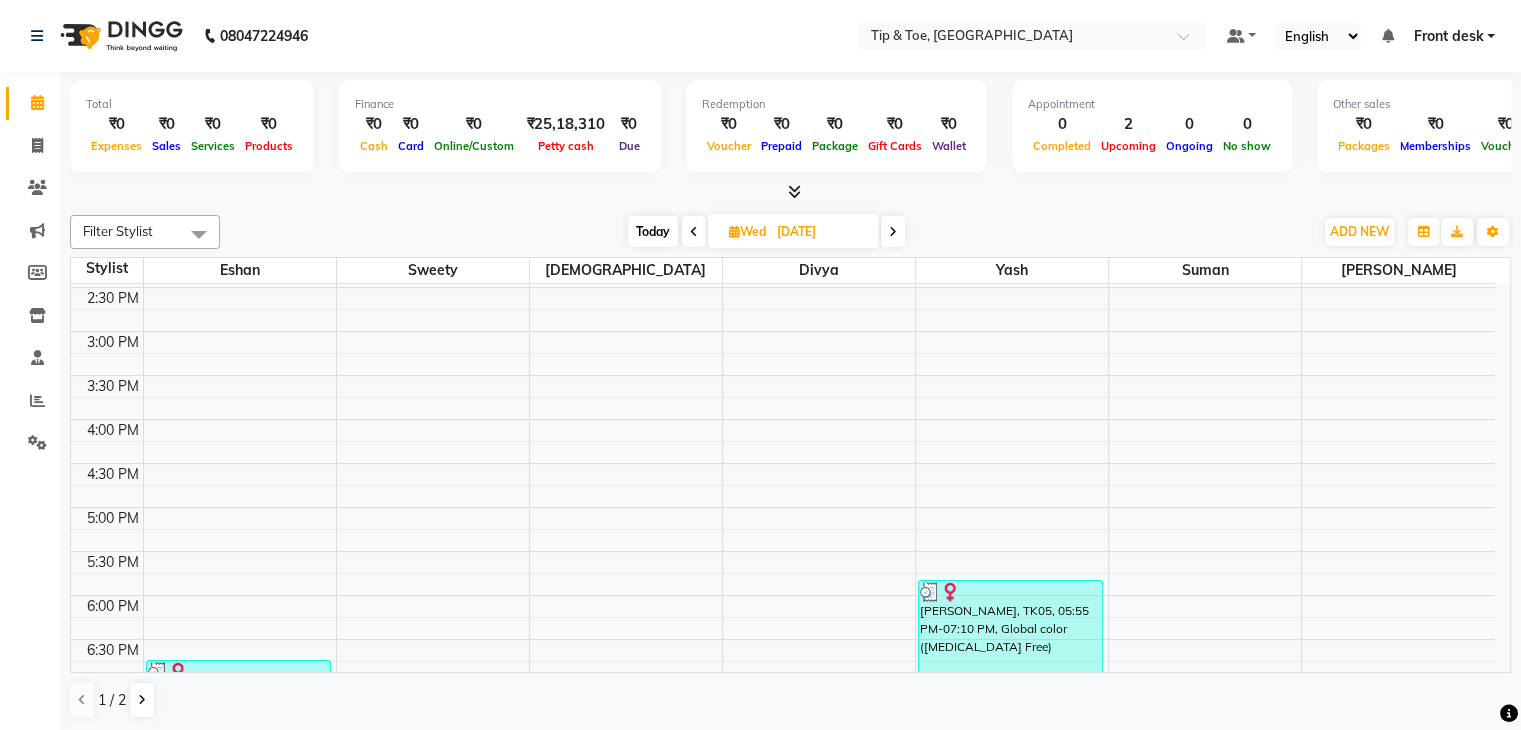 scroll, scrollTop: 744, scrollLeft: 0, axis: vertical 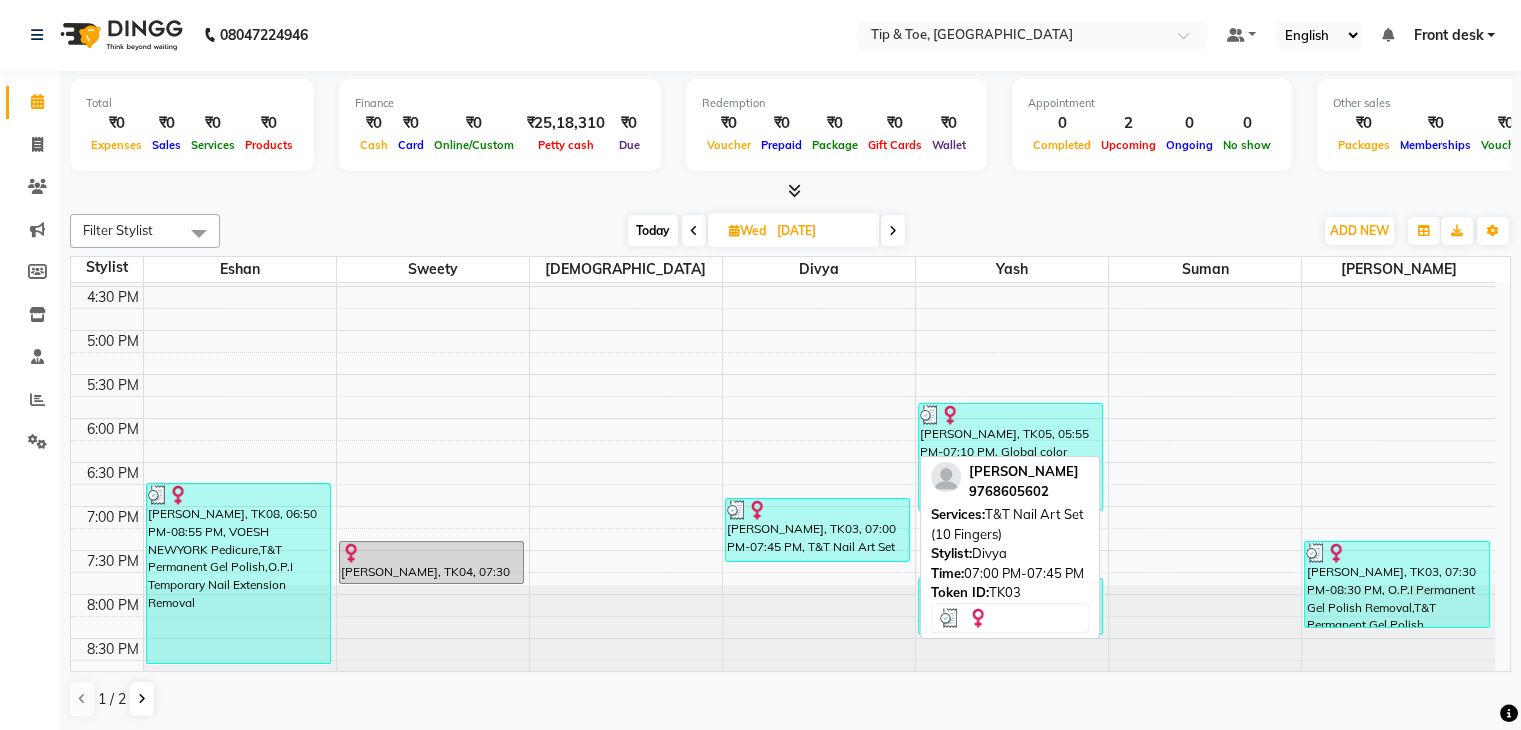 click on "[PERSON_NAME], TK03, 07:00 PM-07:45 PM, T&T Nail Art Set (10 Fingers)" at bounding box center [817, 530] 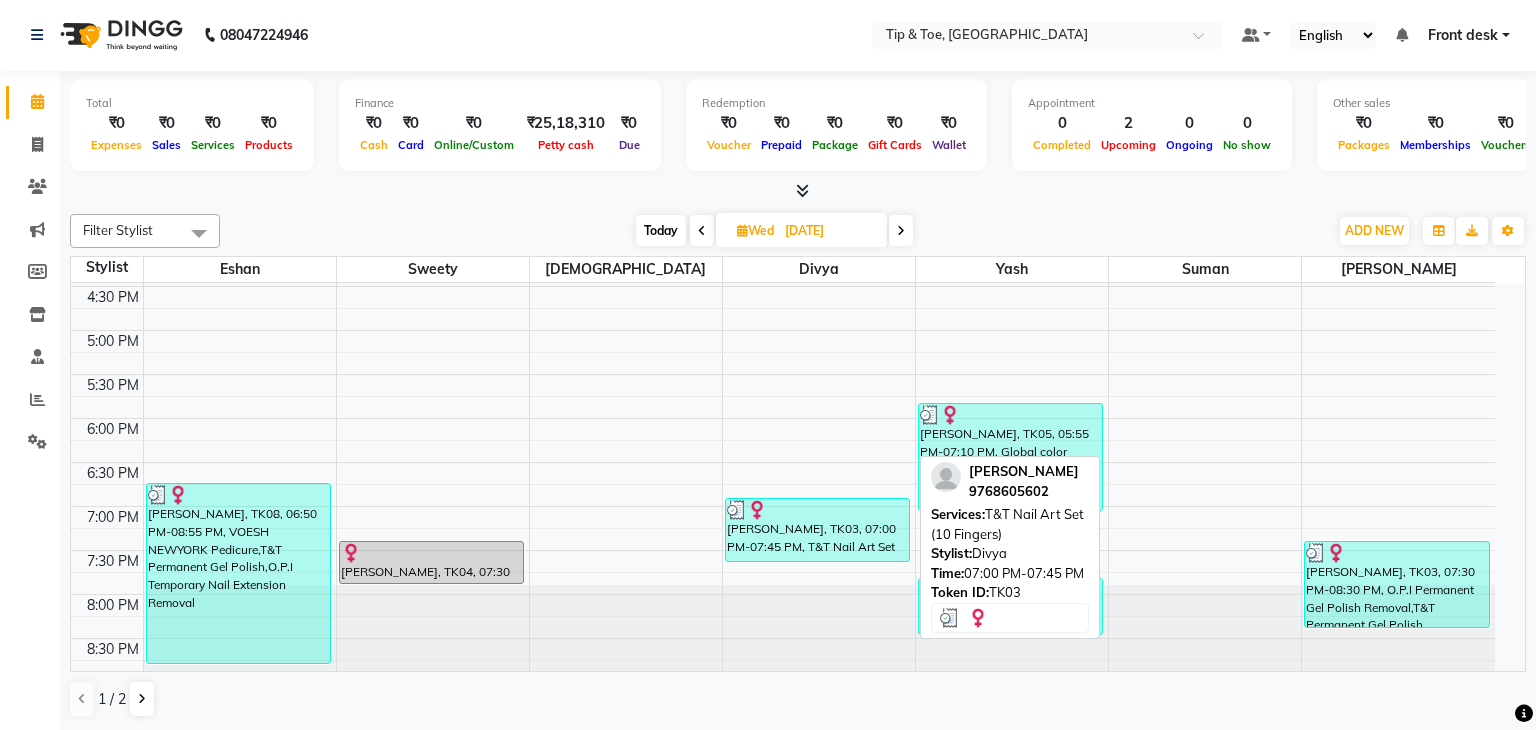select on "3" 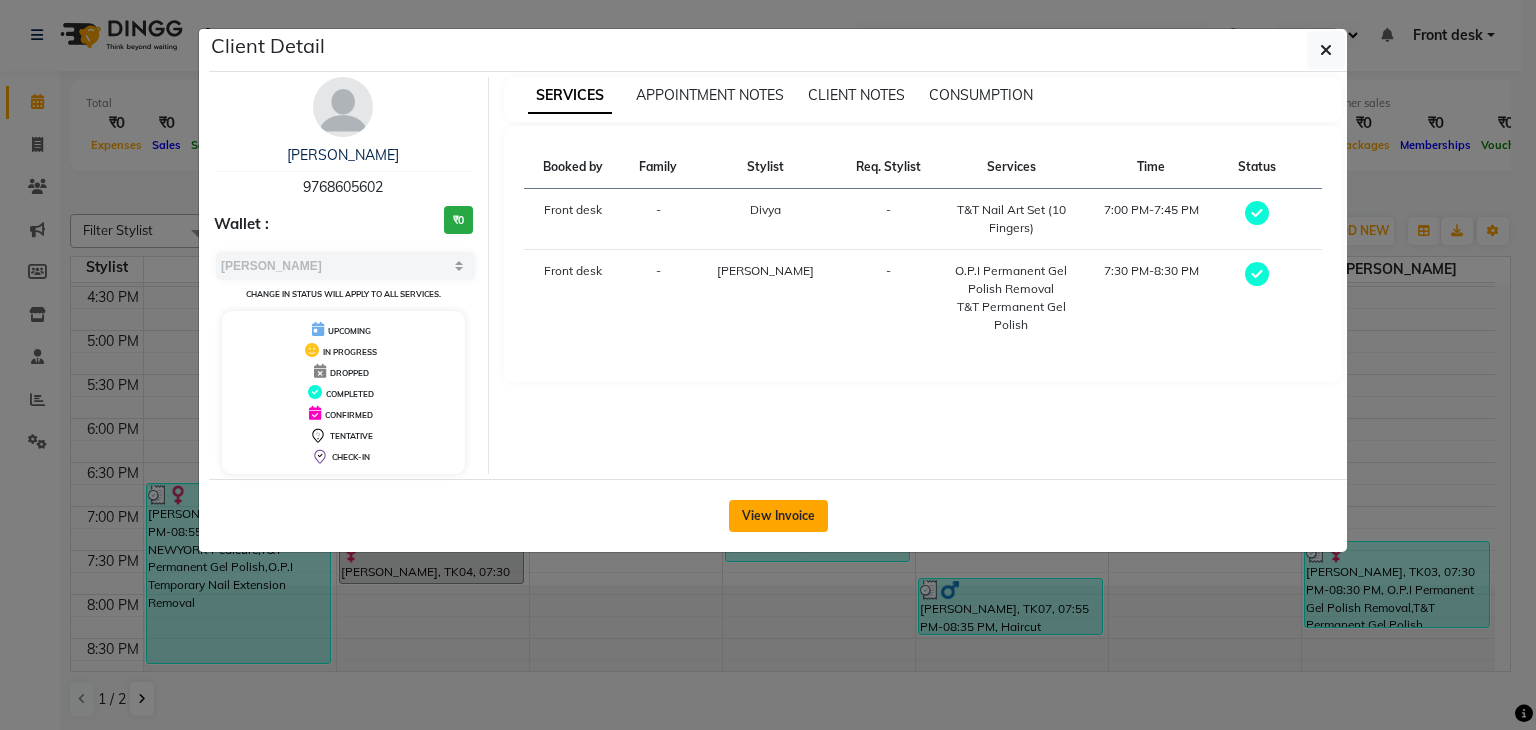 click on "View Invoice" 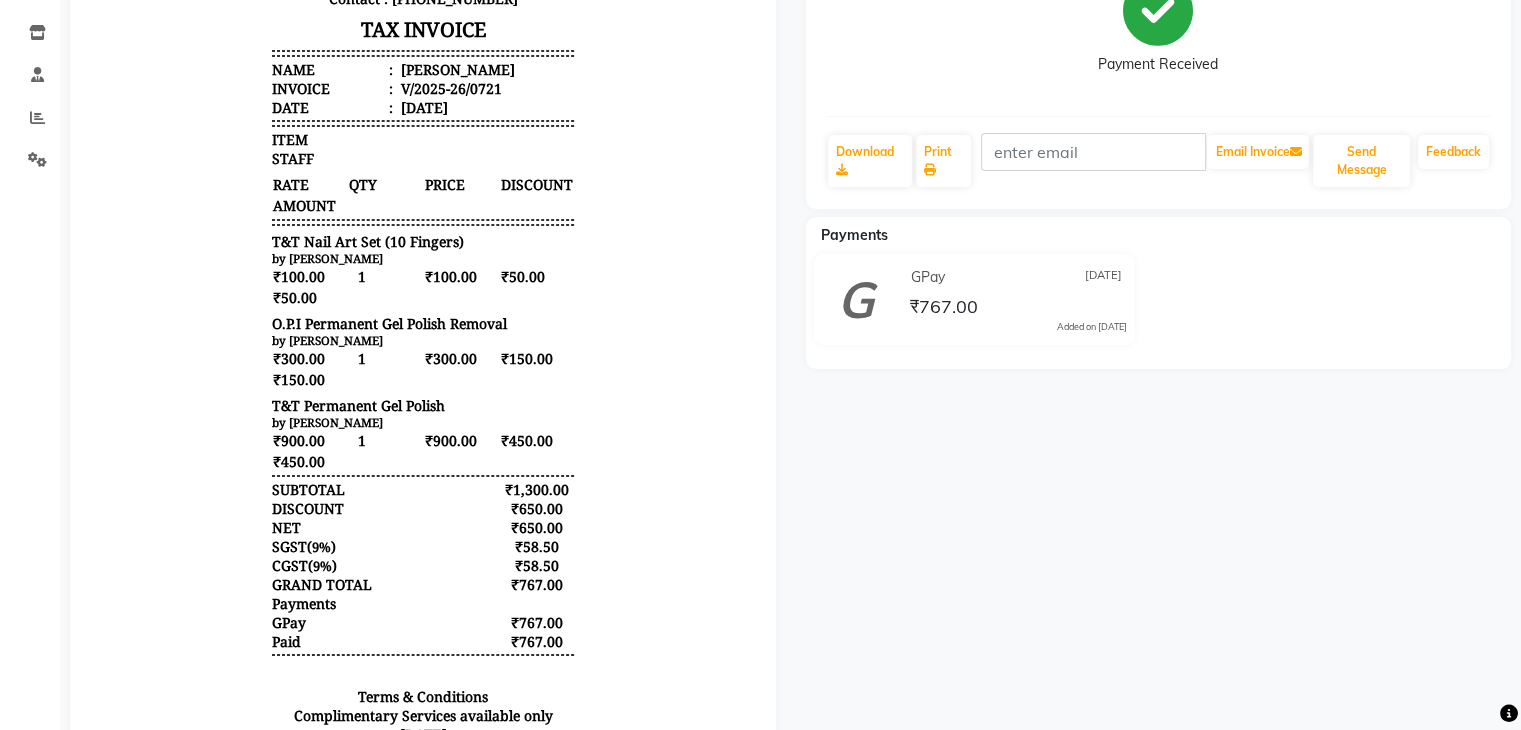 scroll, scrollTop: 0, scrollLeft: 0, axis: both 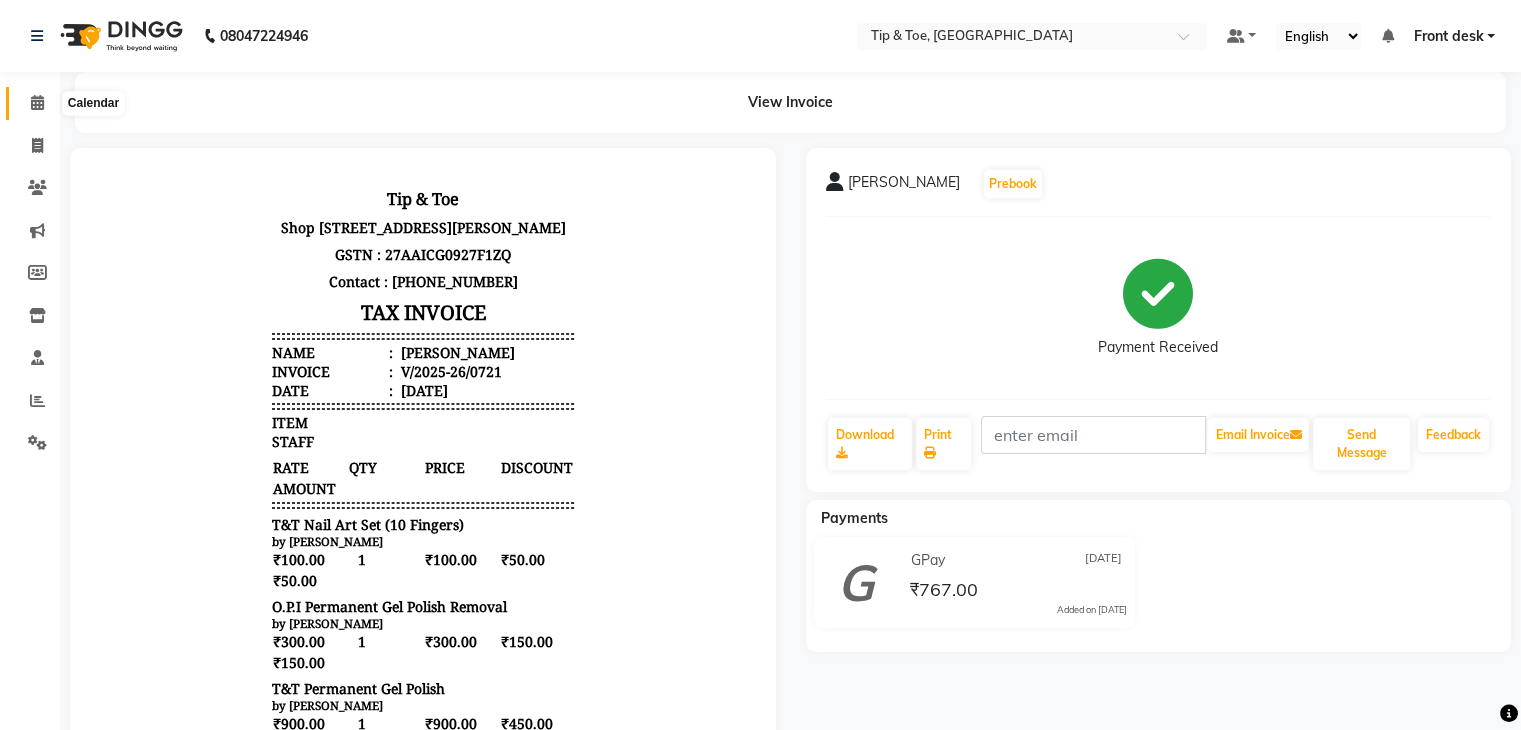 click 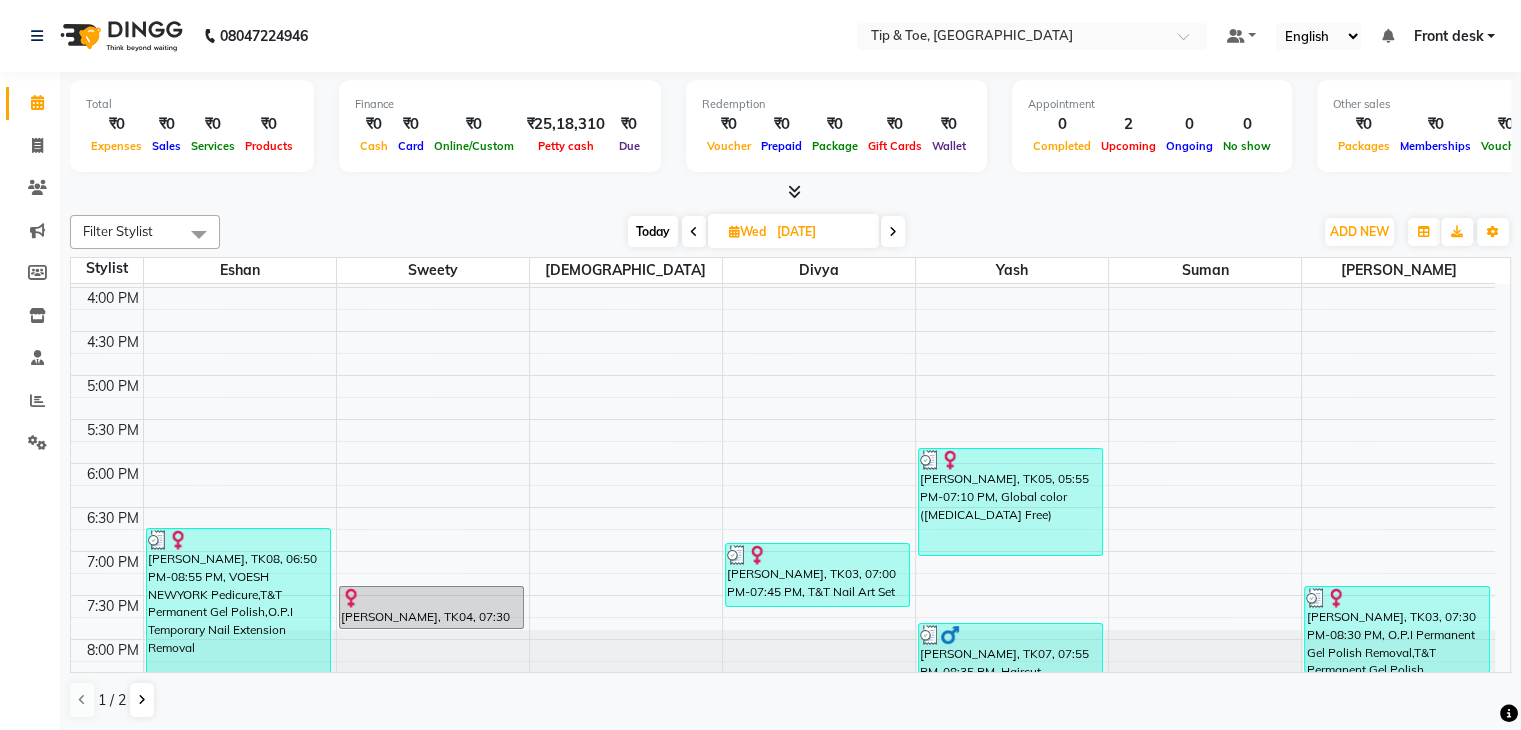 scroll, scrollTop: 744, scrollLeft: 0, axis: vertical 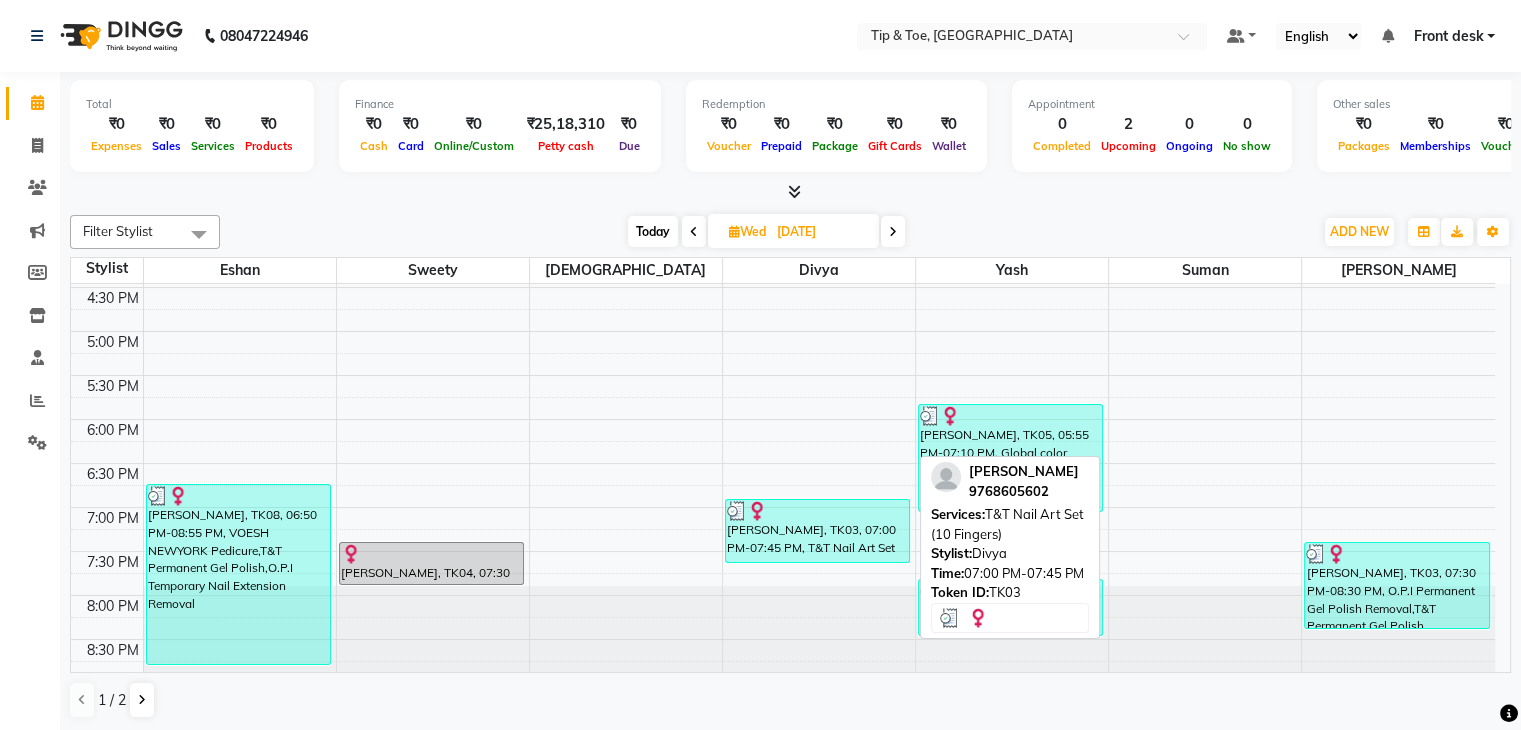 click on "[PERSON_NAME], TK03, 07:00 PM-07:45 PM, T&T Nail Art Set (10 Fingers)" at bounding box center (817, 531) 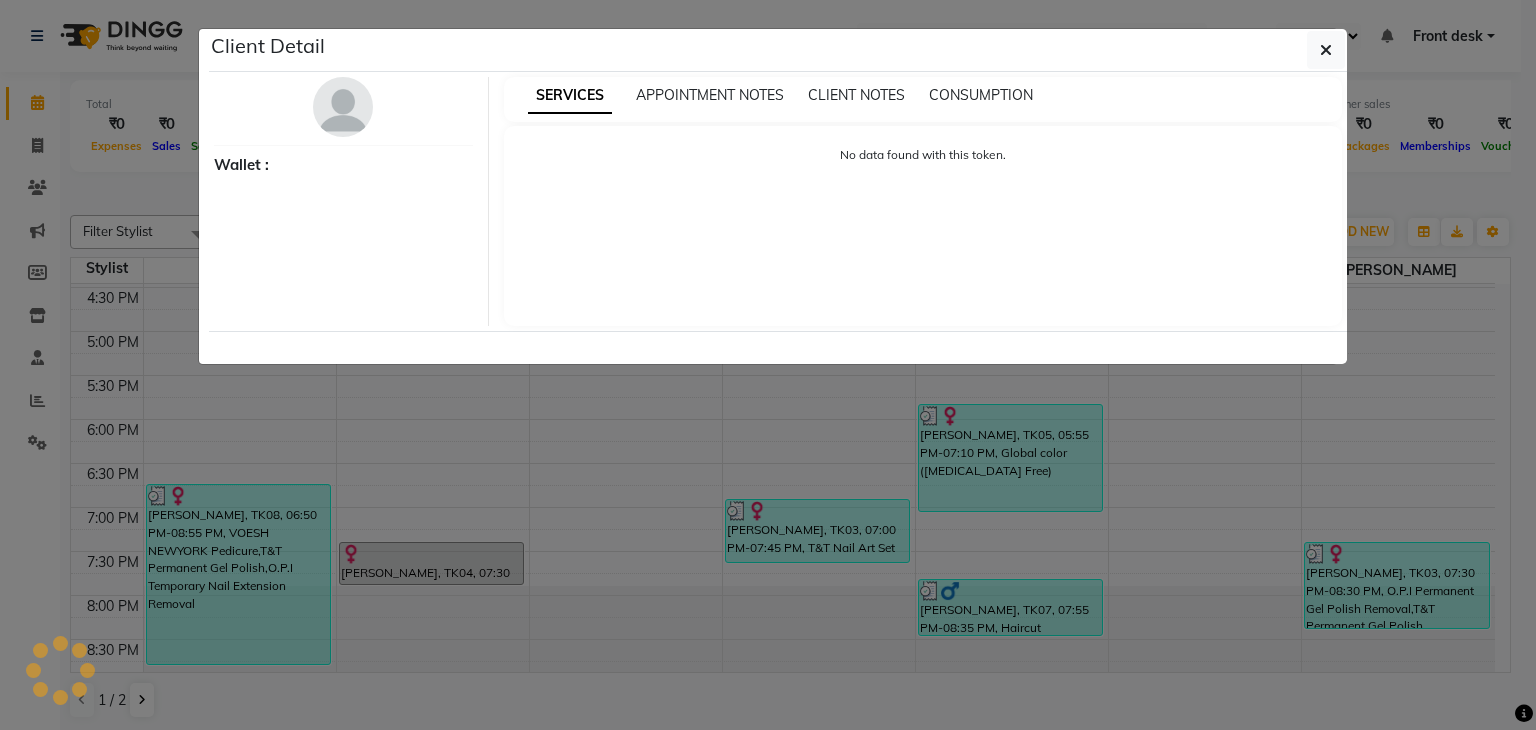 select on "3" 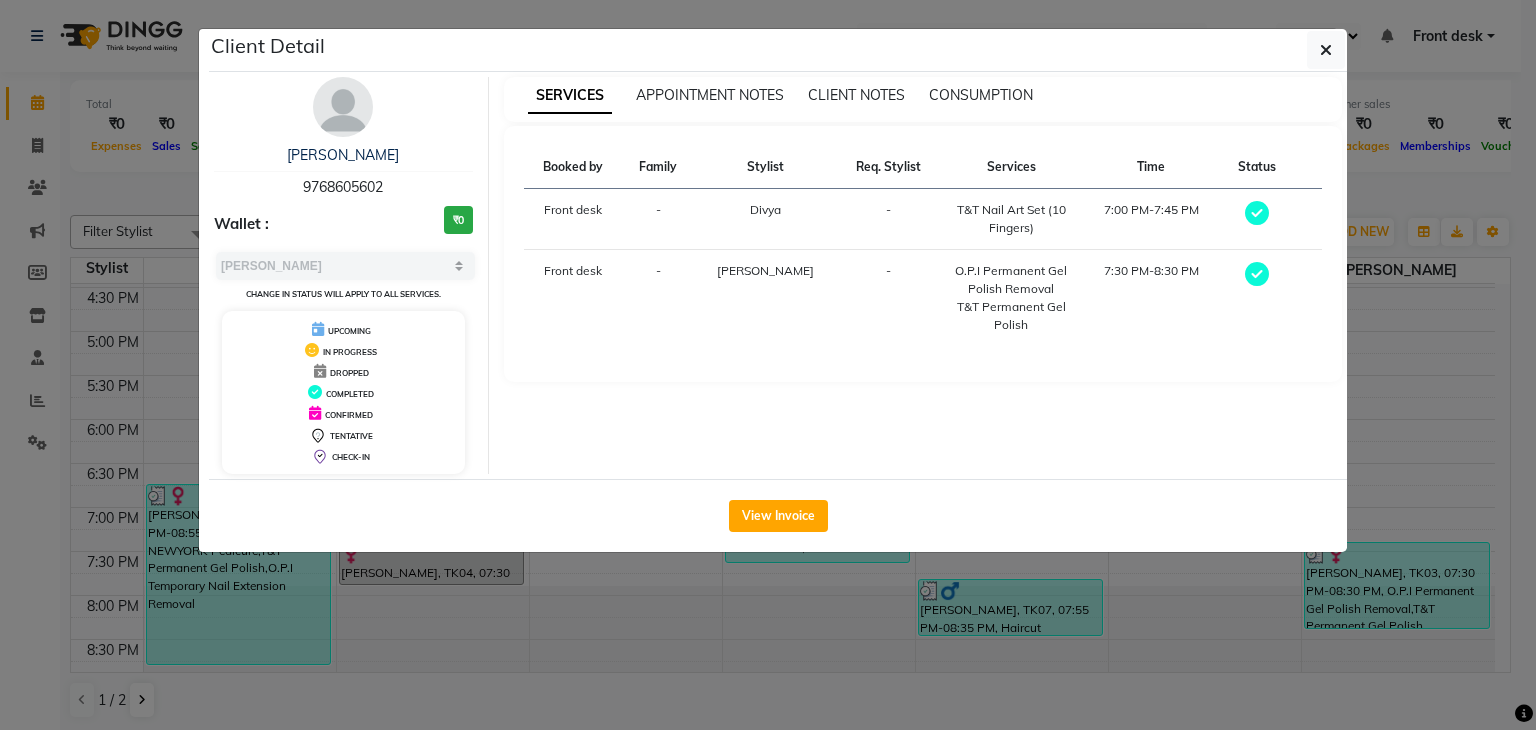 click on "SERVICES APPOINTMENT NOTES CLIENT NOTES CONSUMPTION Booked by Family Stylist Req. Stylist Services Time Status  Front desk  - Divya -  T&T Nail Art Set (10 Fingers)   7:00 PM-7:45 PM   Front desk  - Regan -  O.P.I Permanent Gel Polish Removal   T&T Permanent Gel Polish   7:30 PM-8:30 PM" at bounding box center (923, 275) 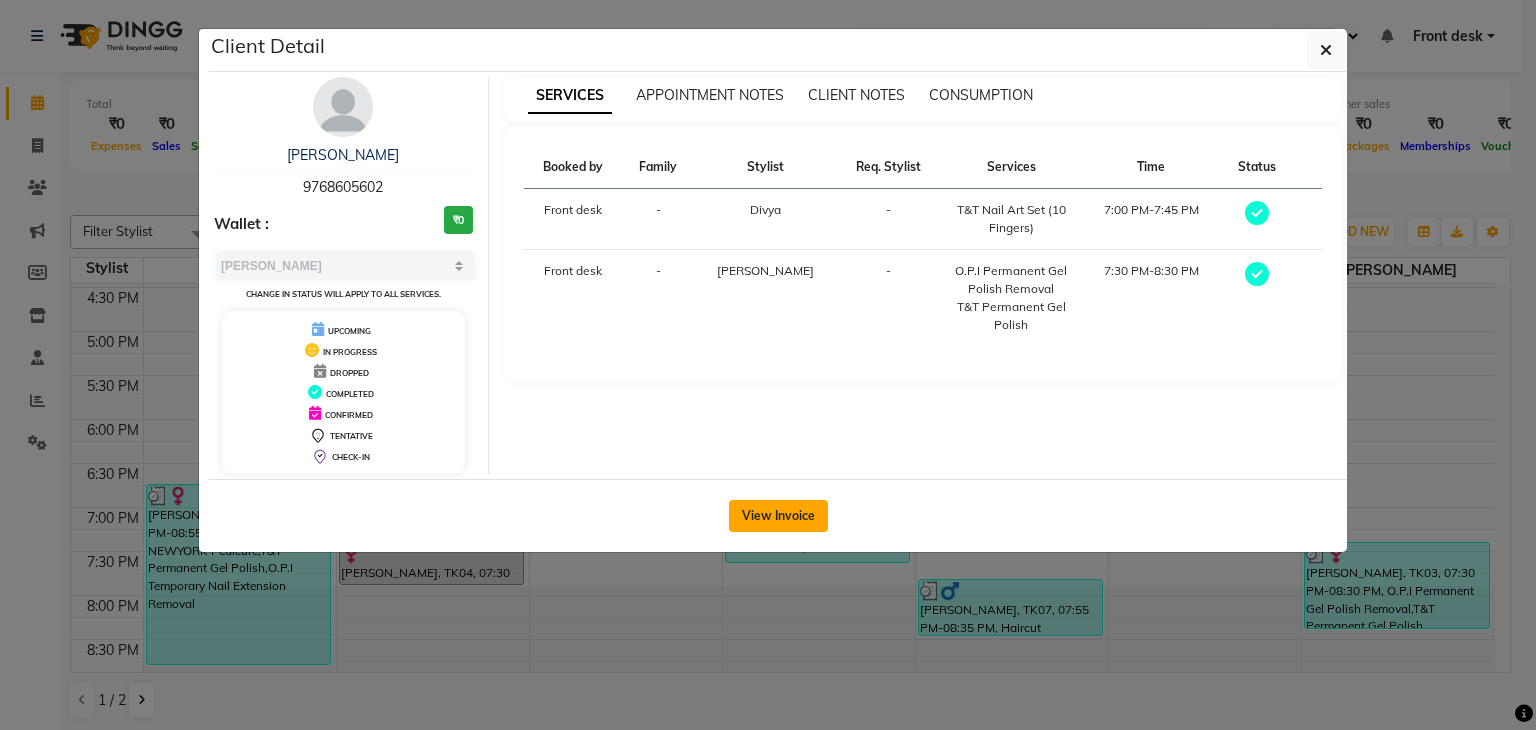 click on "View Invoice" 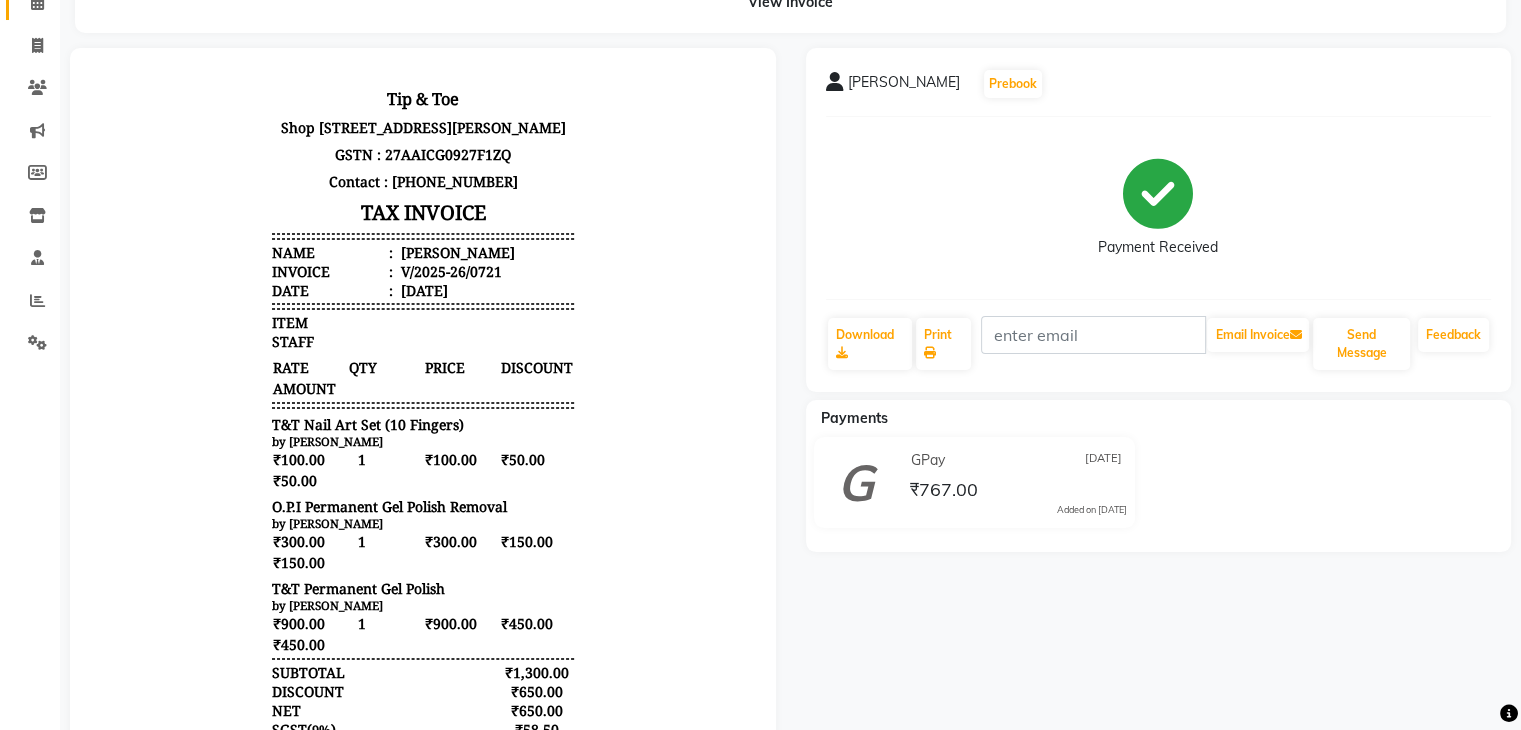 scroll, scrollTop: 0, scrollLeft: 0, axis: both 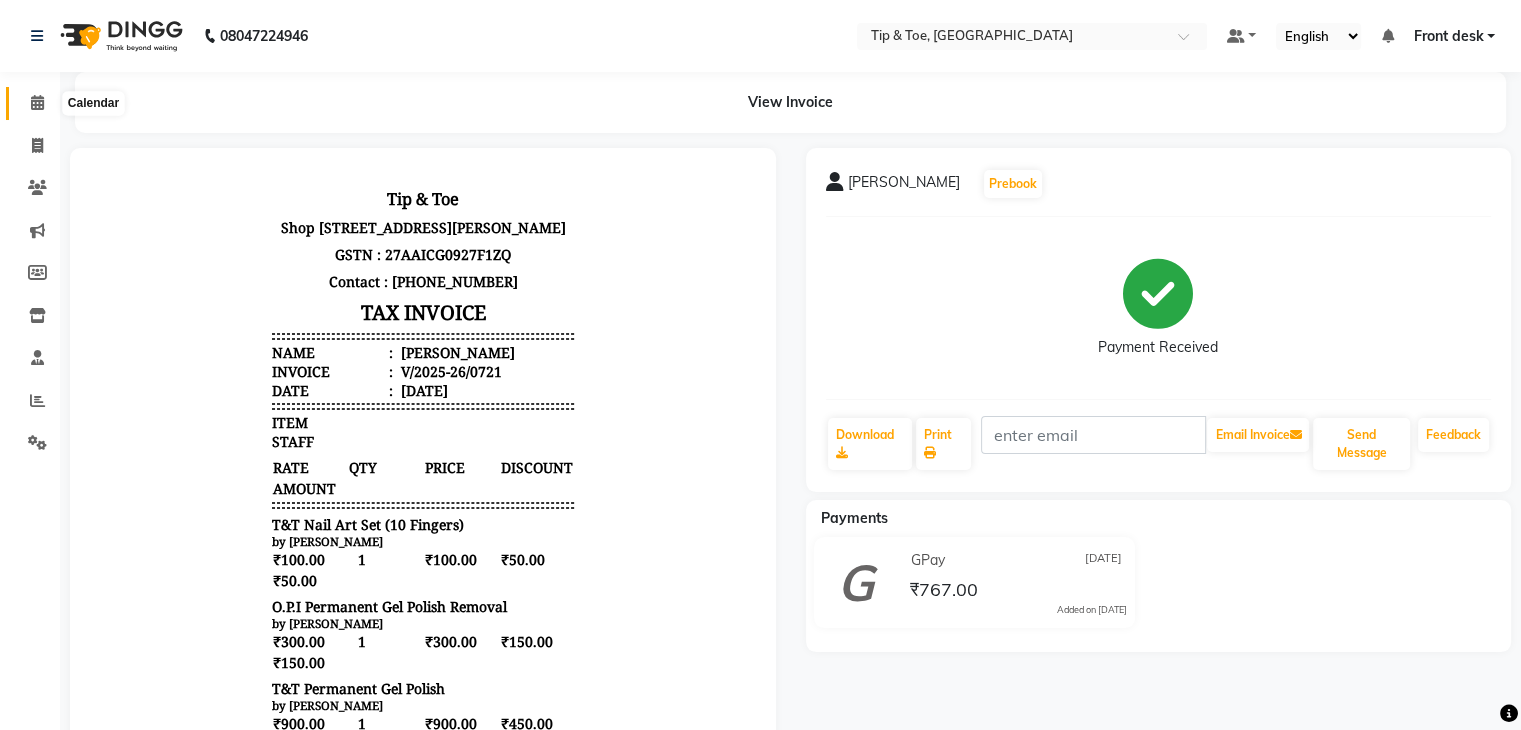 click 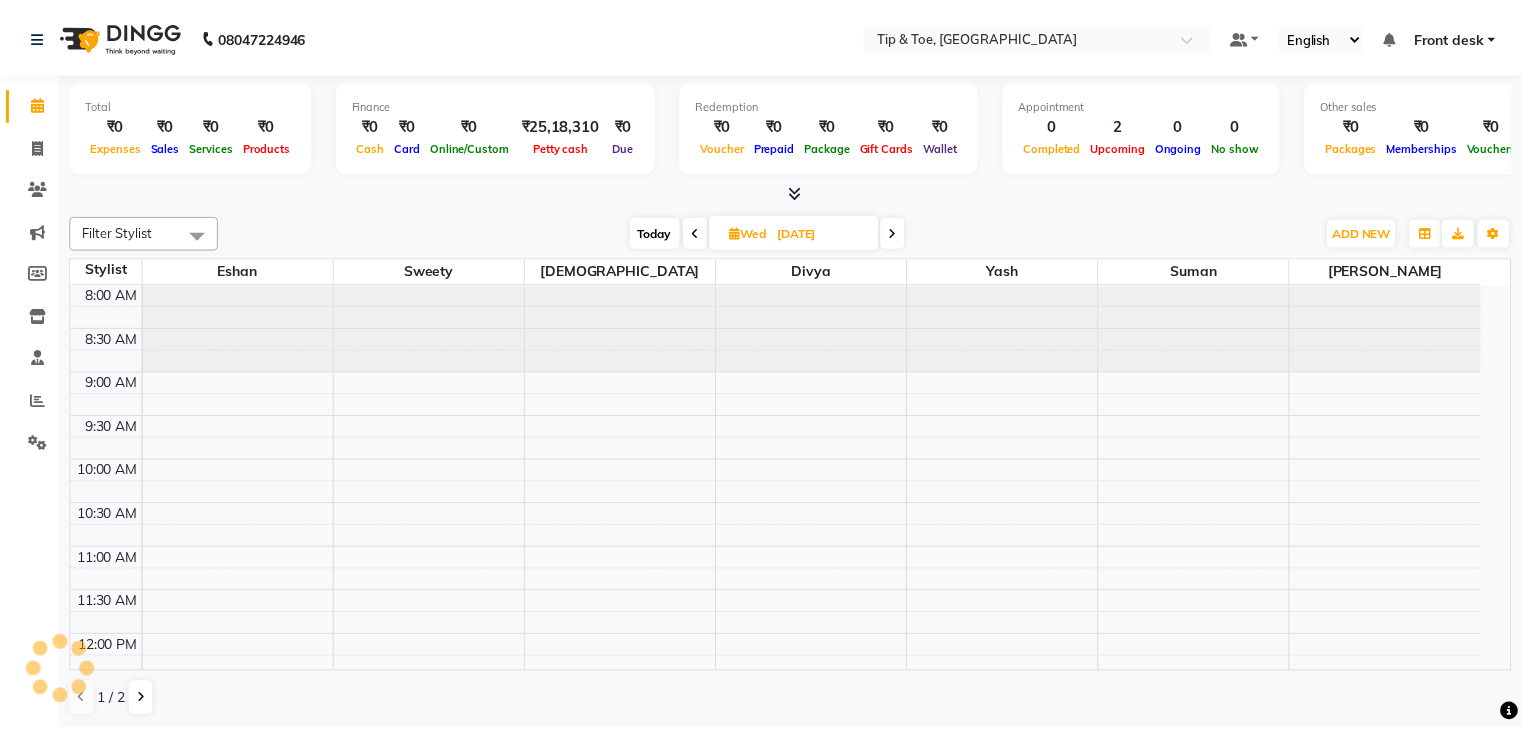 scroll, scrollTop: 0, scrollLeft: 0, axis: both 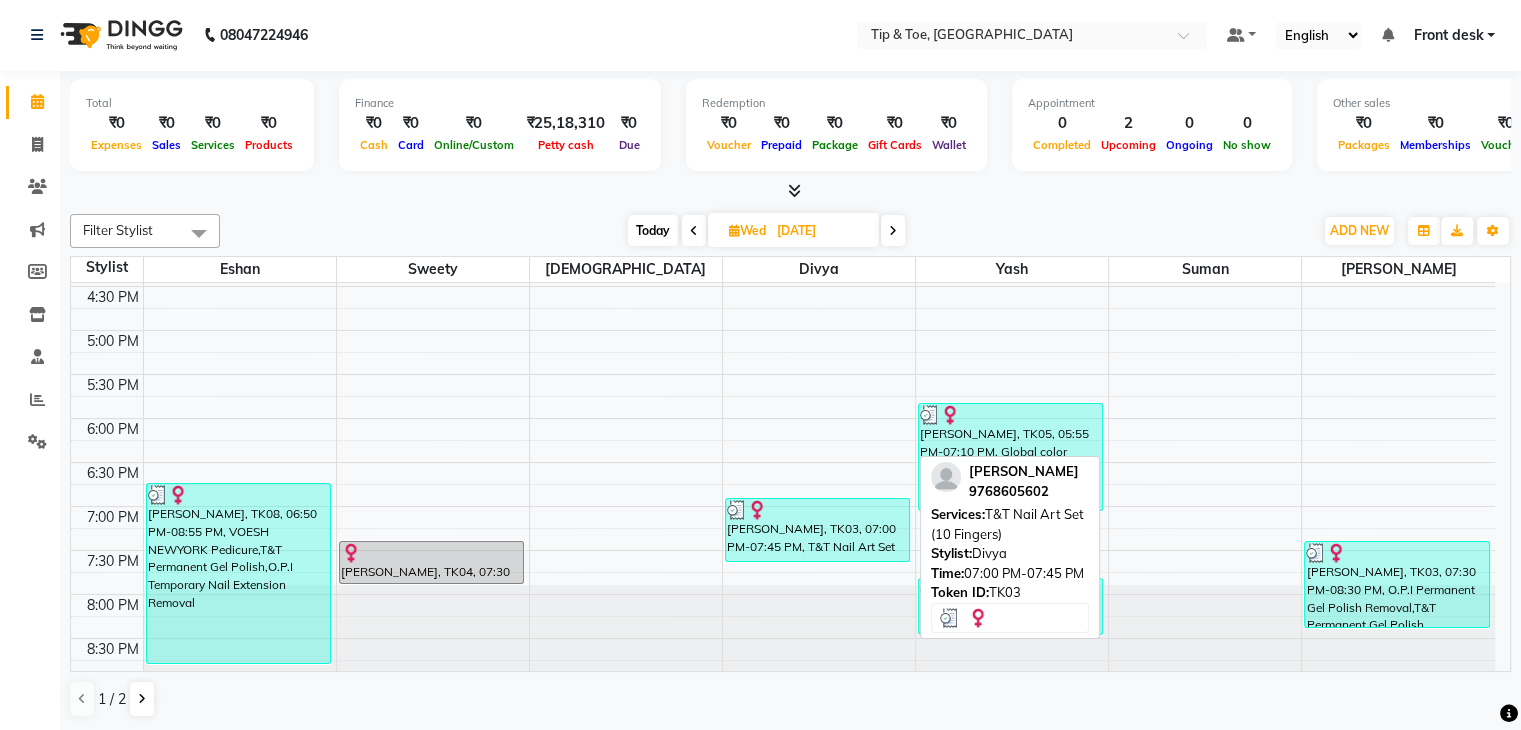 click at bounding box center [757, 510] 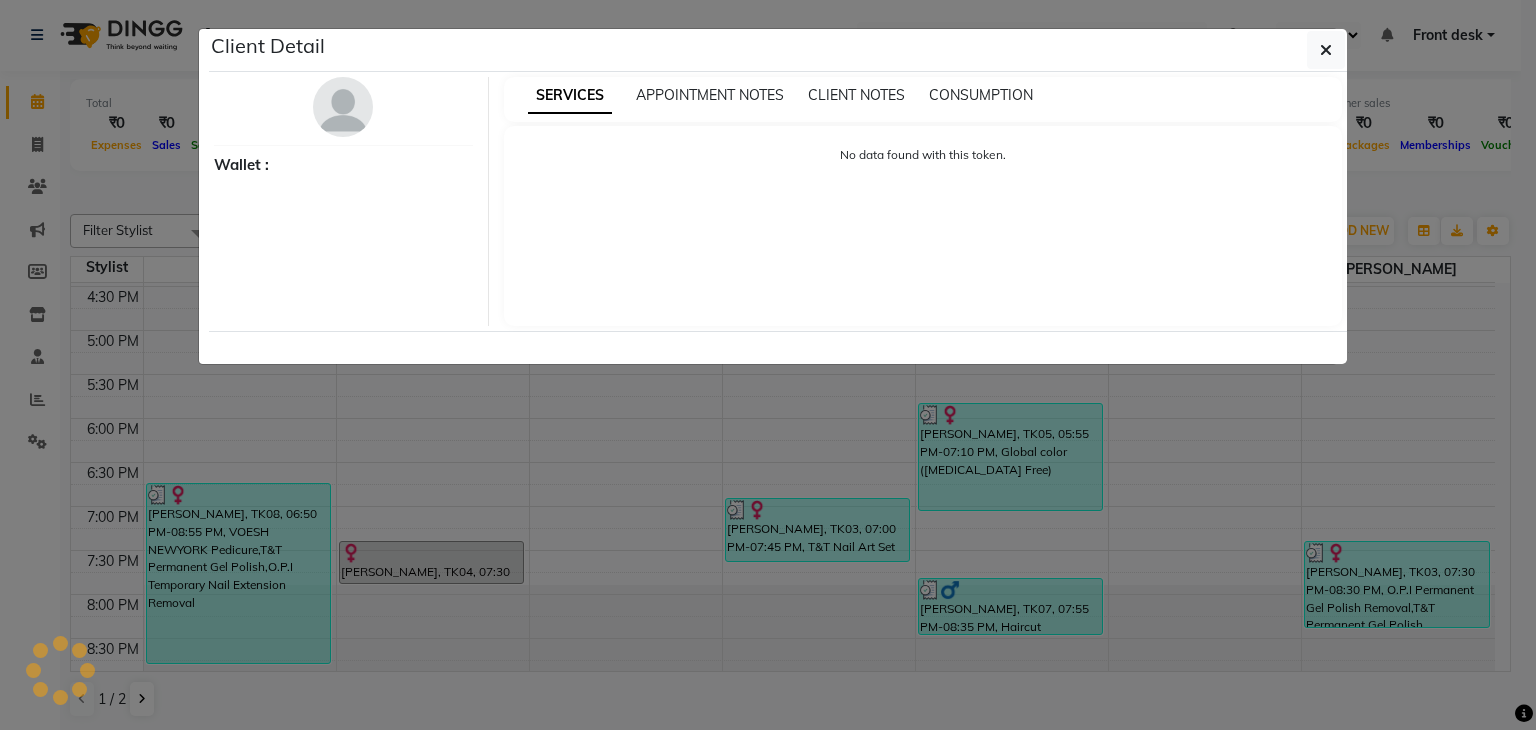 select on "3" 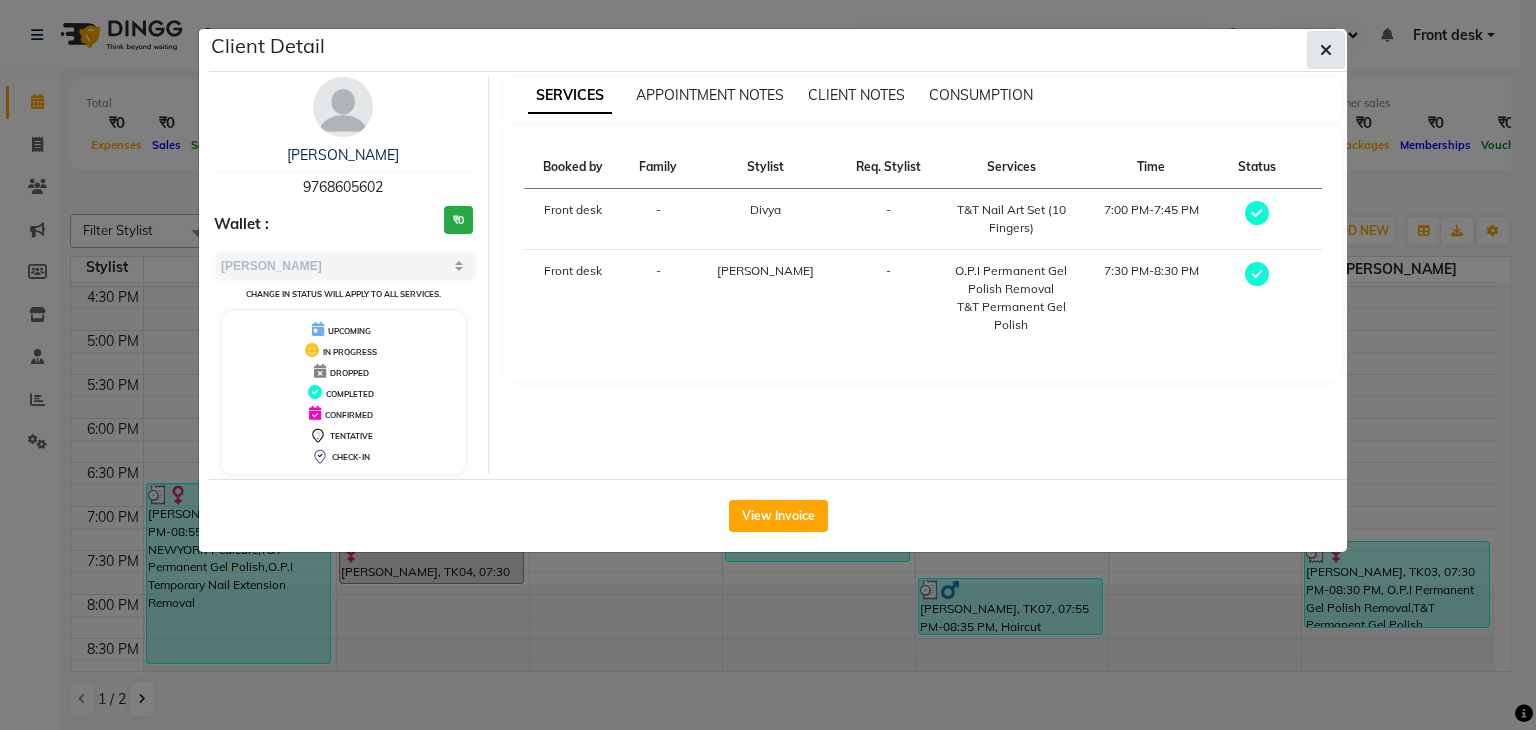click 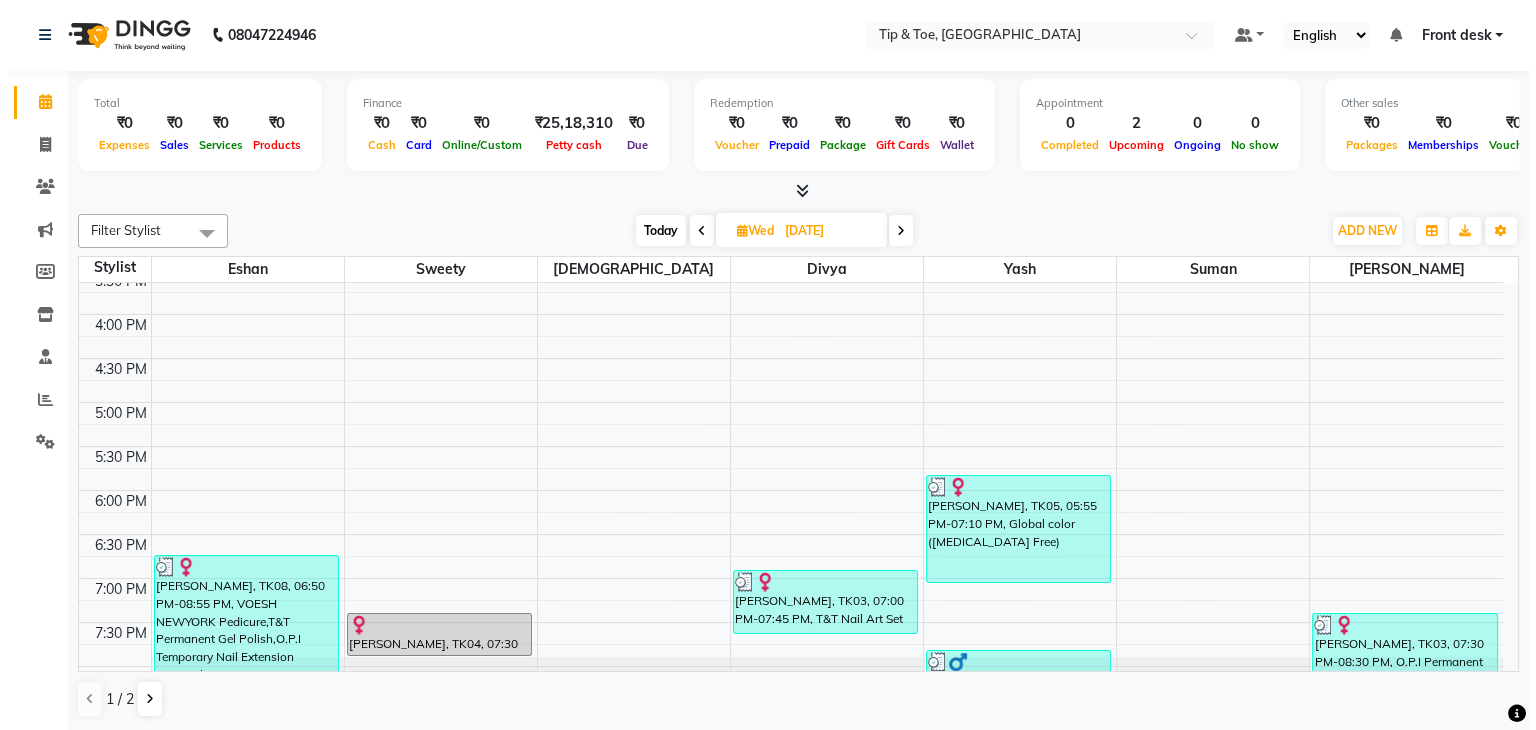 scroll, scrollTop: 144, scrollLeft: 0, axis: vertical 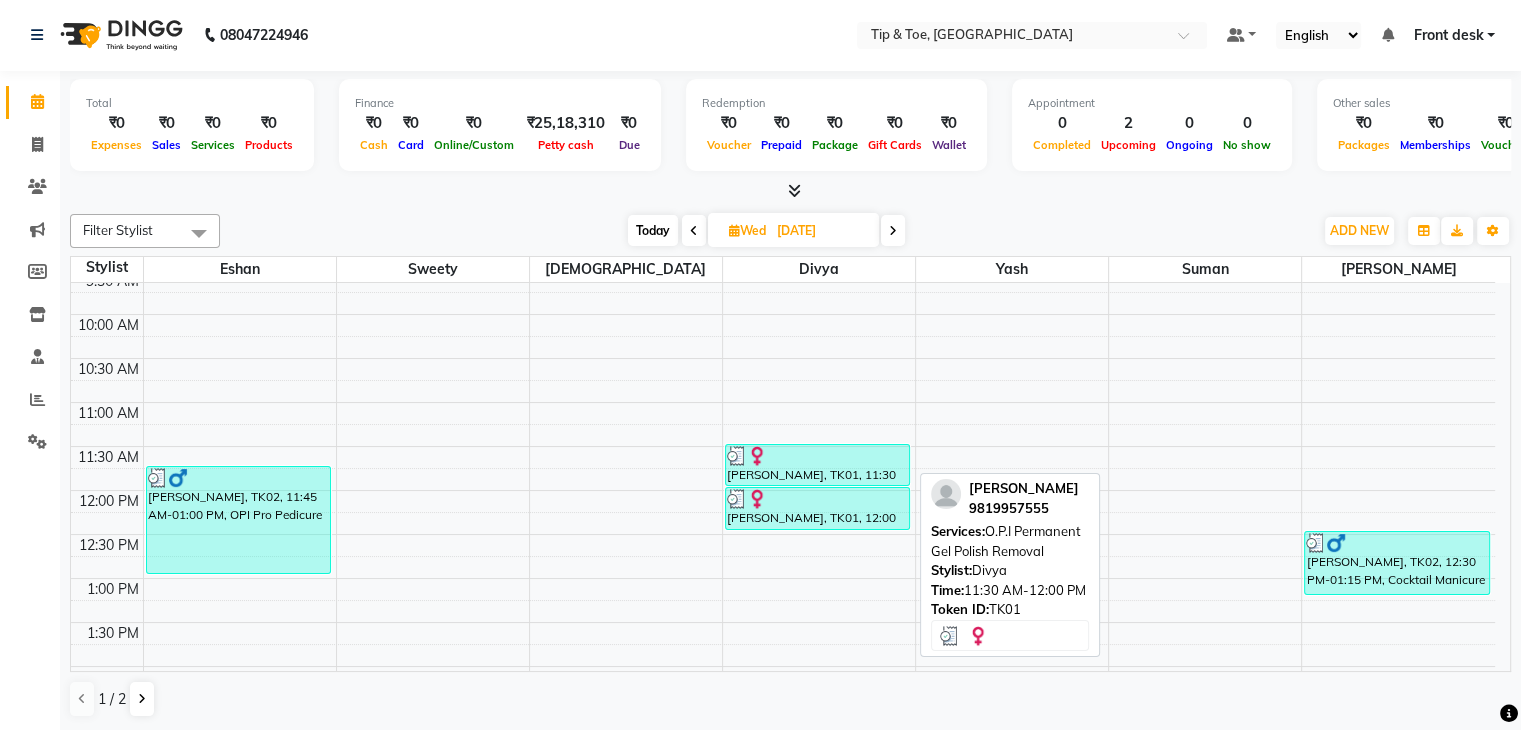 click at bounding box center (757, 456) 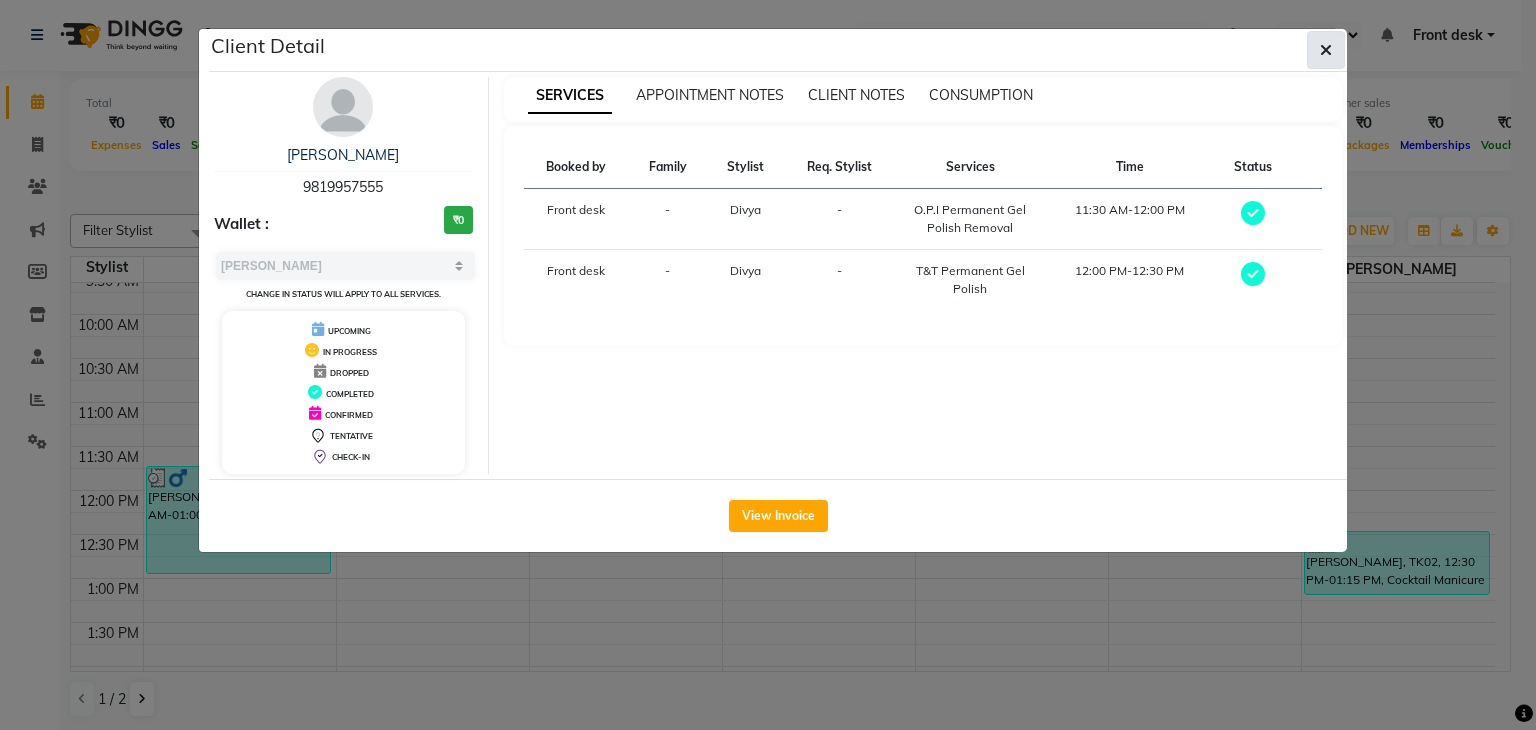 click 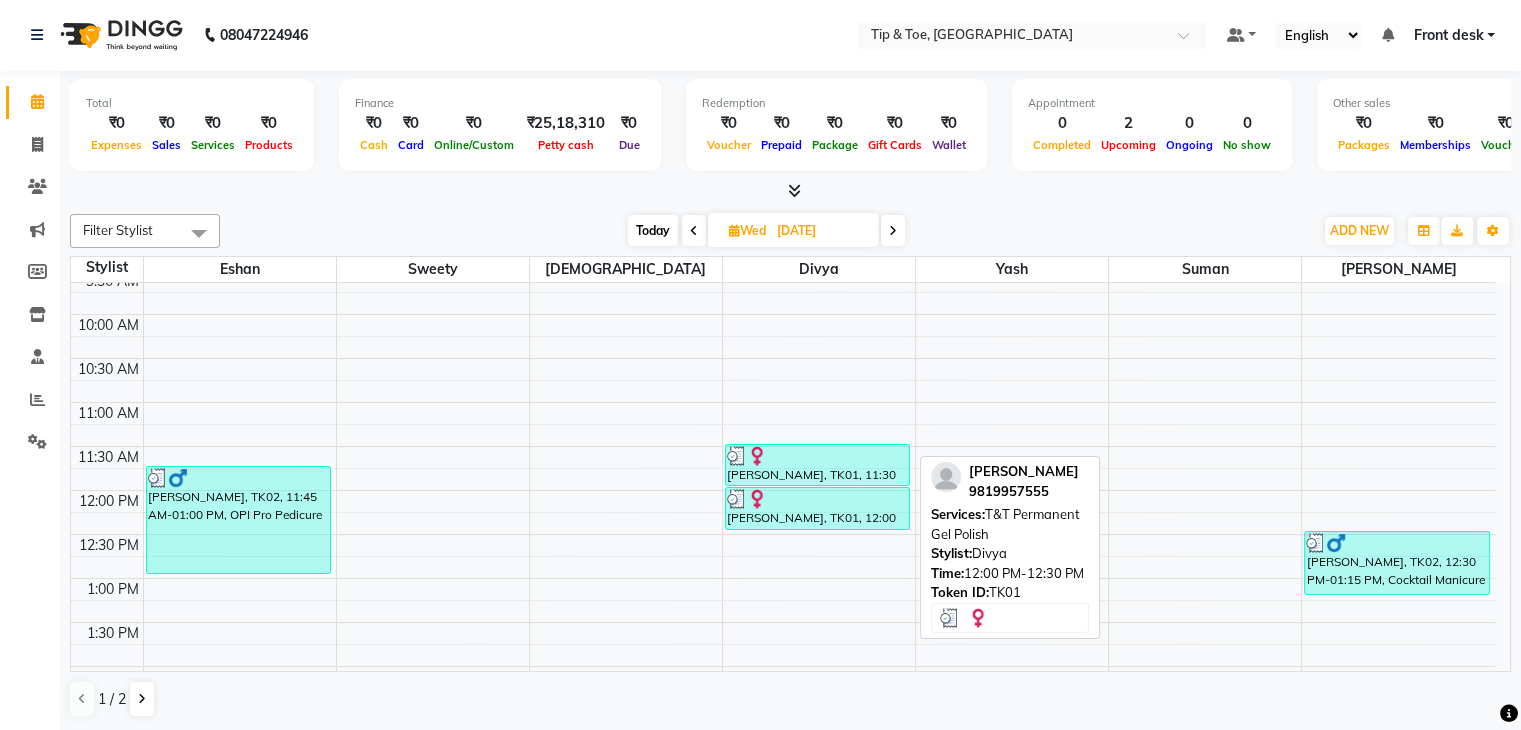 click at bounding box center (817, 499) 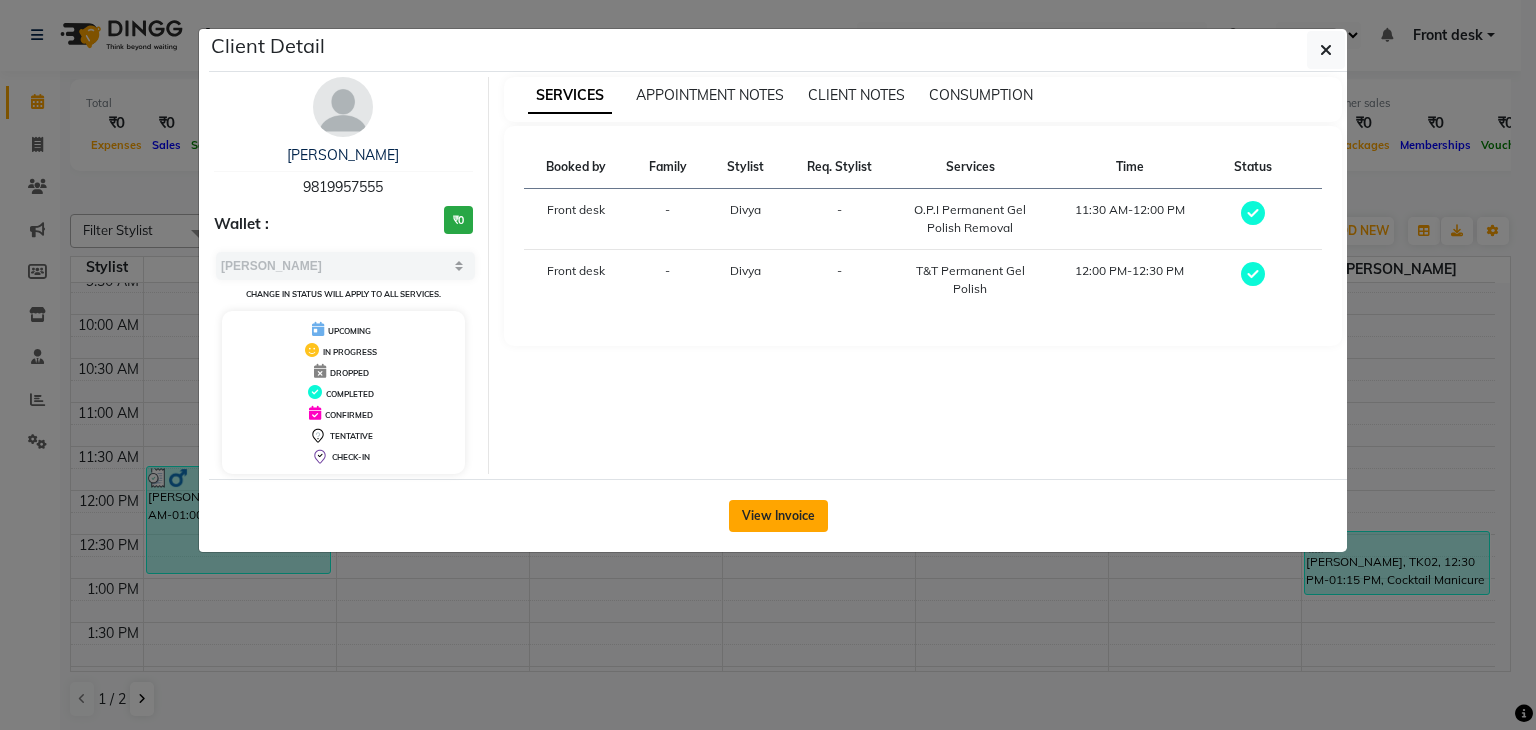 click on "View Invoice" 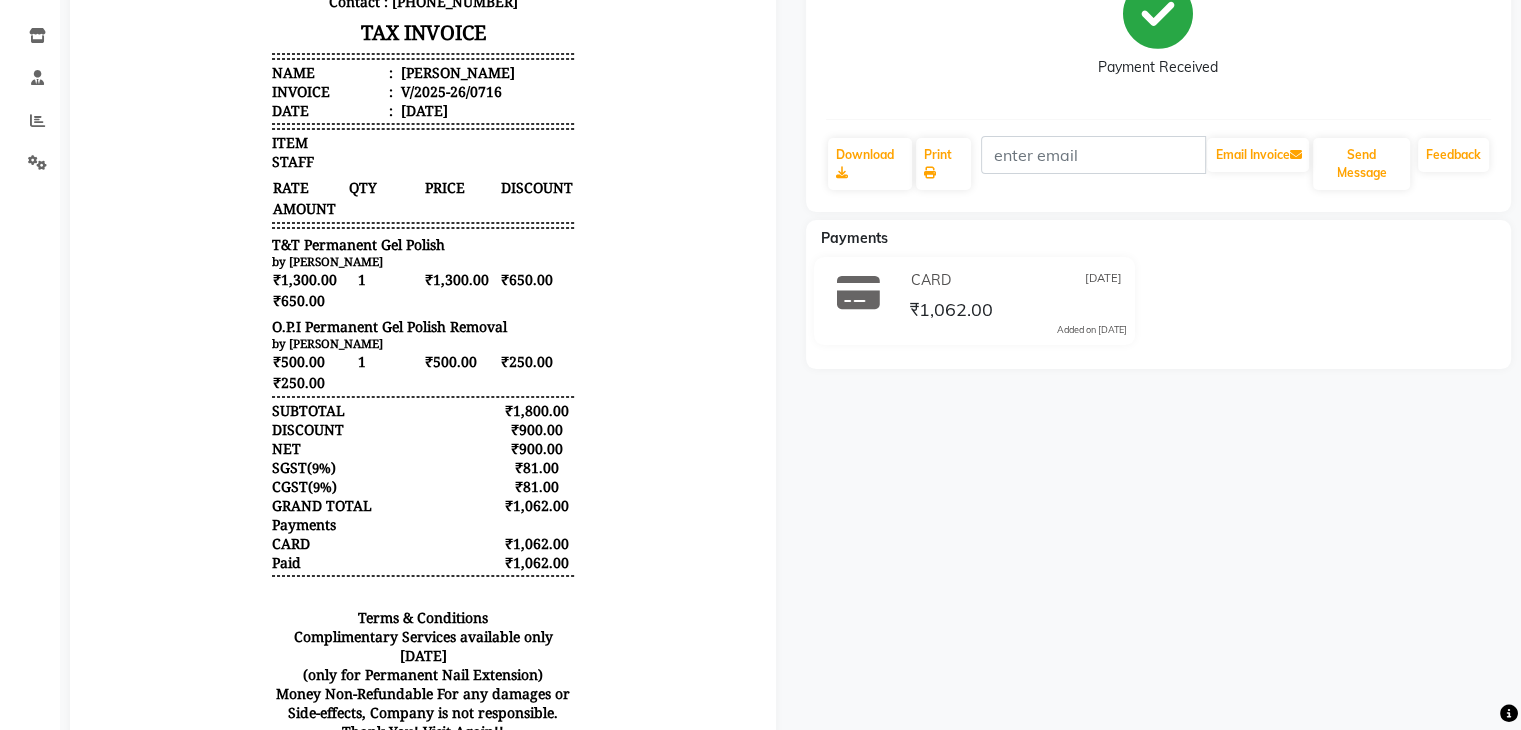 scroll, scrollTop: 300, scrollLeft: 0, axis: vertical 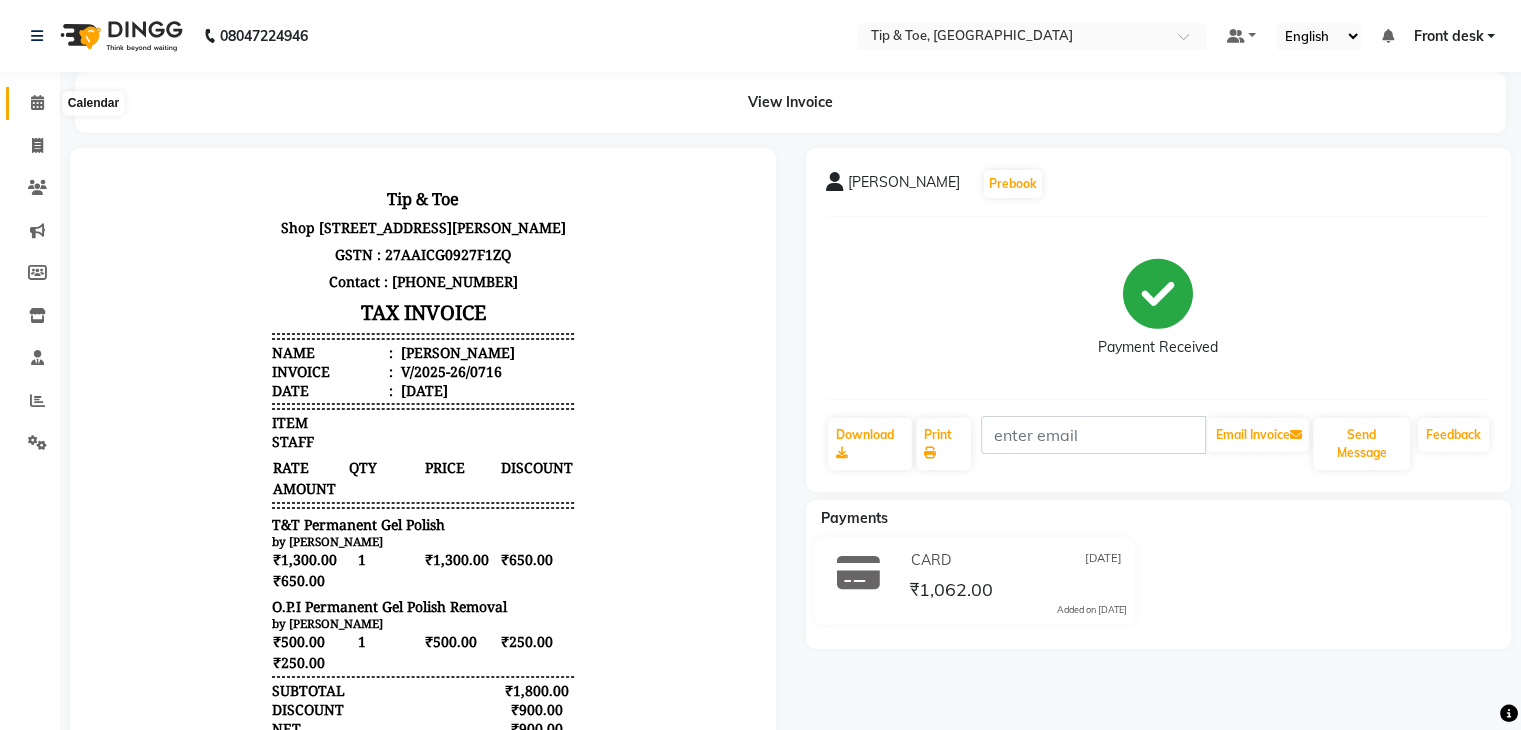 click 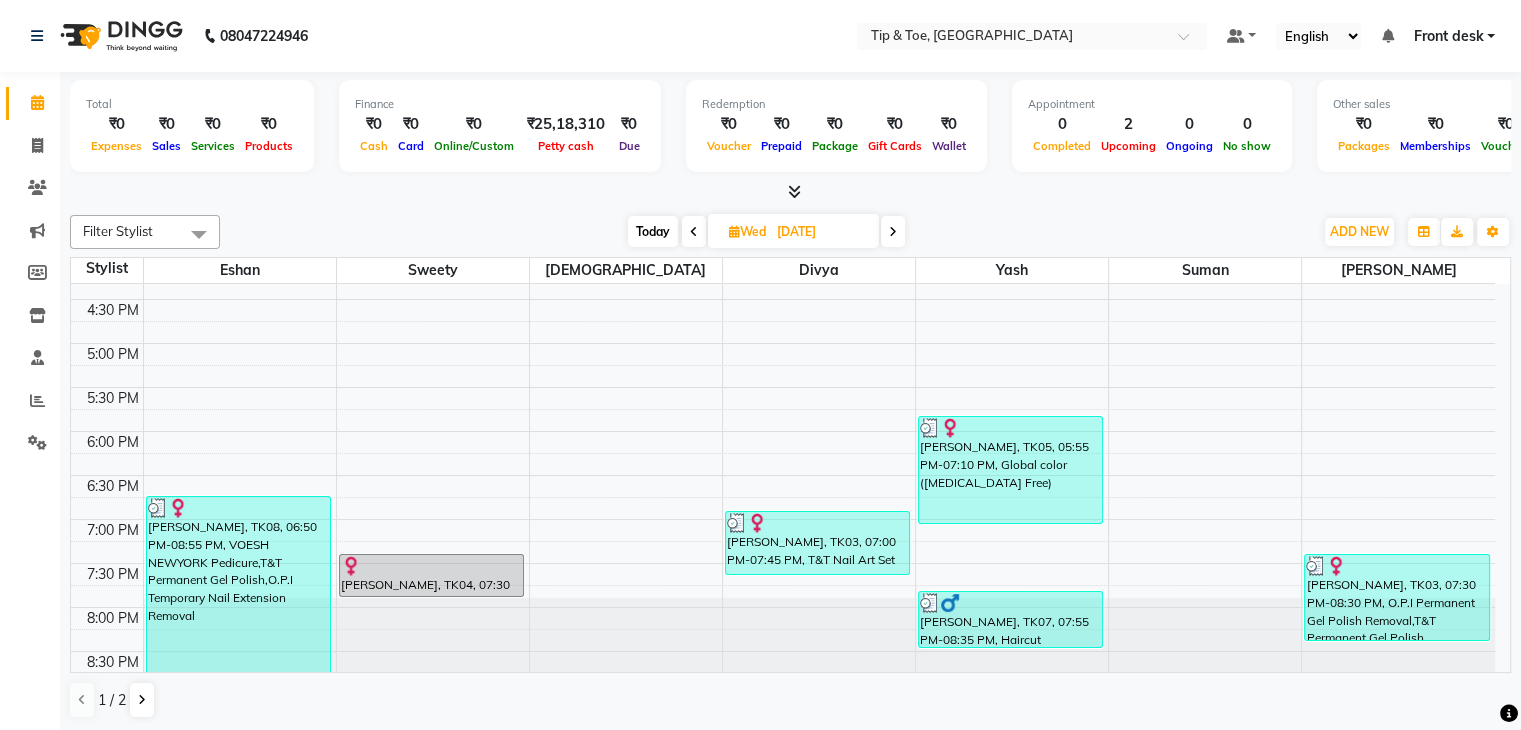 scroll, scrollTop: 744, scrollLeft: 0, axis: vertical 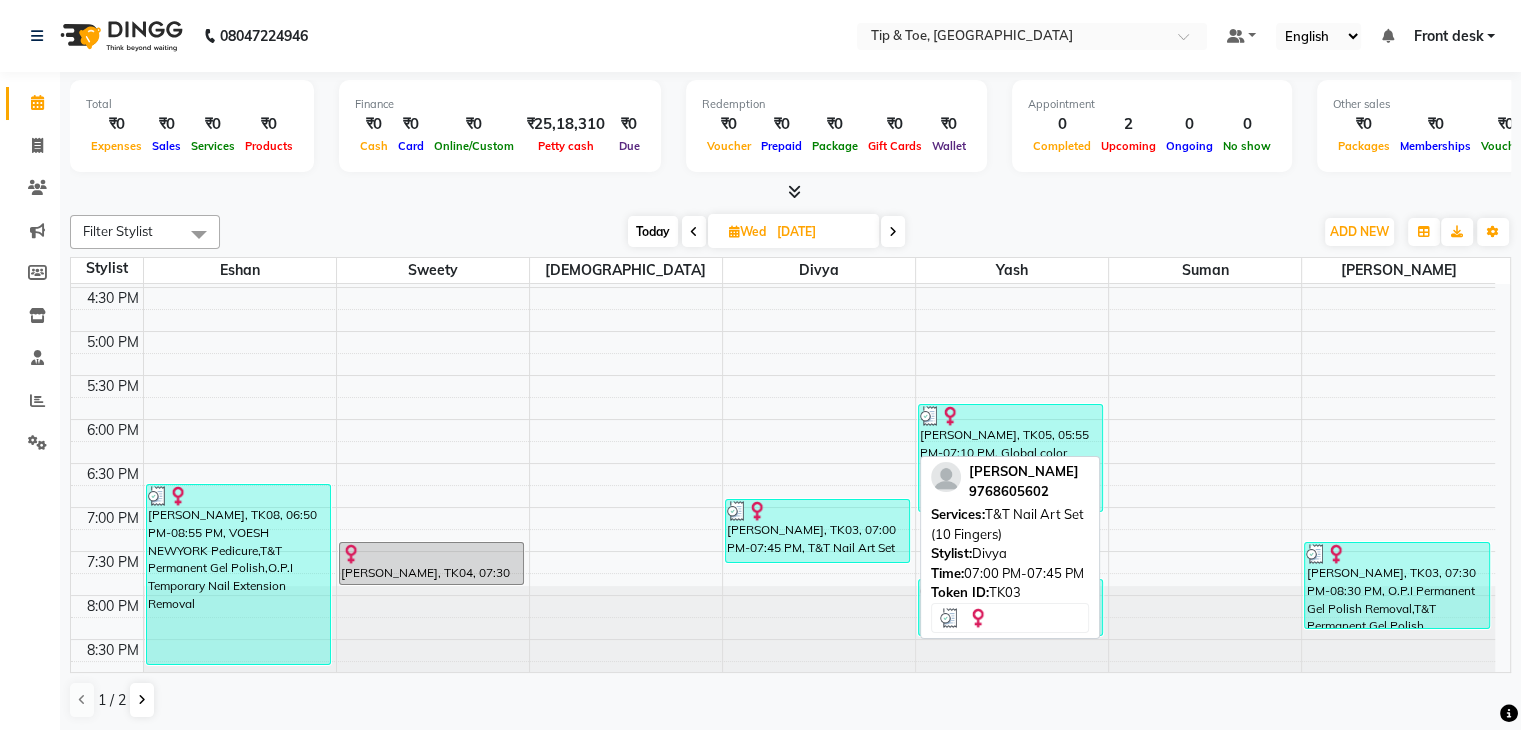 click at bounding box center [817, 511] 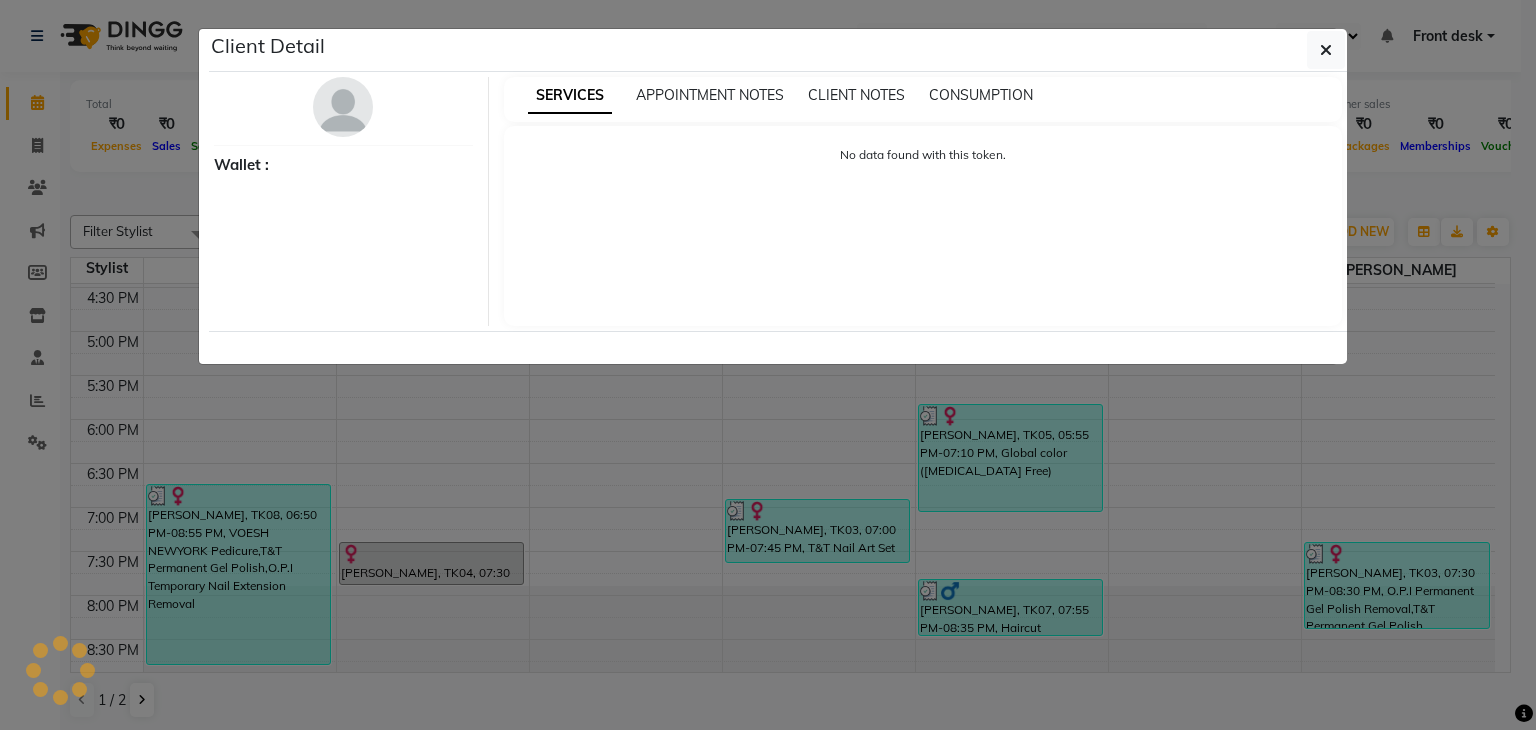 select on "3" 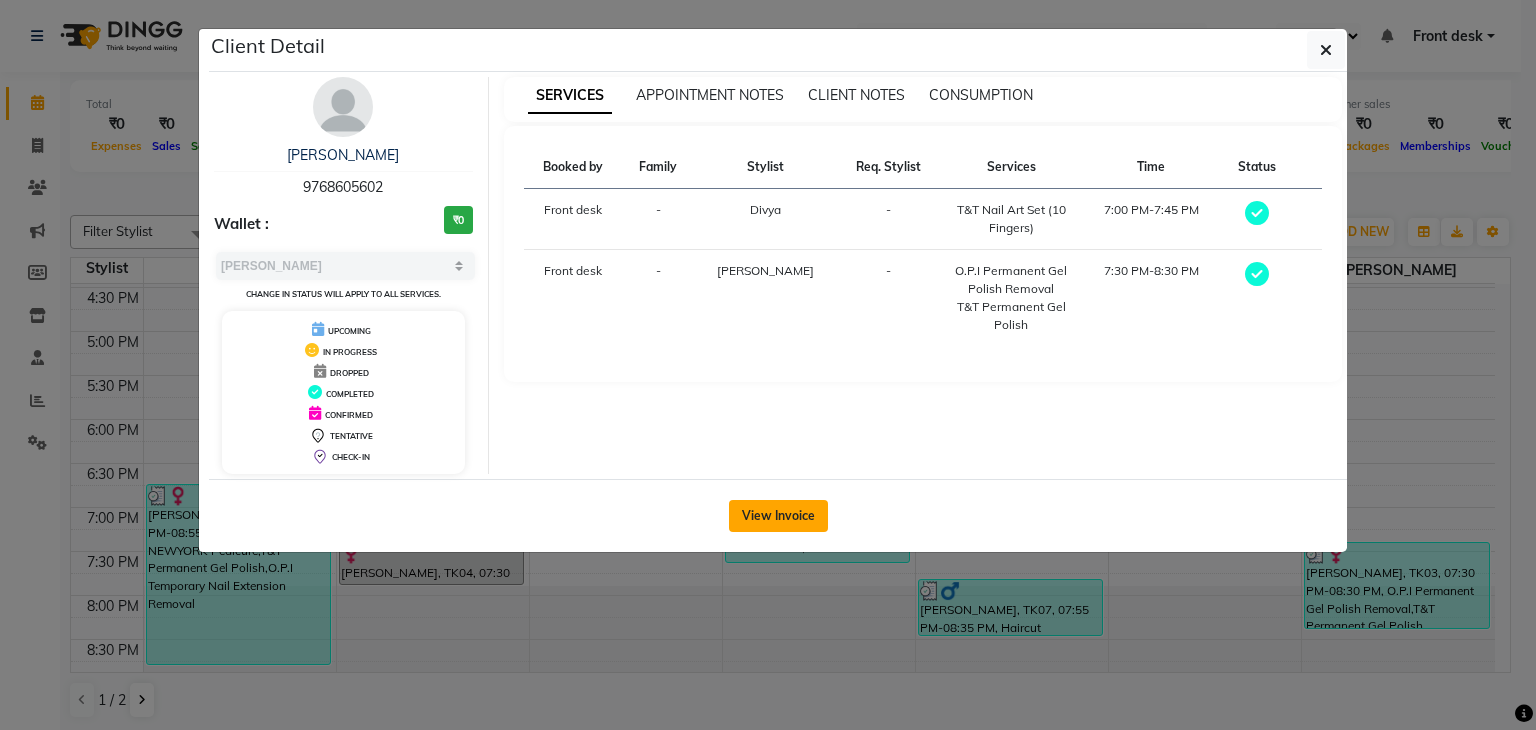 click on "View Invoice" 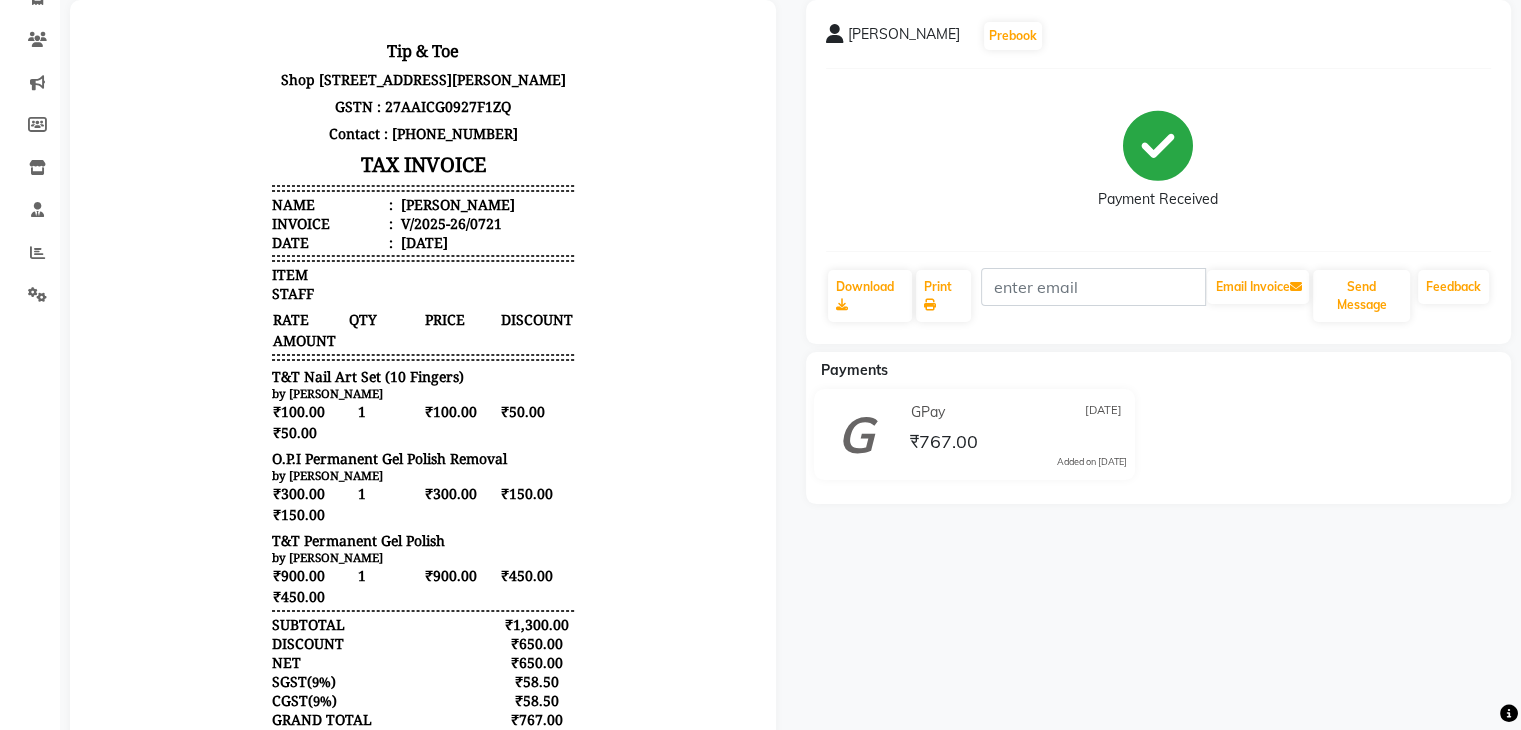 scroll, scrollTop: 0, scrollLeft: 0, axis: both 